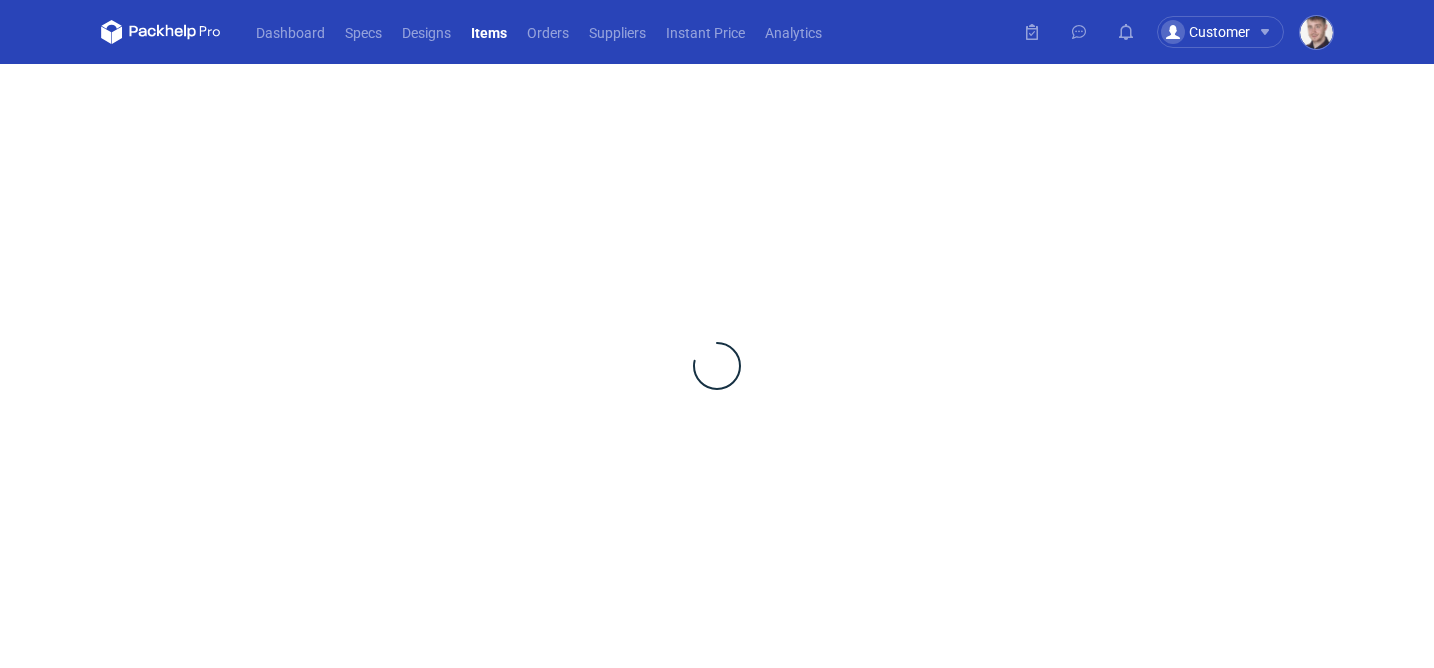 scroll, scrollTop: 0, scrollLeft: 0, axis: both 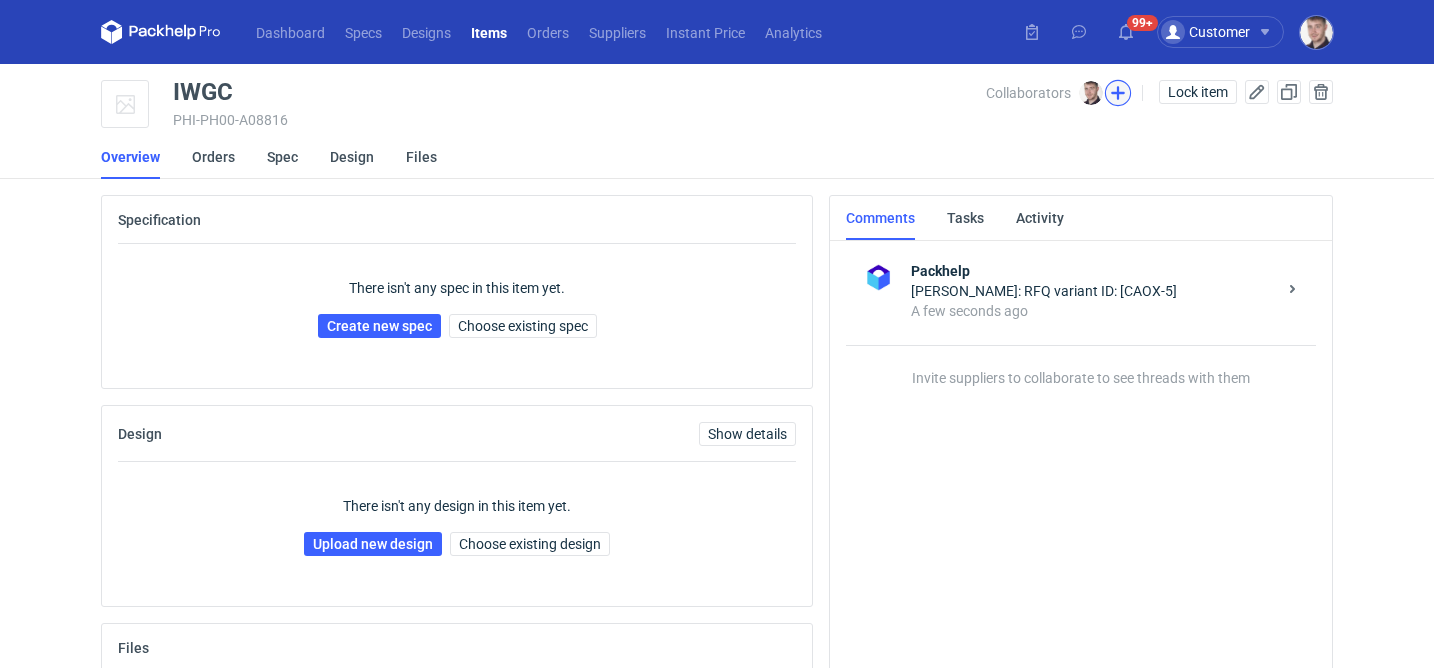 click at bounding box center (1118, 93) 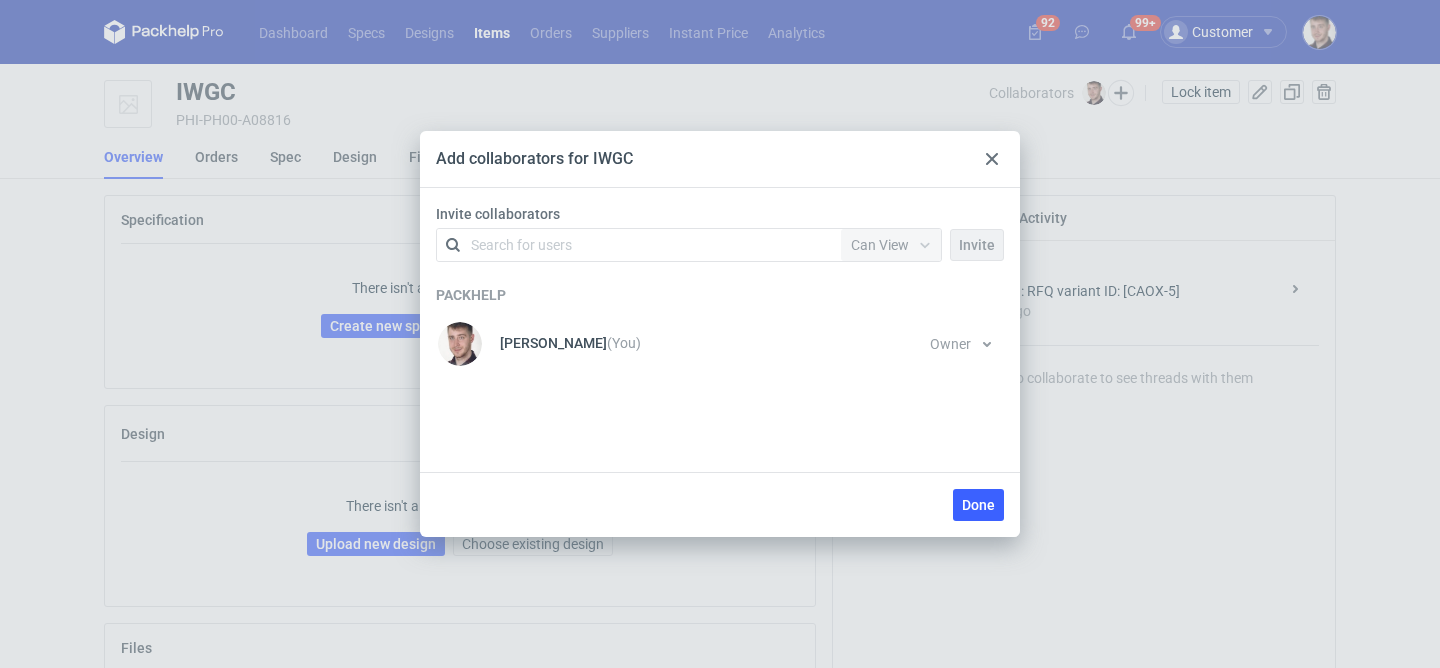 click on "Search for users" at bounding box center [635, 245] 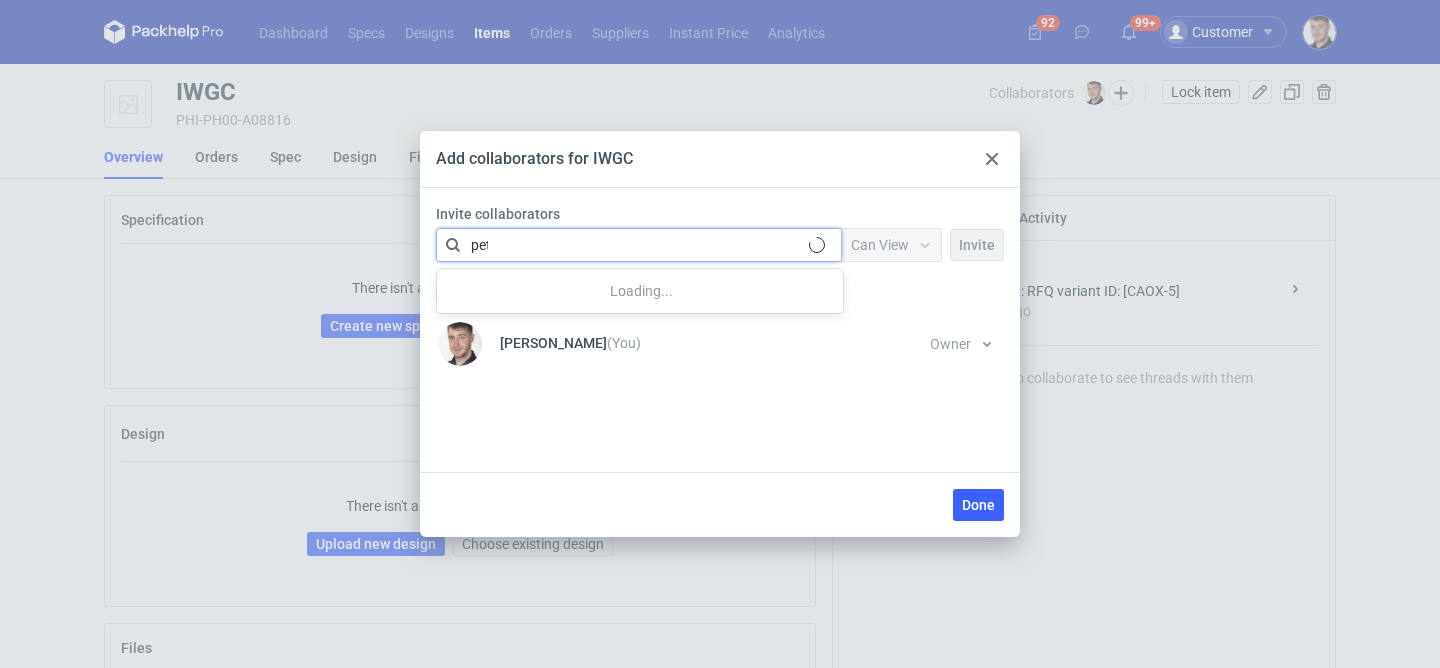type on "peti" 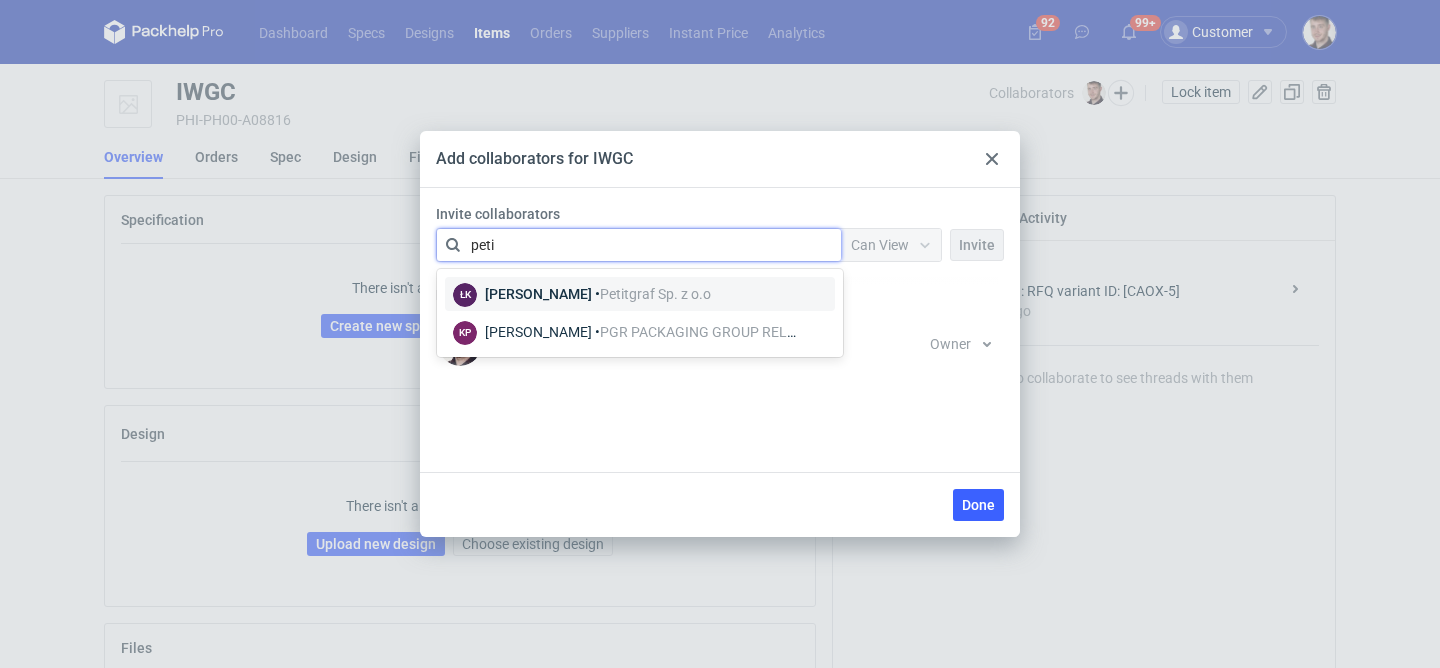 click on "[PERSON_NAME]  •
Petitgraf Sp. z o.o" at bounding box center (598, 294) 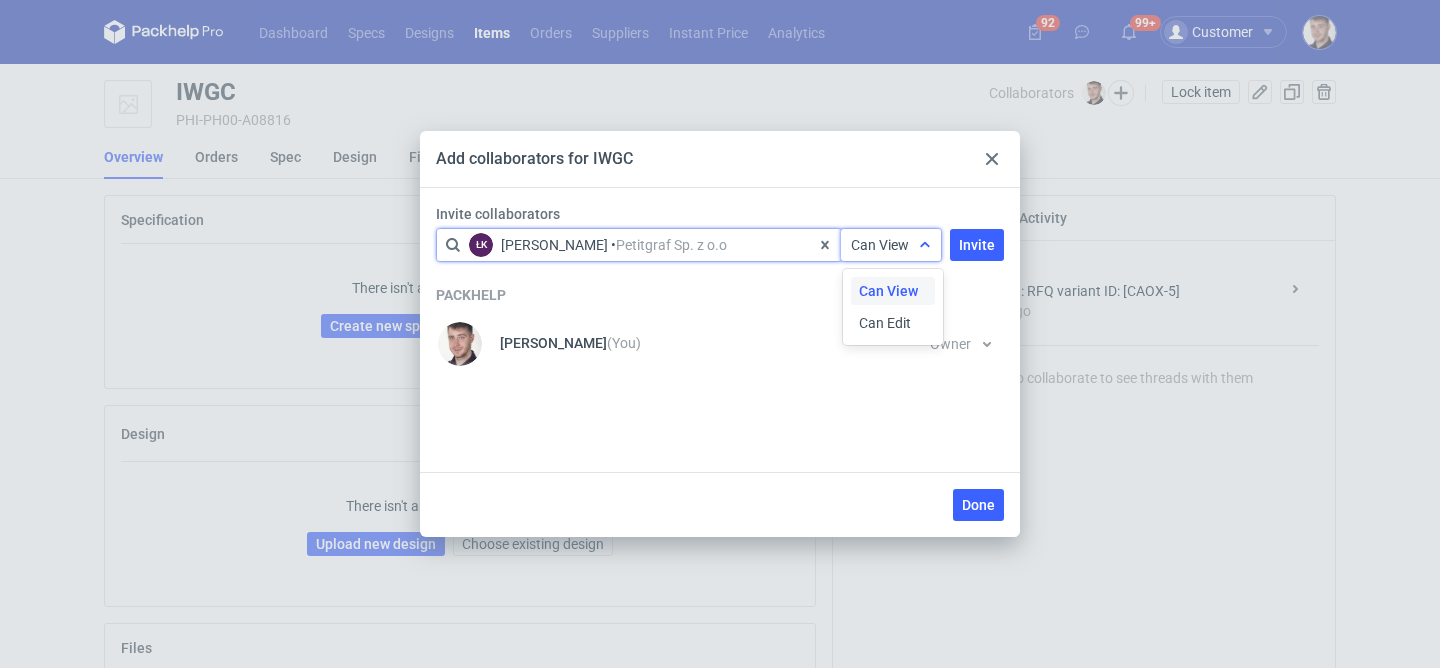 click on "Can View" at bounding box center (880, 245) 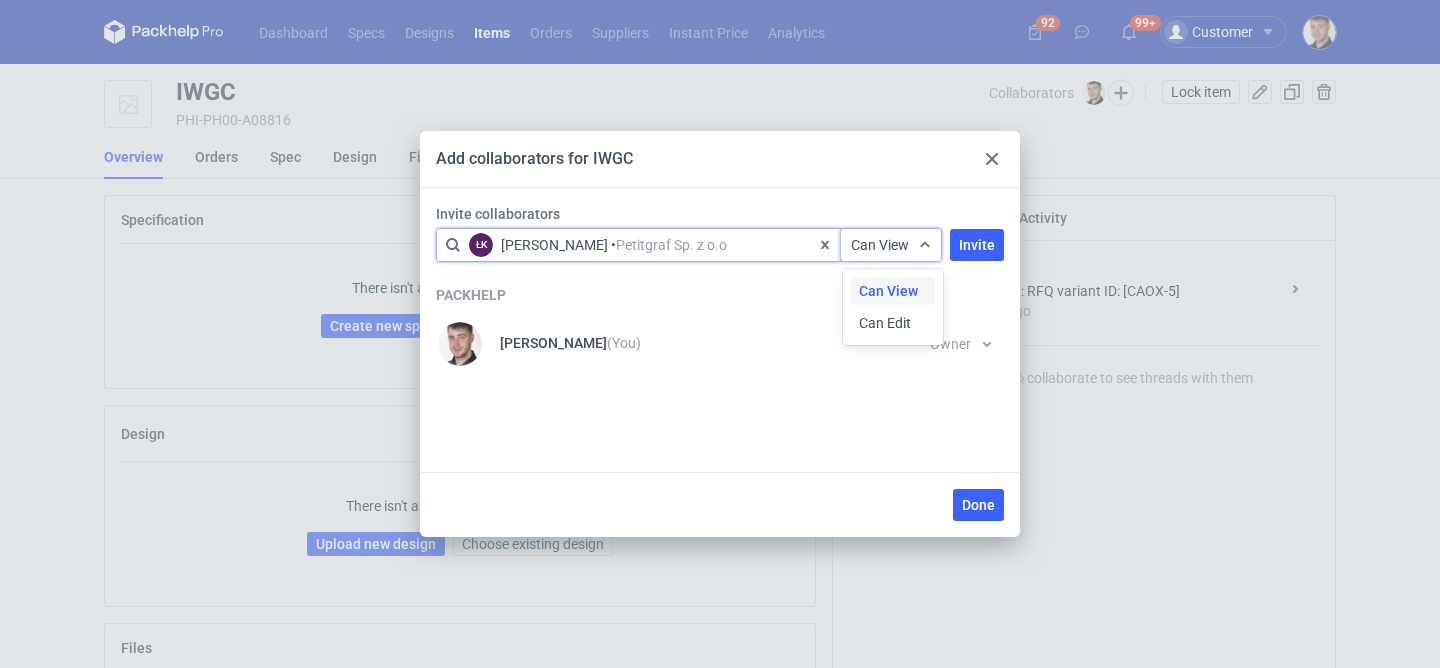click on "Can View Can Edit" at bounding box center [893, 307] 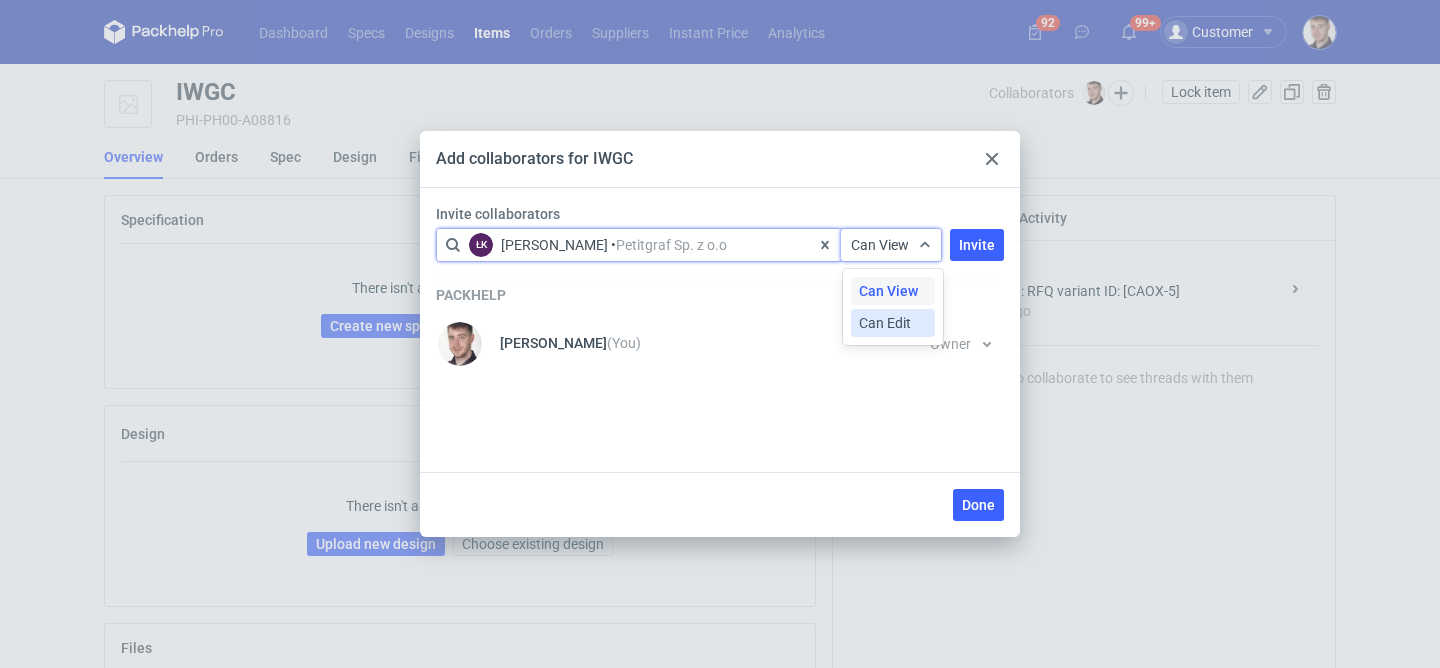 click on "Can Edit" at bounding box center [885, 323] 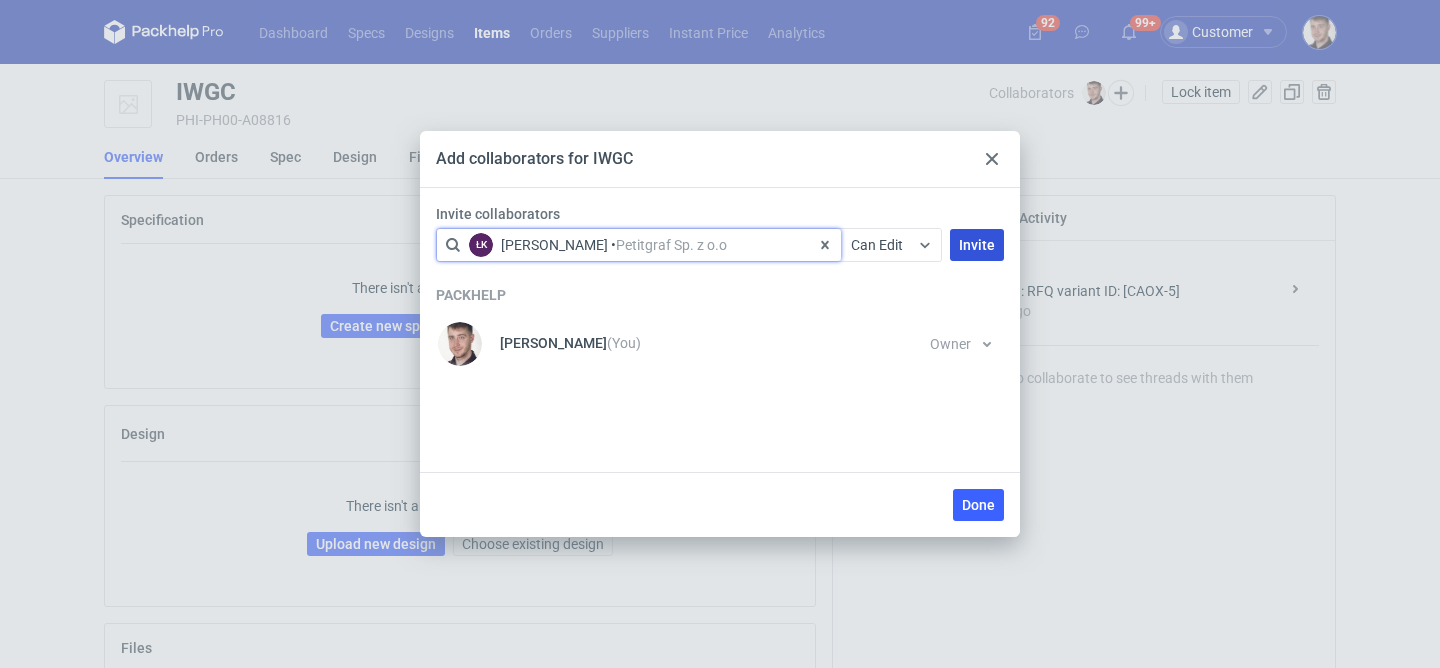 click on "Invite" at bounding box center (977, 245) 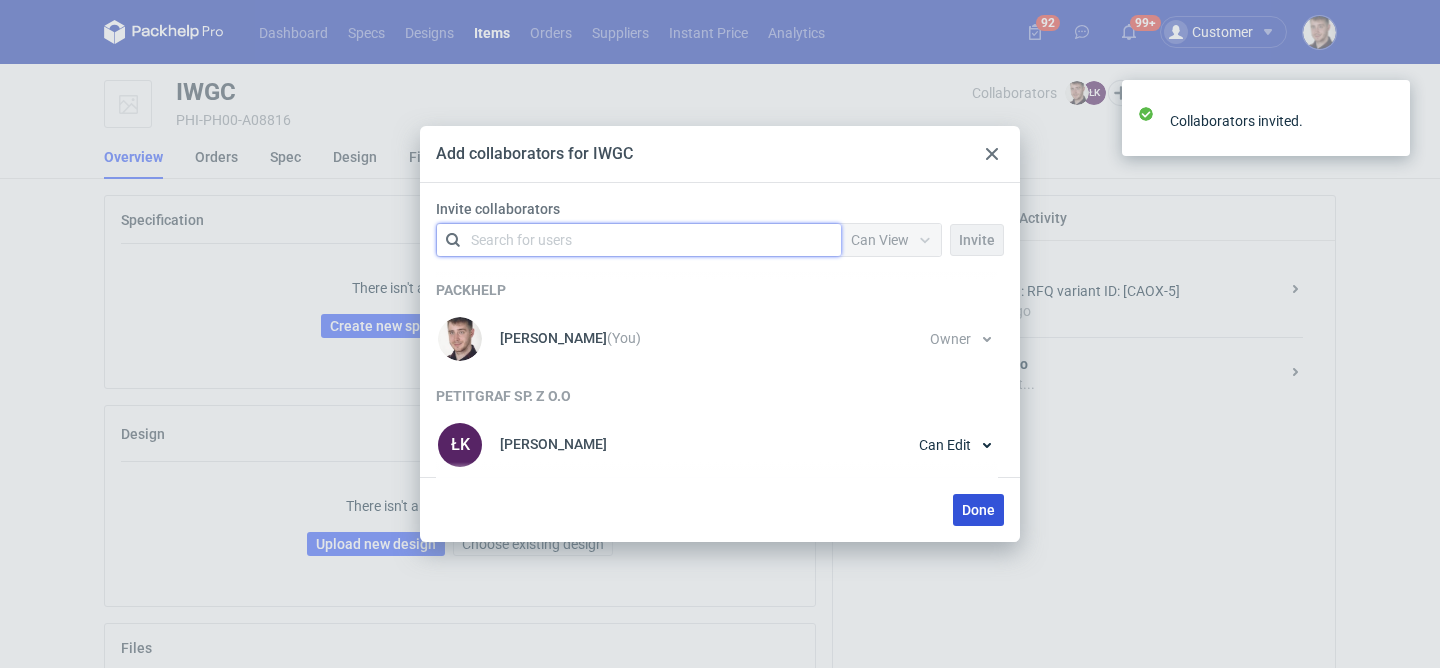 click on "Done" at bounding box center [978, 510] 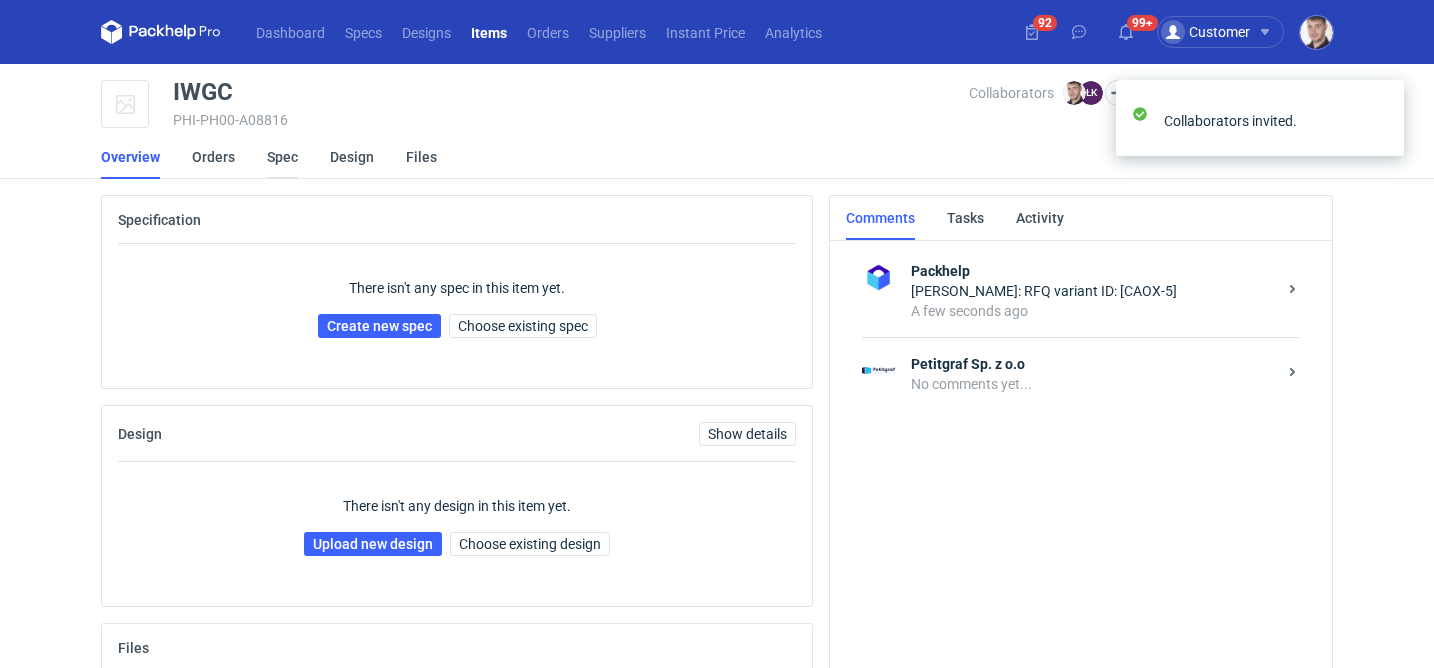 click on "Spec" at bounding box center [282, 157] 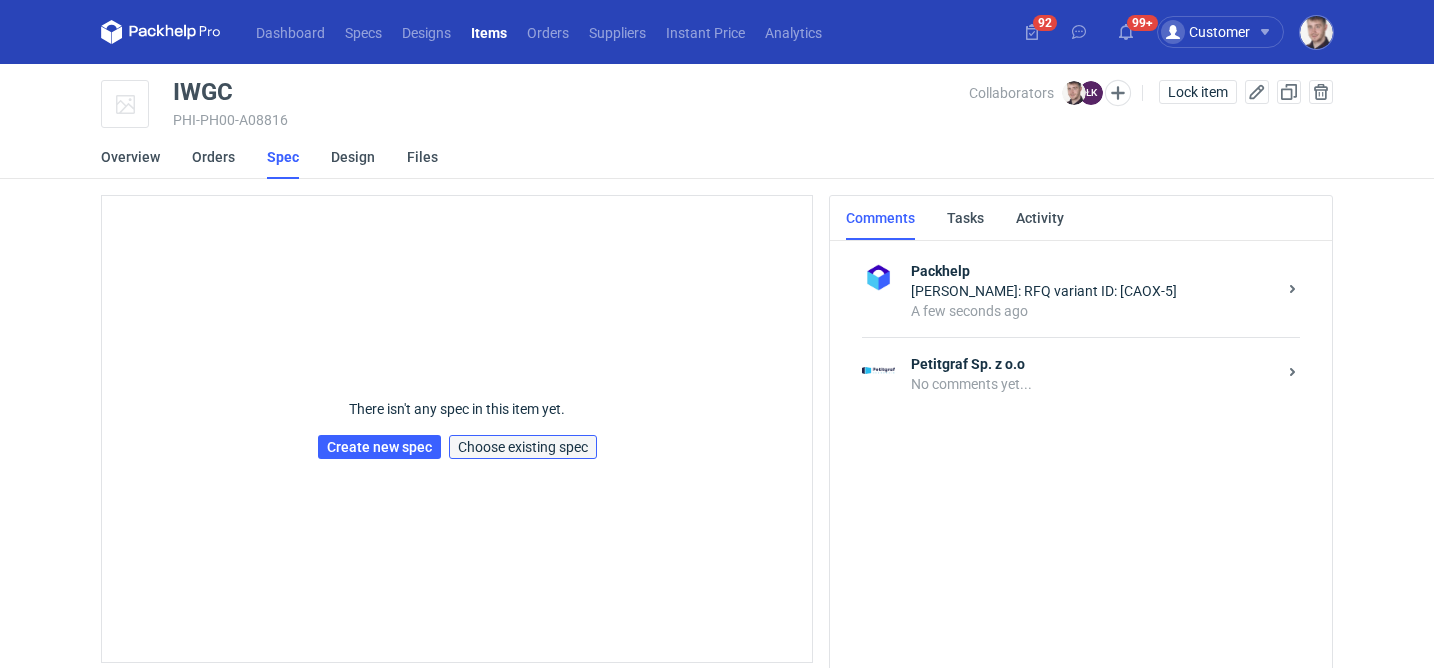 click on "Choose existing spec" at bounding box center (523, 447) 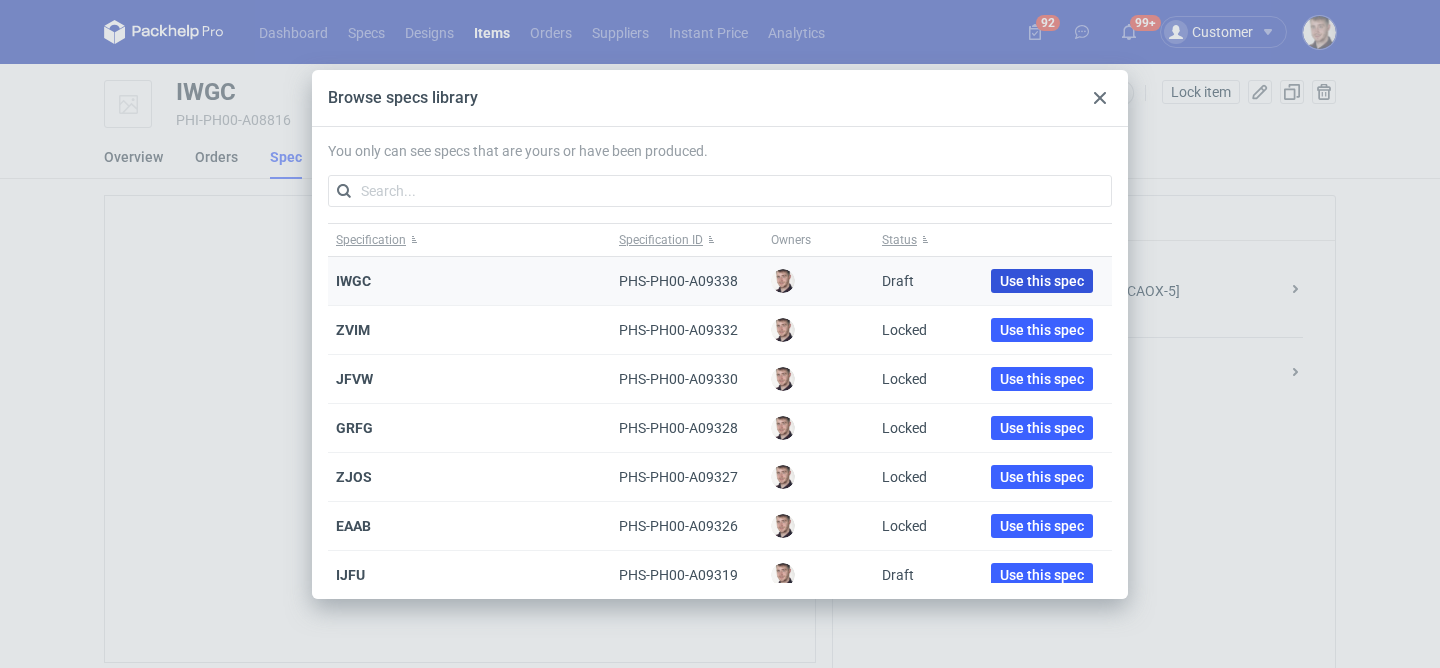 click on "Use this spec" at bounding box center (1042, 281) 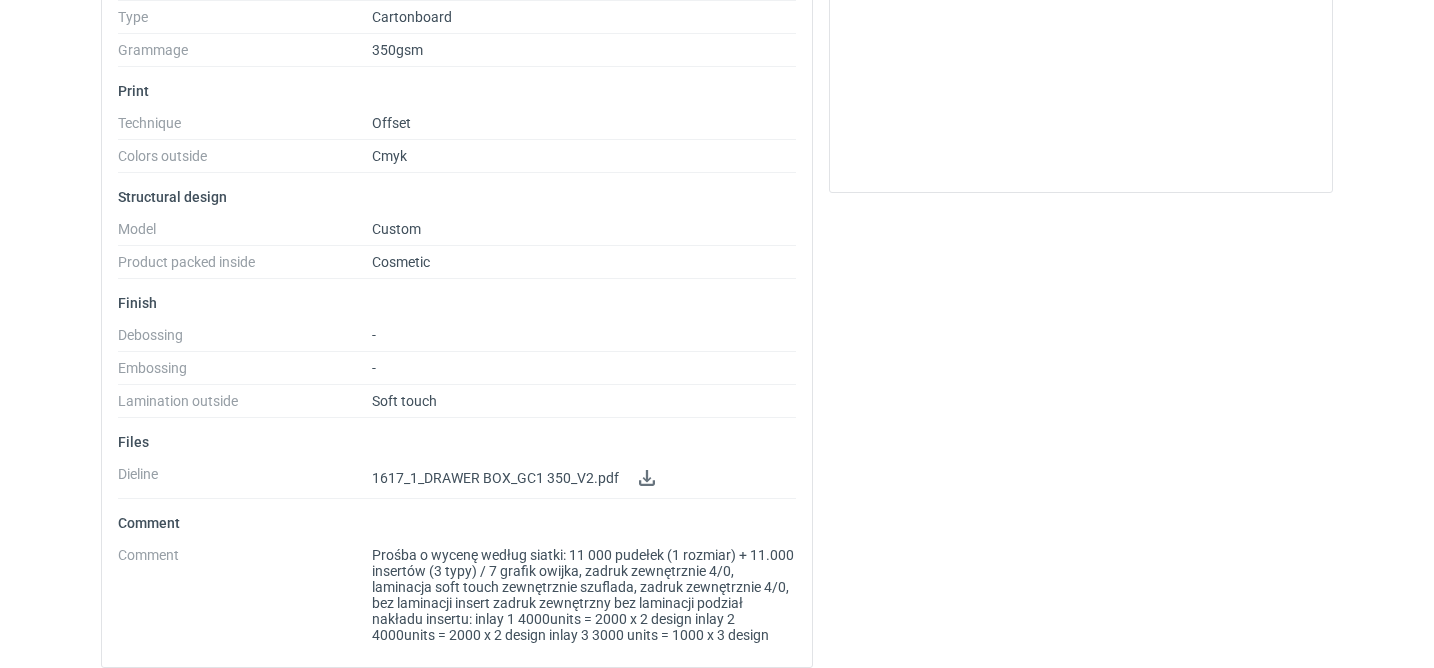 scroll, scrollTop: 658, scrollLeft: 0, axis: vertical 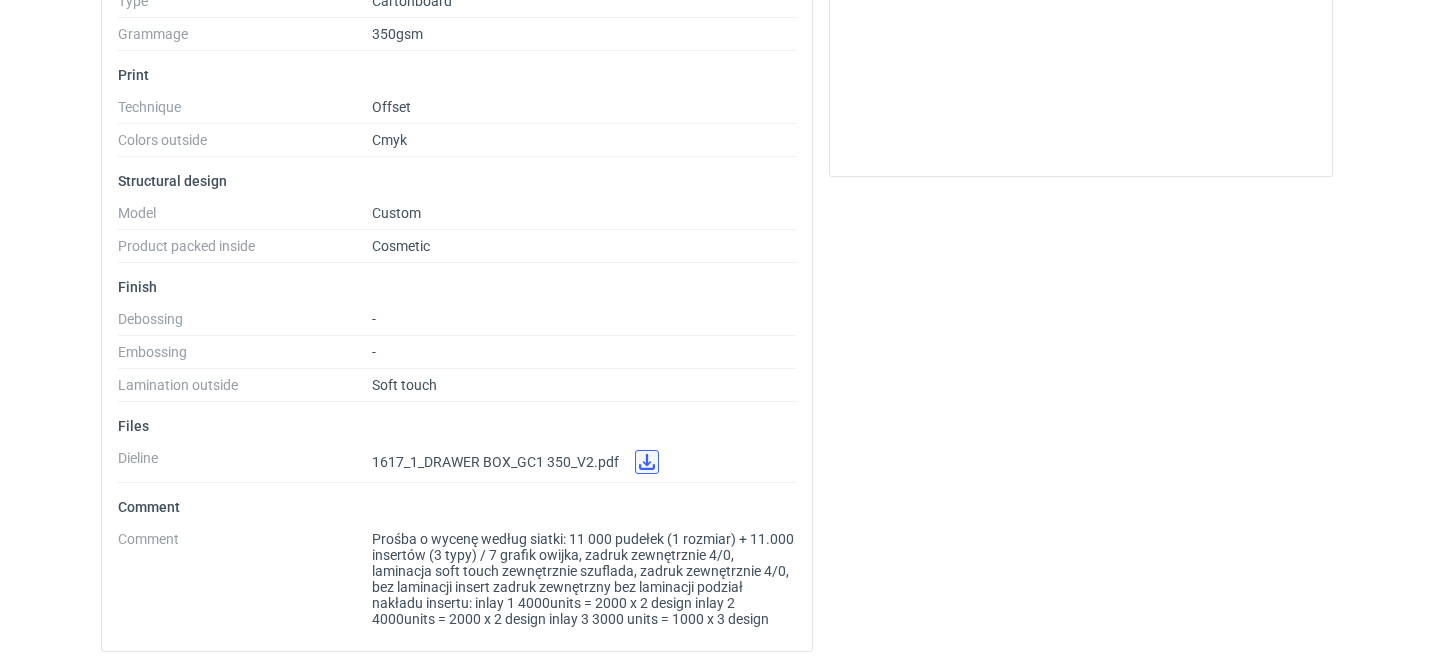 click at bounding box center (647, 462) 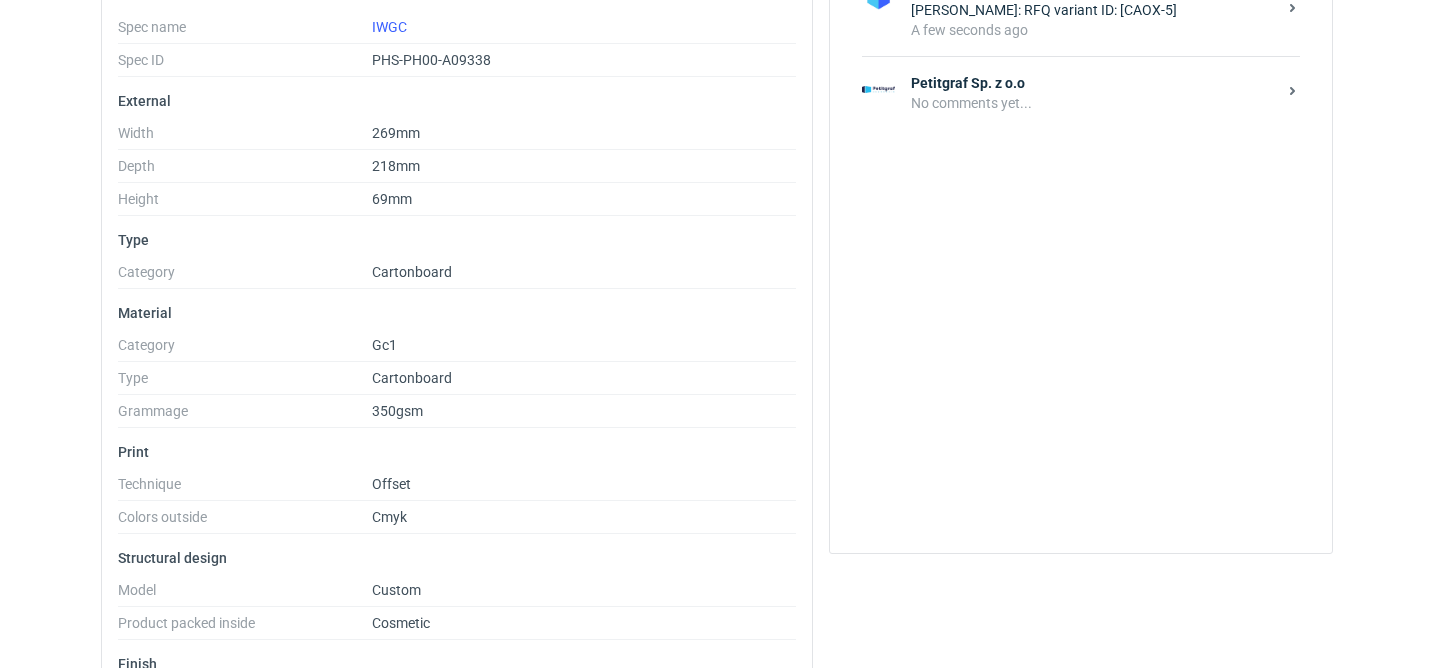 scroll, scrollTop: 274, scrollLeft: 0, axis: vertical 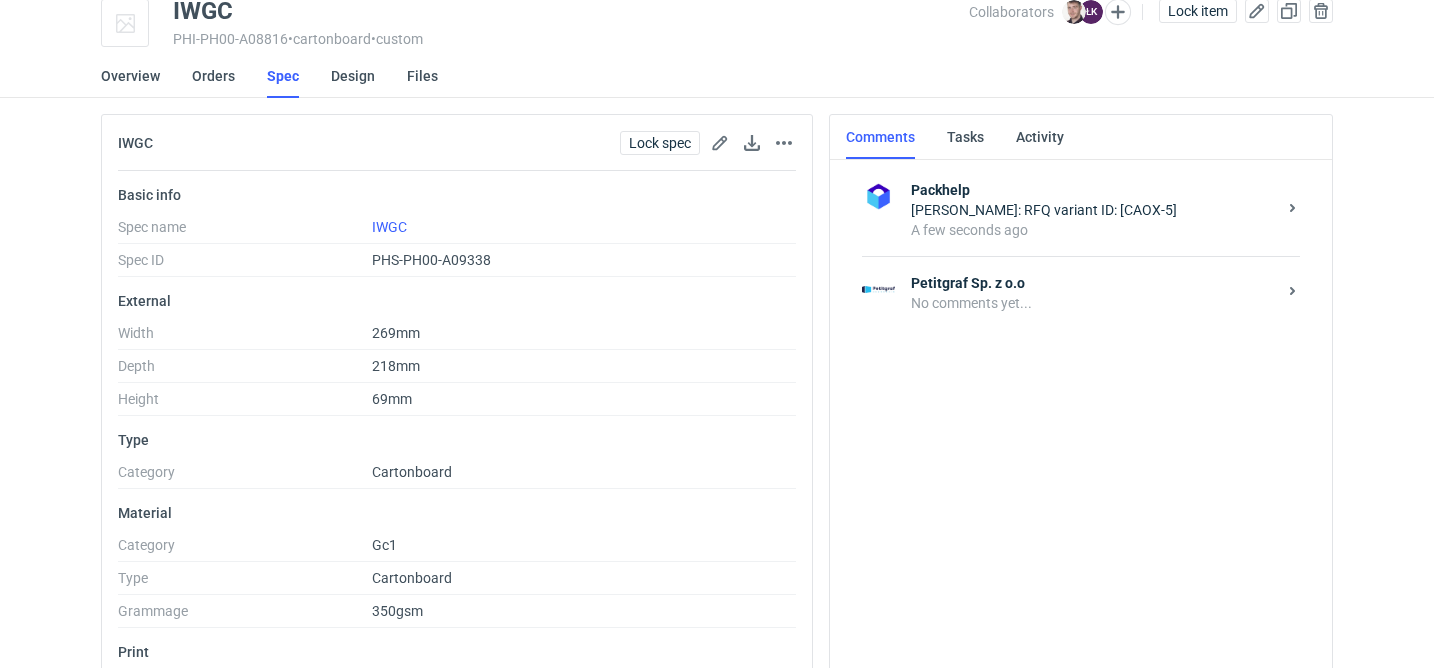 click on "No comments yet..." at bounding box center (1093, 303) 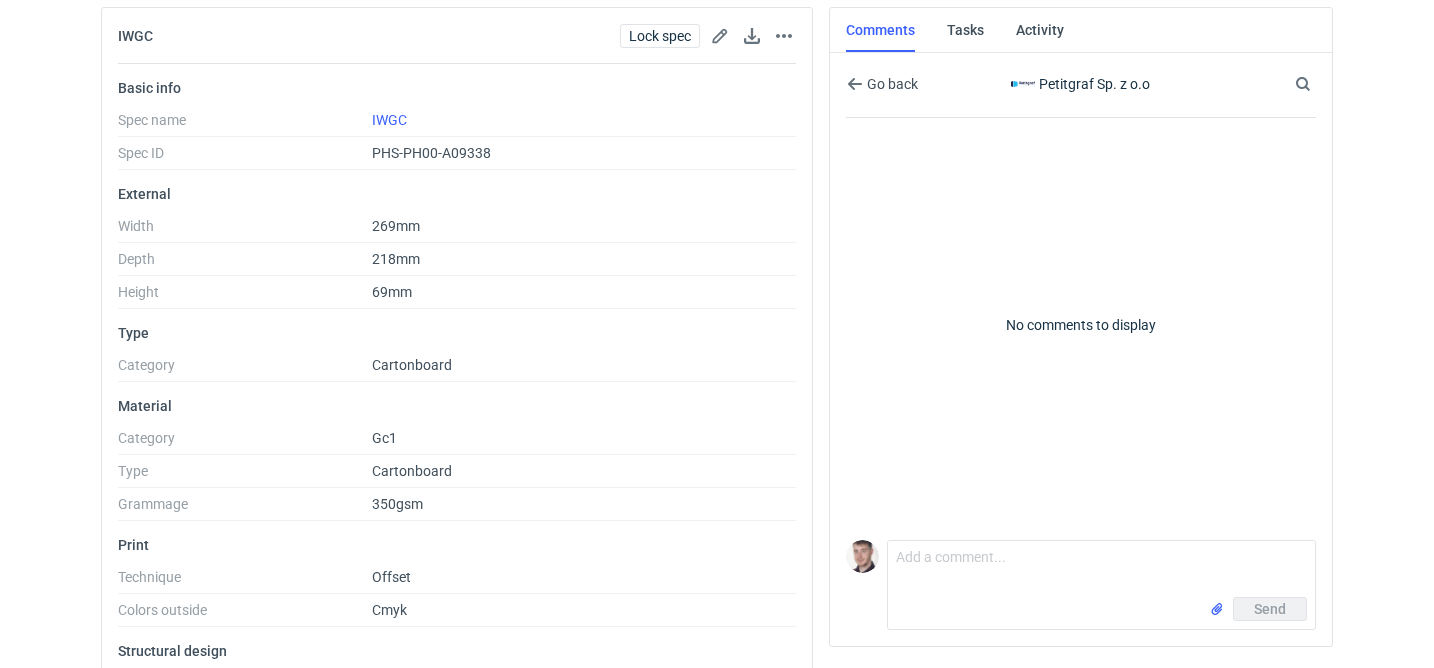 scroll, scrollTop: 212, scrollLeft: 0, axis: vertical 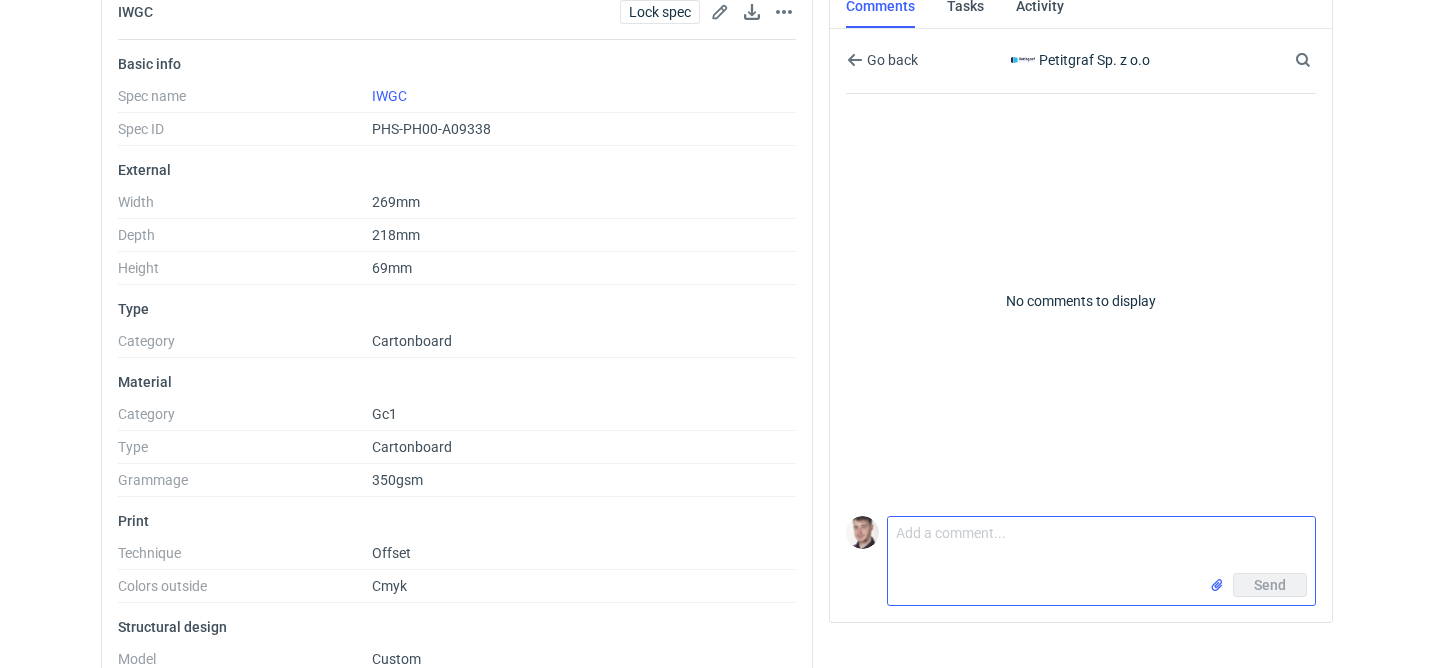 click on "Comment message" at bounding box center (1101, 545) 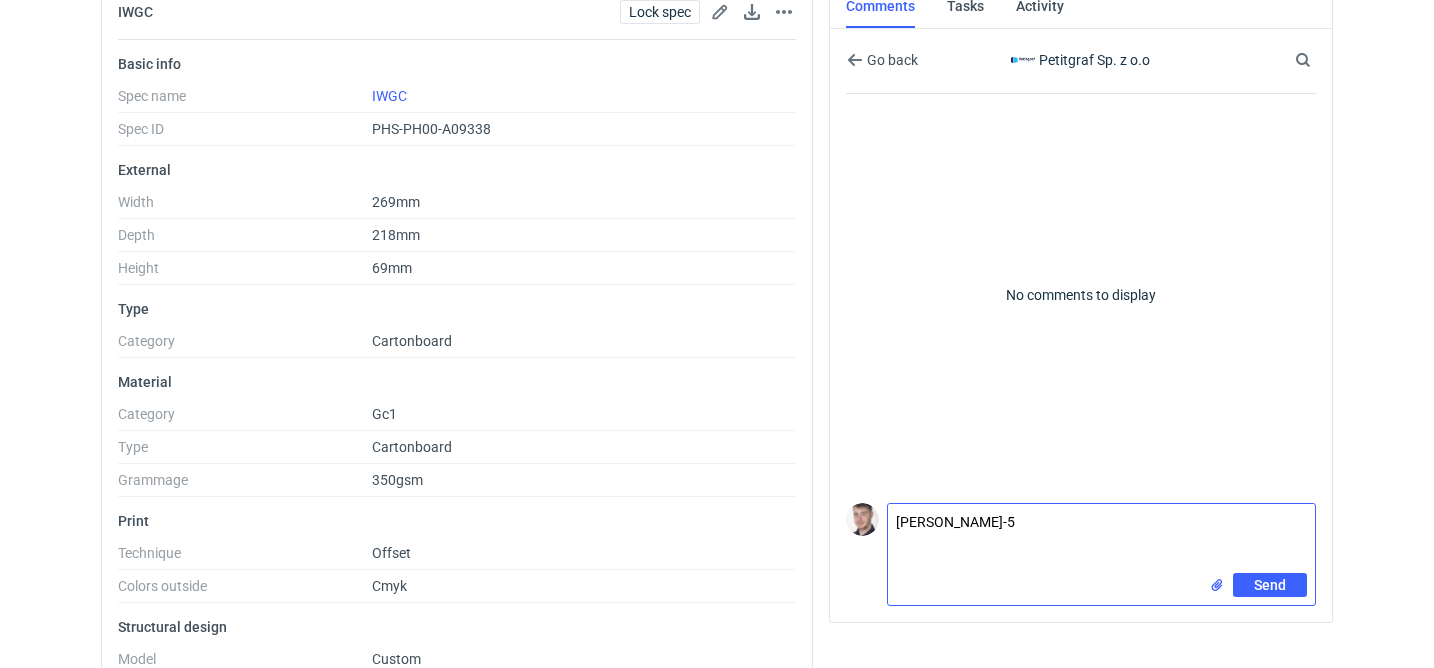 scroll, scrollTop: 0, scrollLeft: 0, axis: both 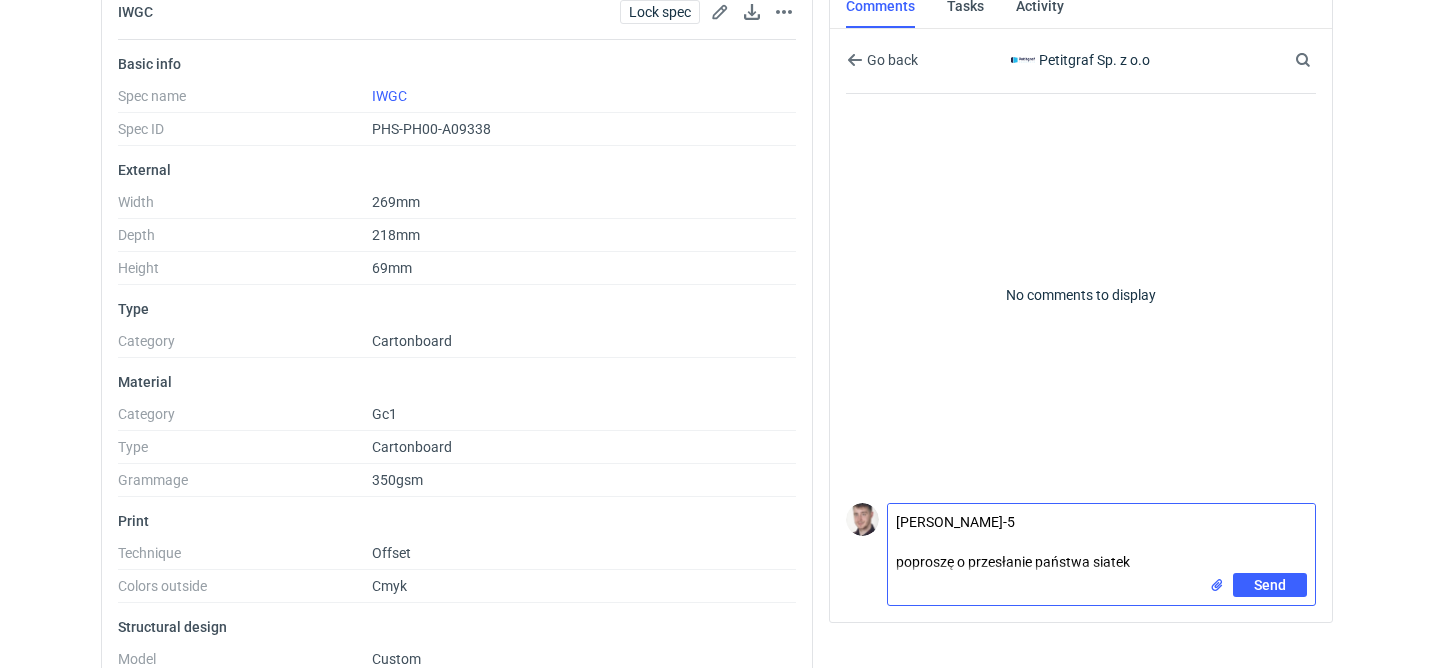 type on "wycena CAOX-5
poproszę o przesłanie państwa siatek" 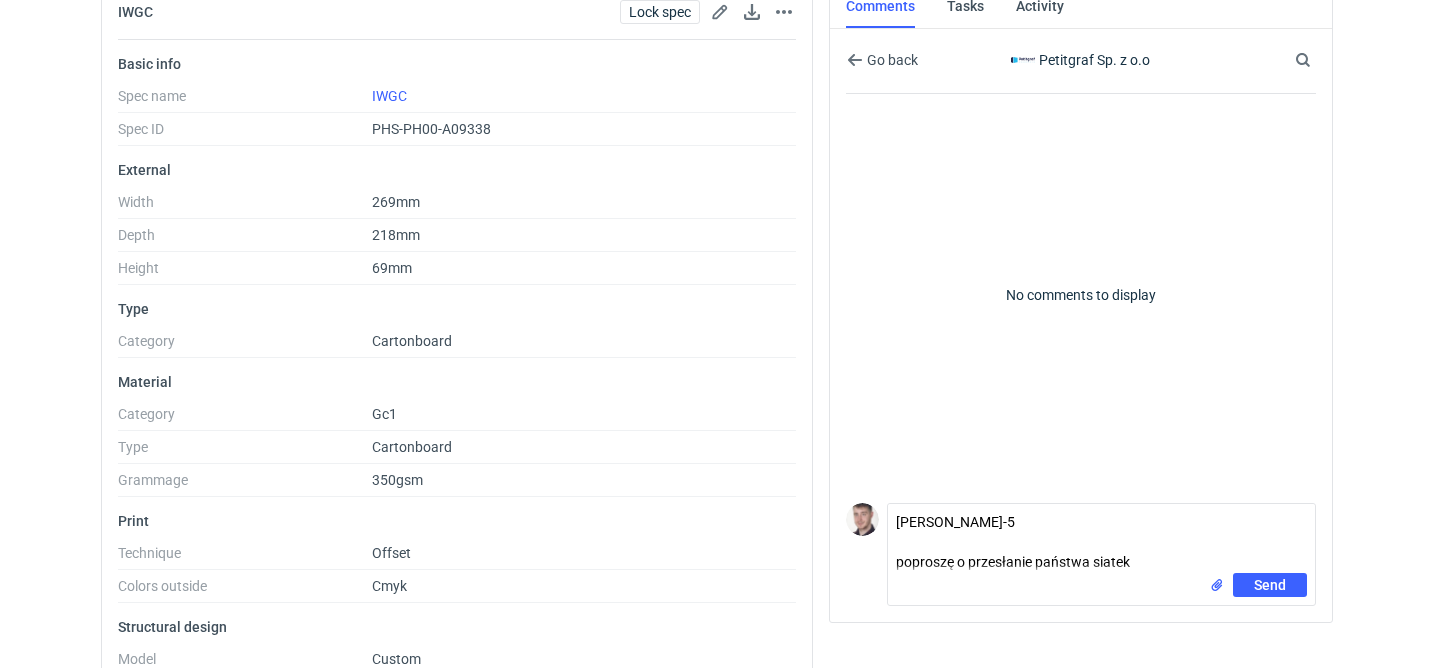 type 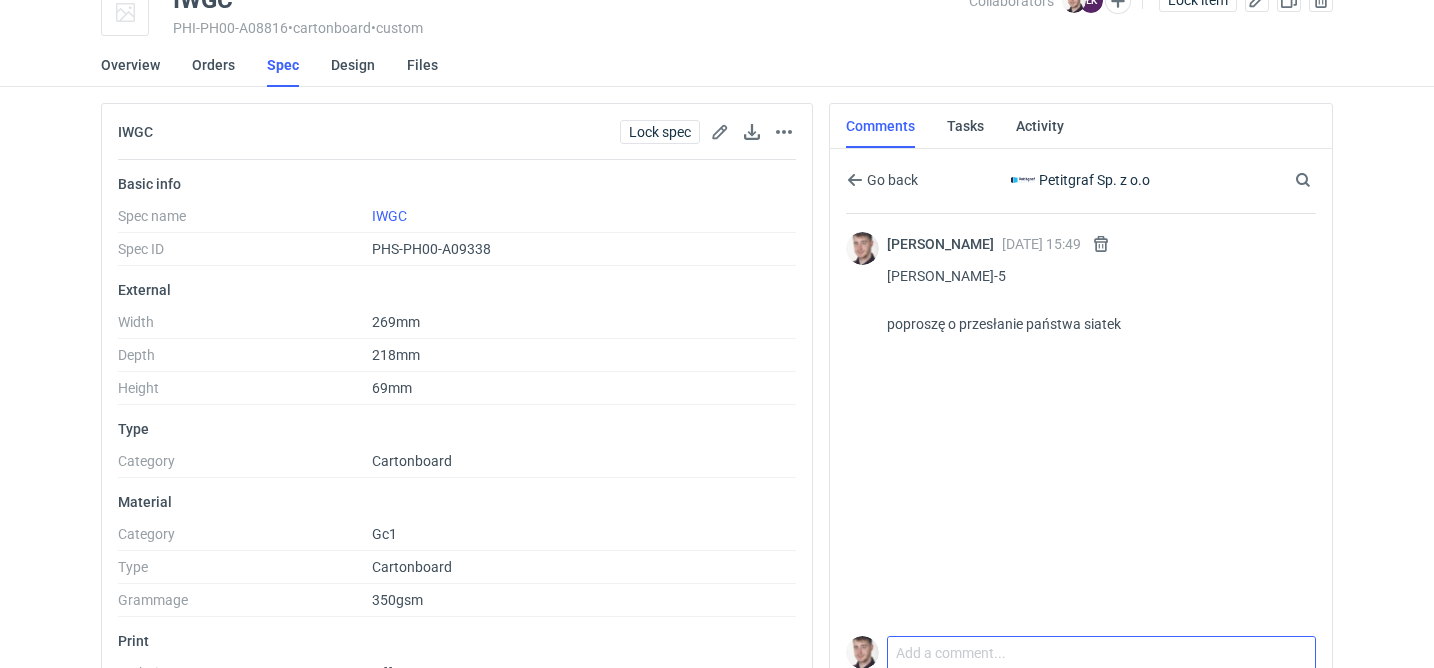 scroll, scrollTop: 0, scrollLeft: 0, axis: both 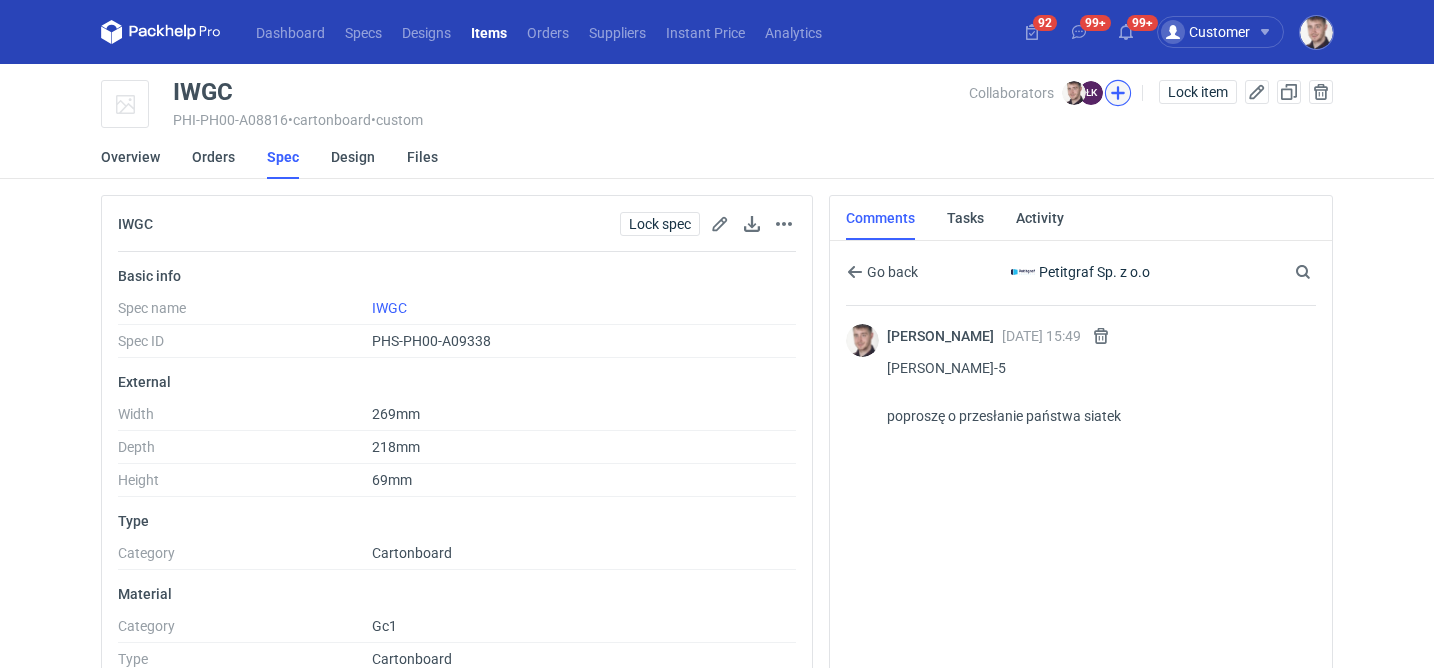 click at bounding box center [1118, 93] 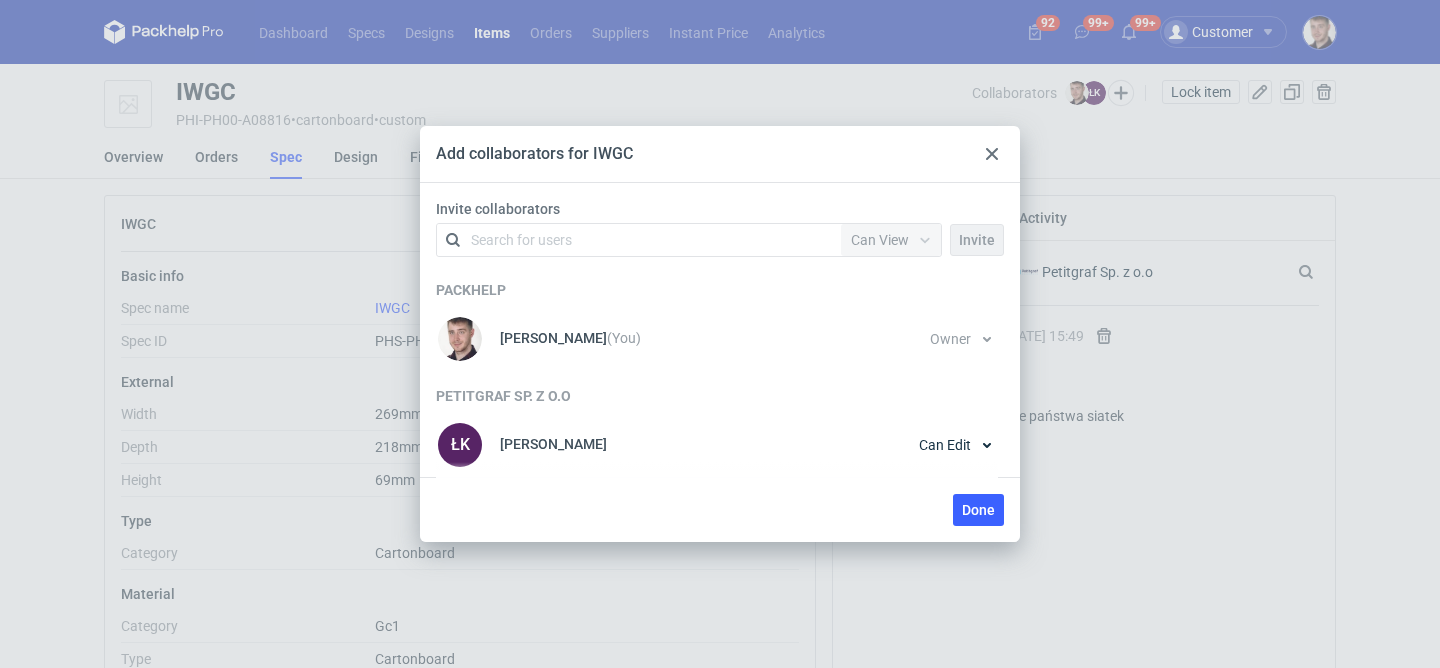 click 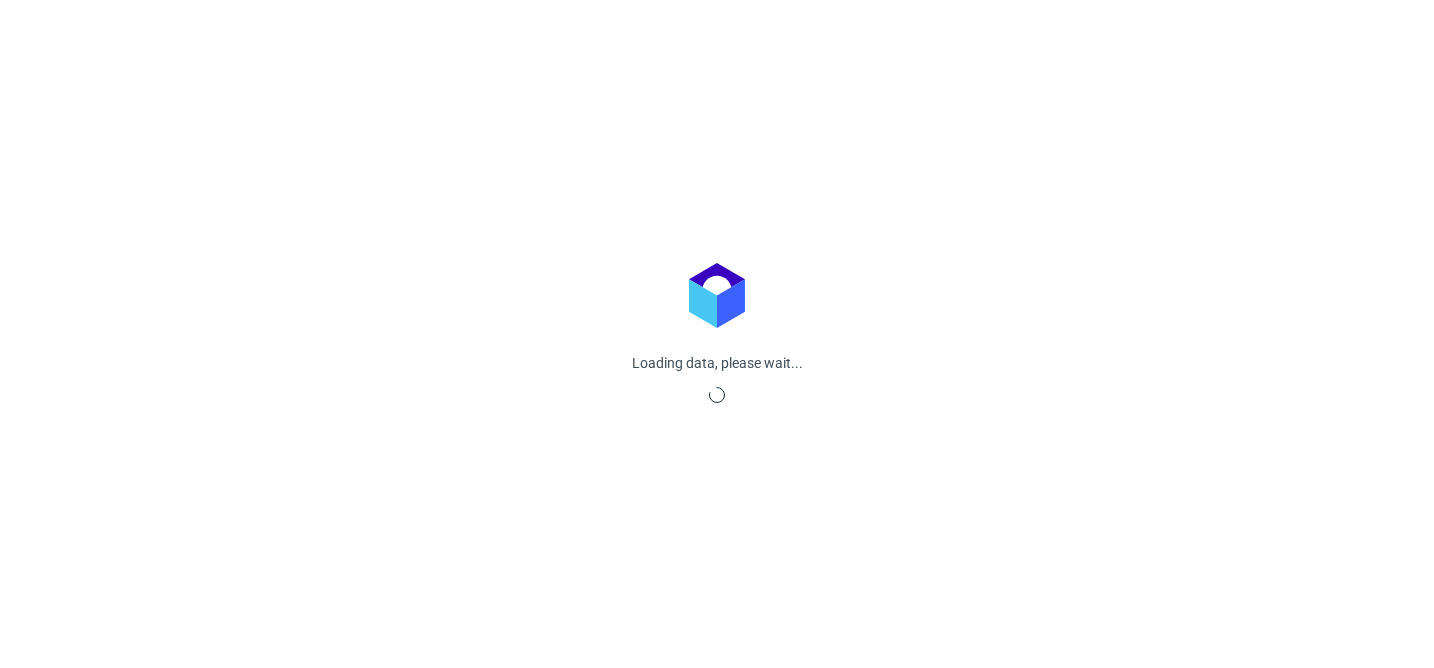 scroll, scrollTop: 0, scrollLeft: 0, axis: both 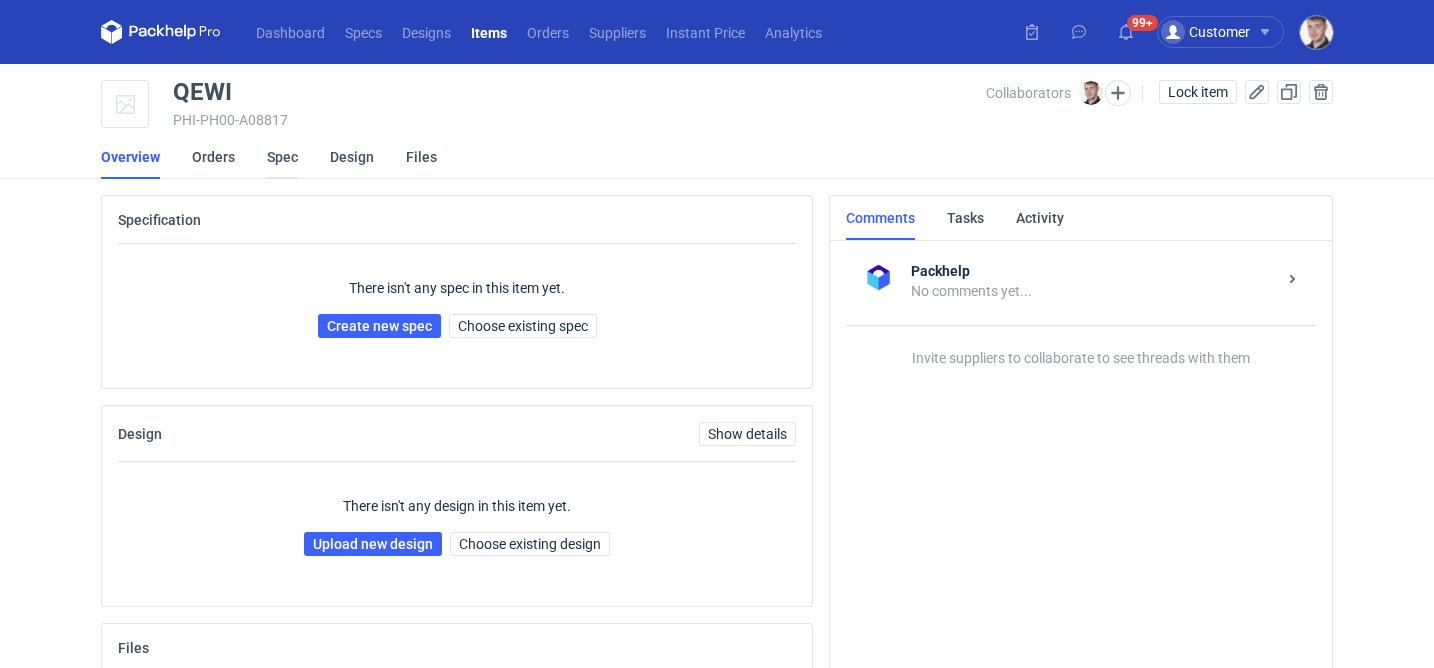 click on "Spec" at bounding box center [282, 157] 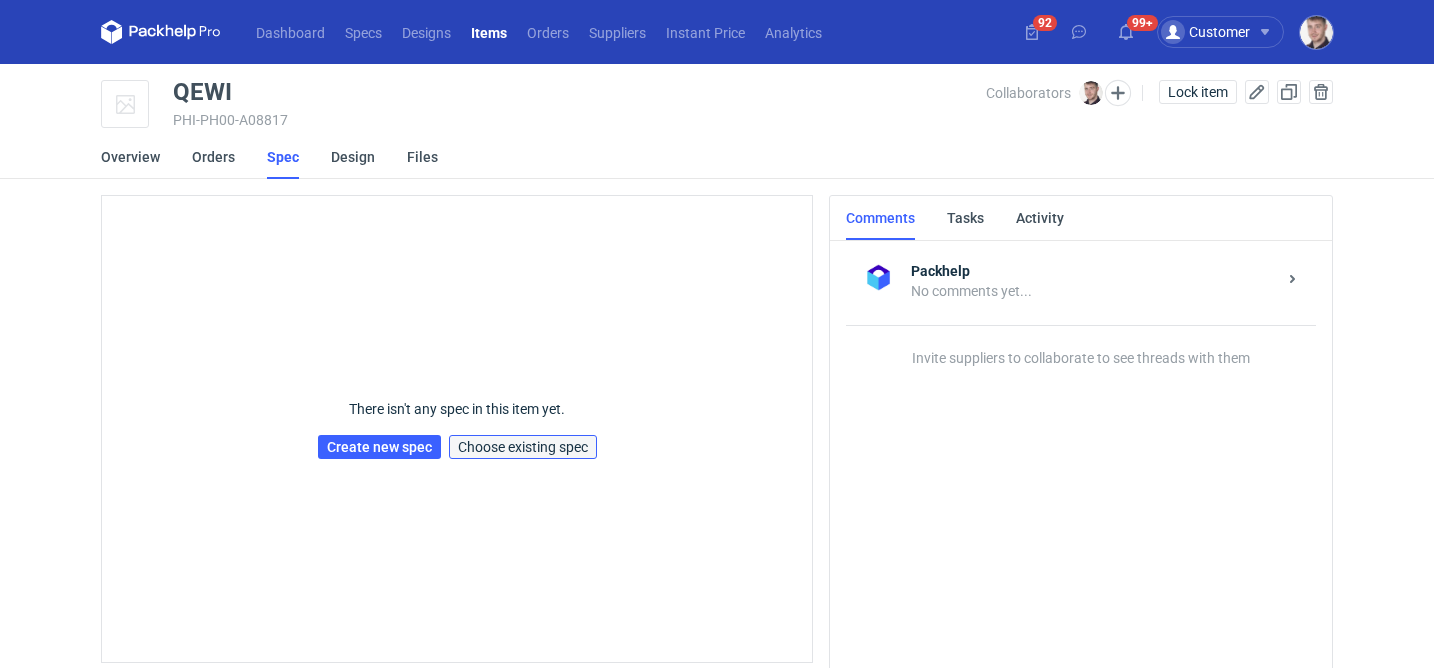 click on "Choose existing spec" at bounding box center [523, 447] 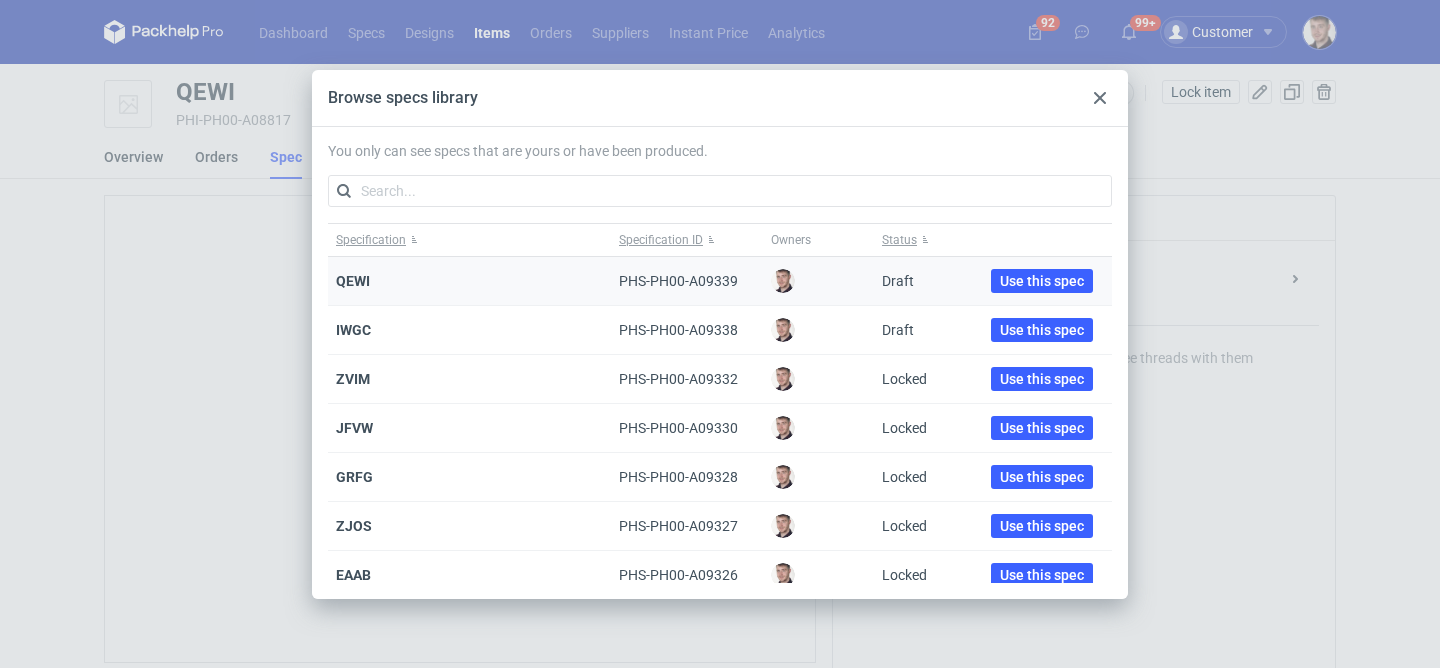 click on "Use this spec" at bounding box center [1042, 281] 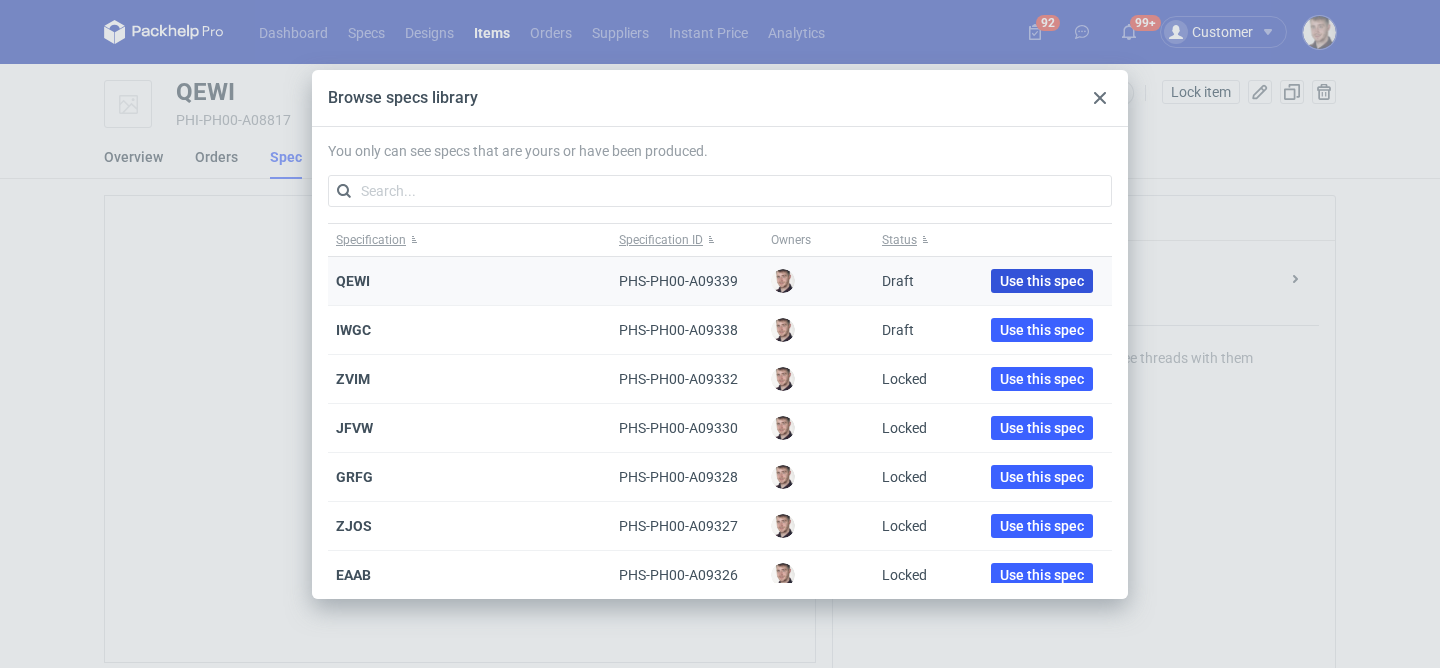 click on "Use this spec" at bounding box center [1042, 281] 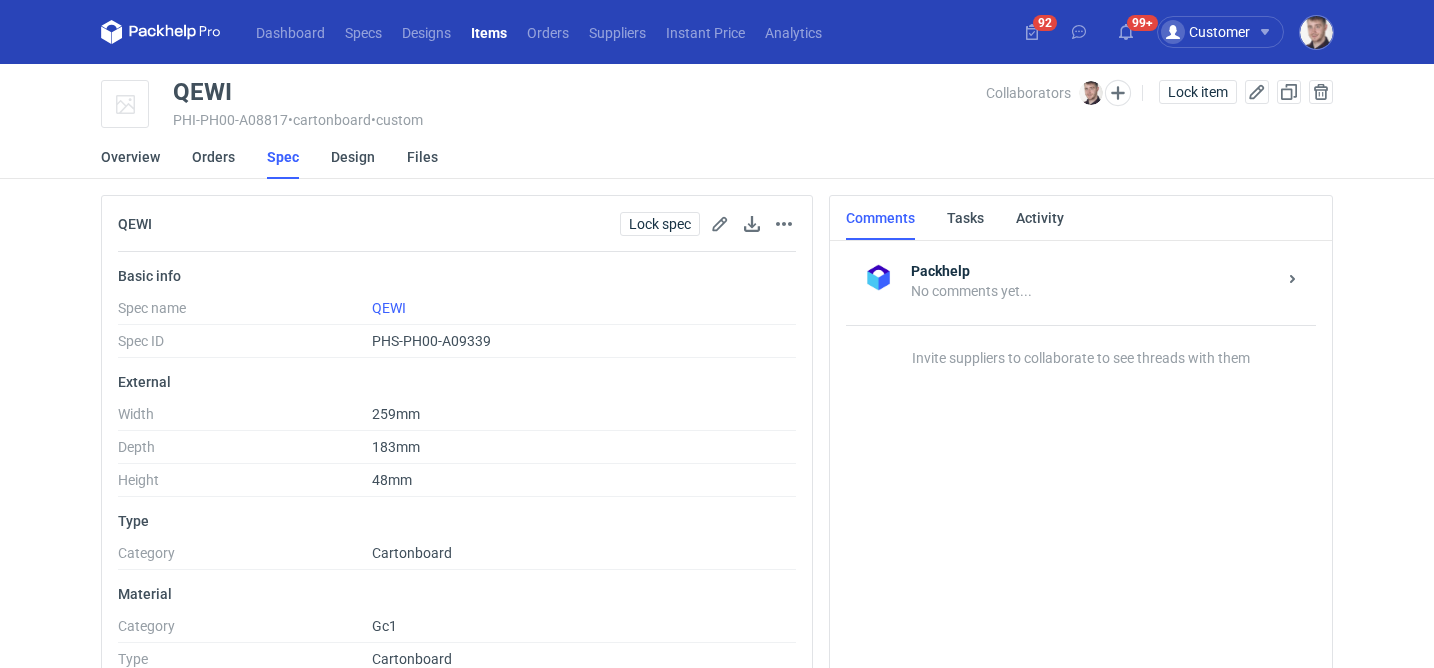 click on "Spec linked." at bounding box center (1260, 80) 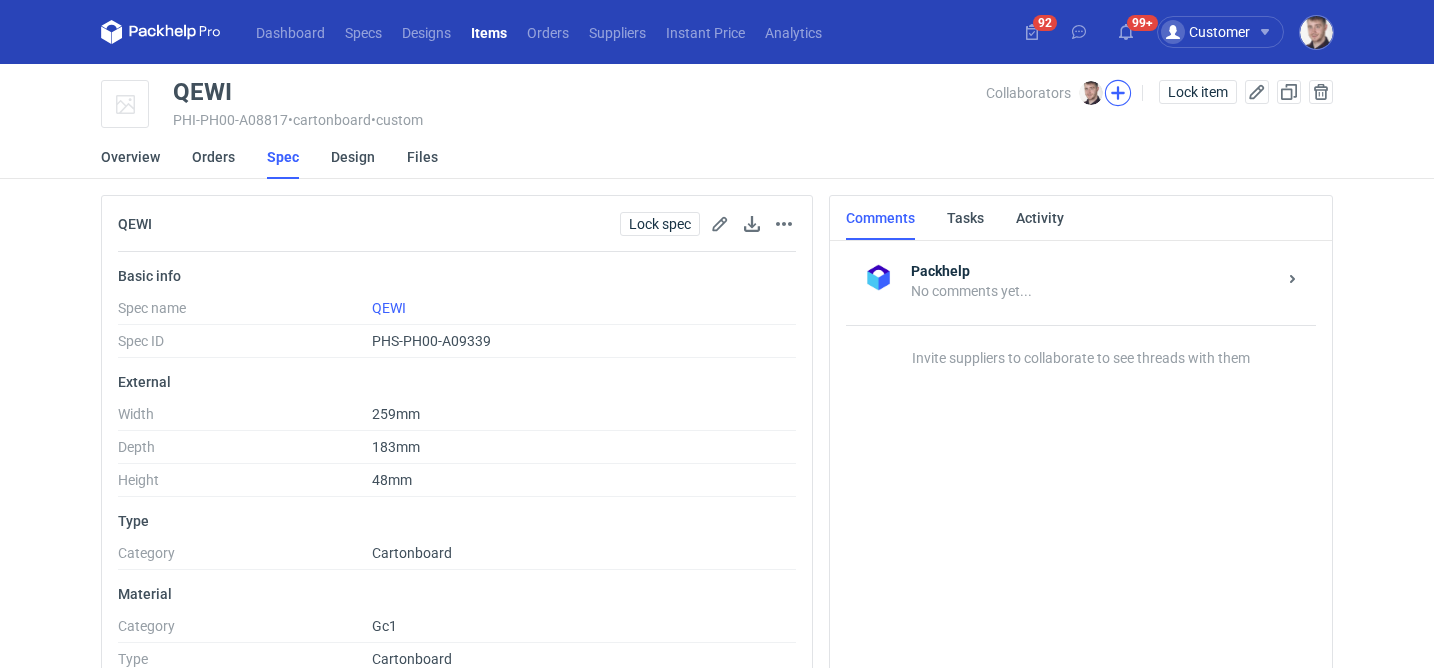 click at bounding box center [1118, 93] 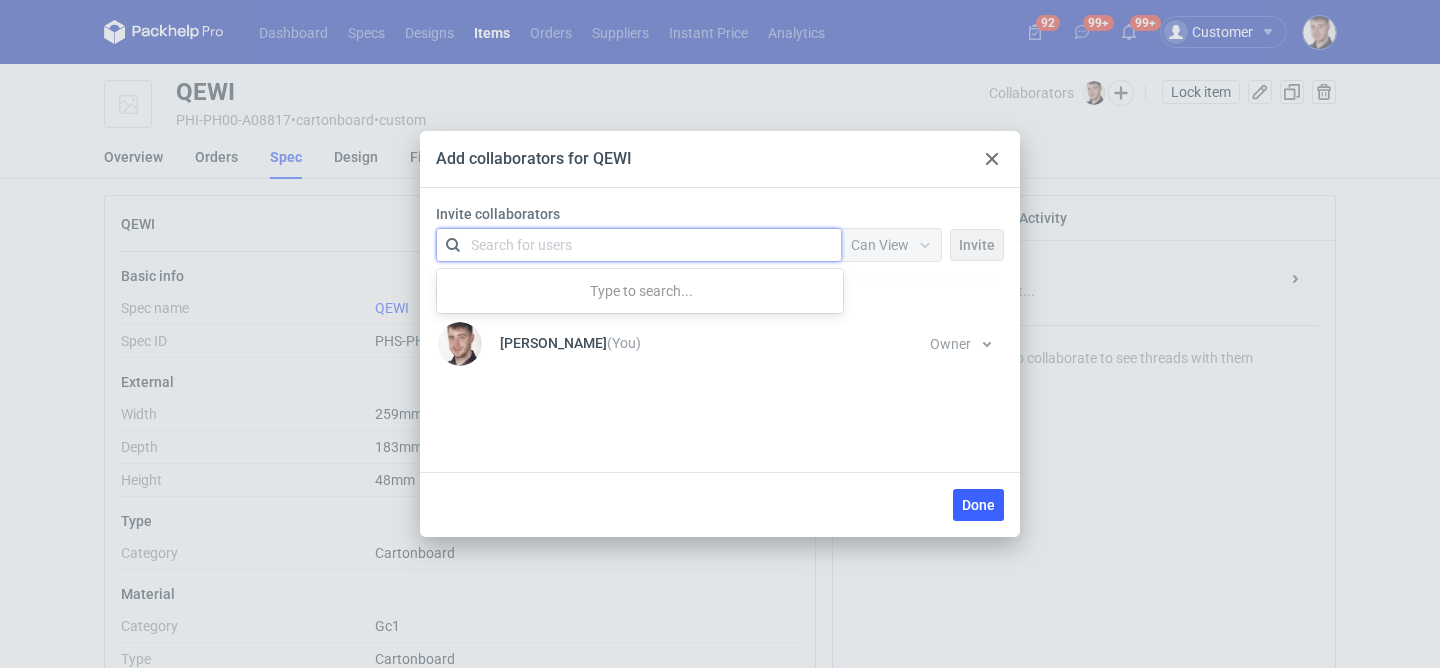 click on "Search for users" at bounding box center [635, 245] 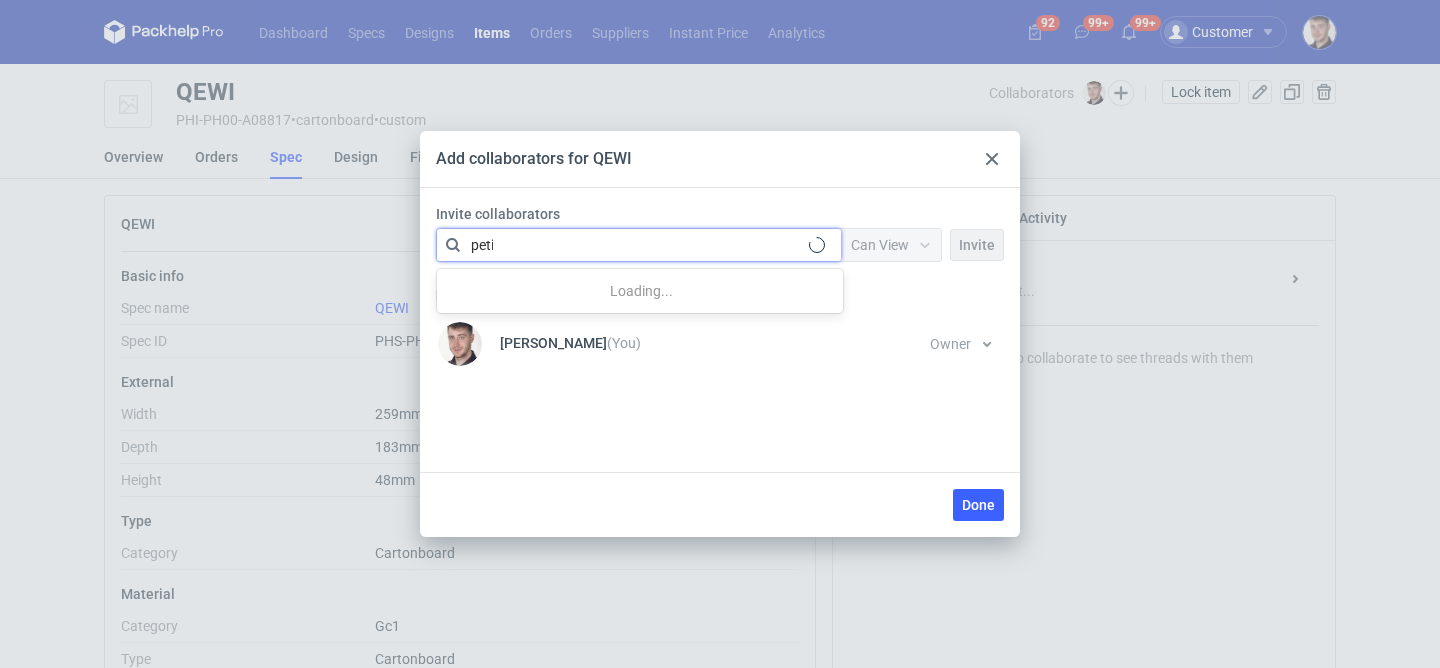 type on "petit" 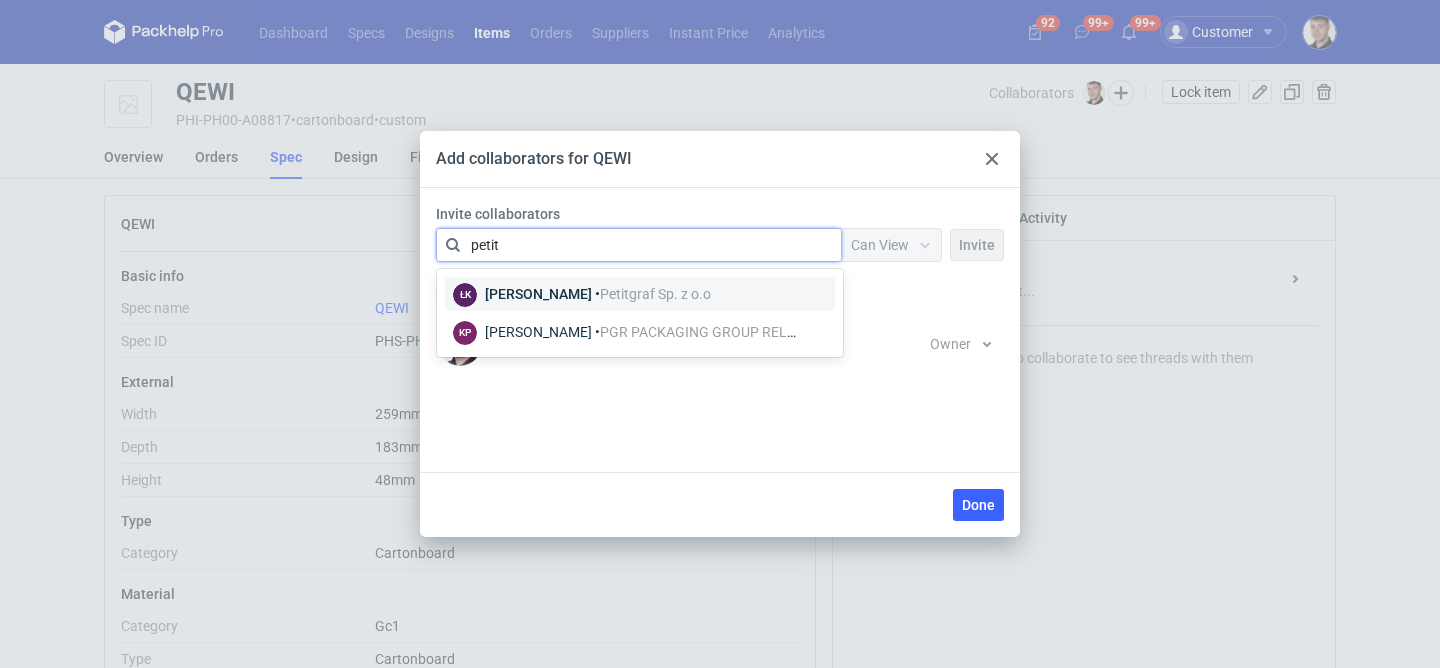 click on "Petitgraf Sp. z o.o" at bounding box center [655, 294] 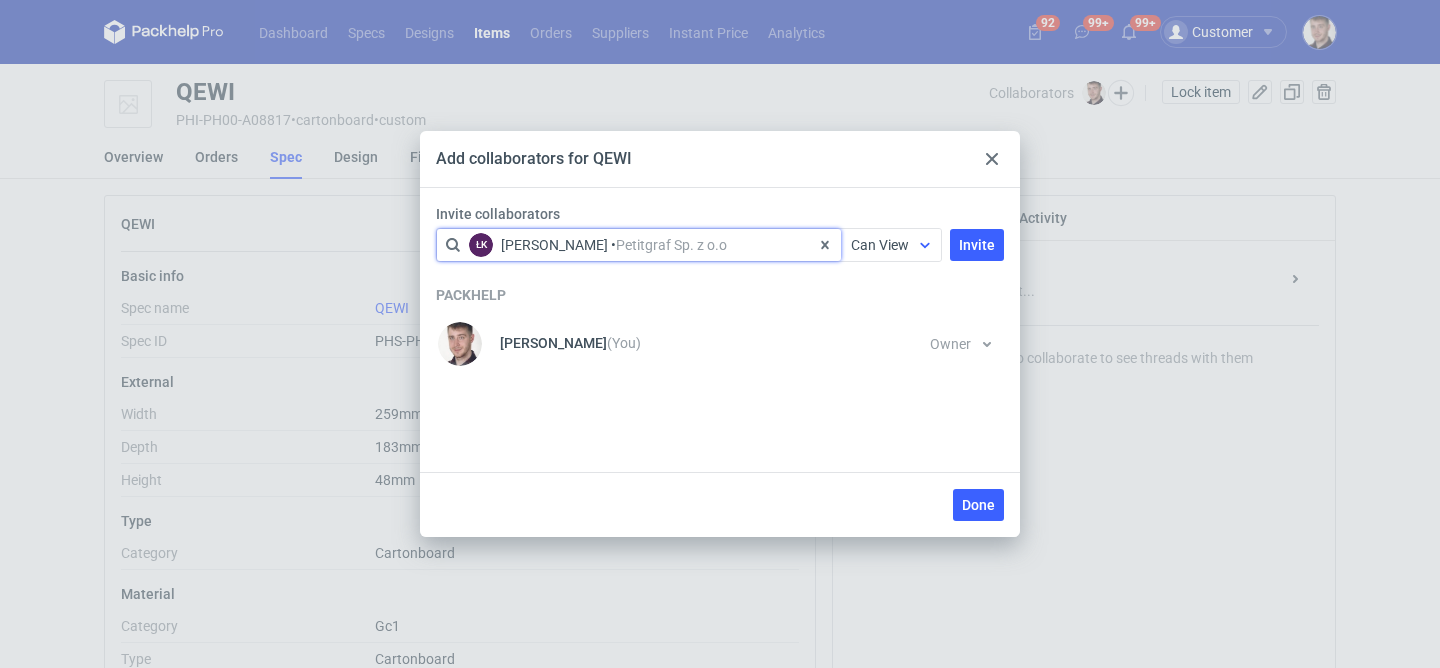 click on "Can View" at bounding box center (891, 245) 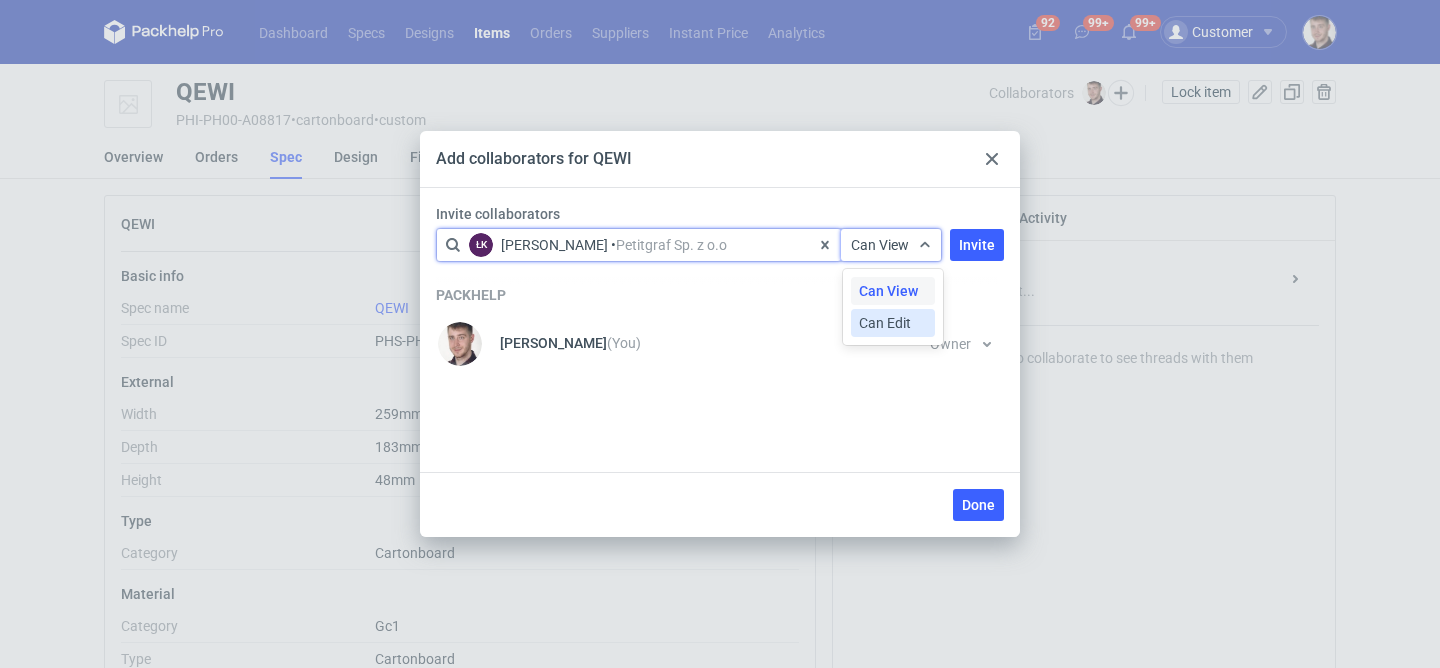 click on "Can Edit" at bounding box center [893, 323] 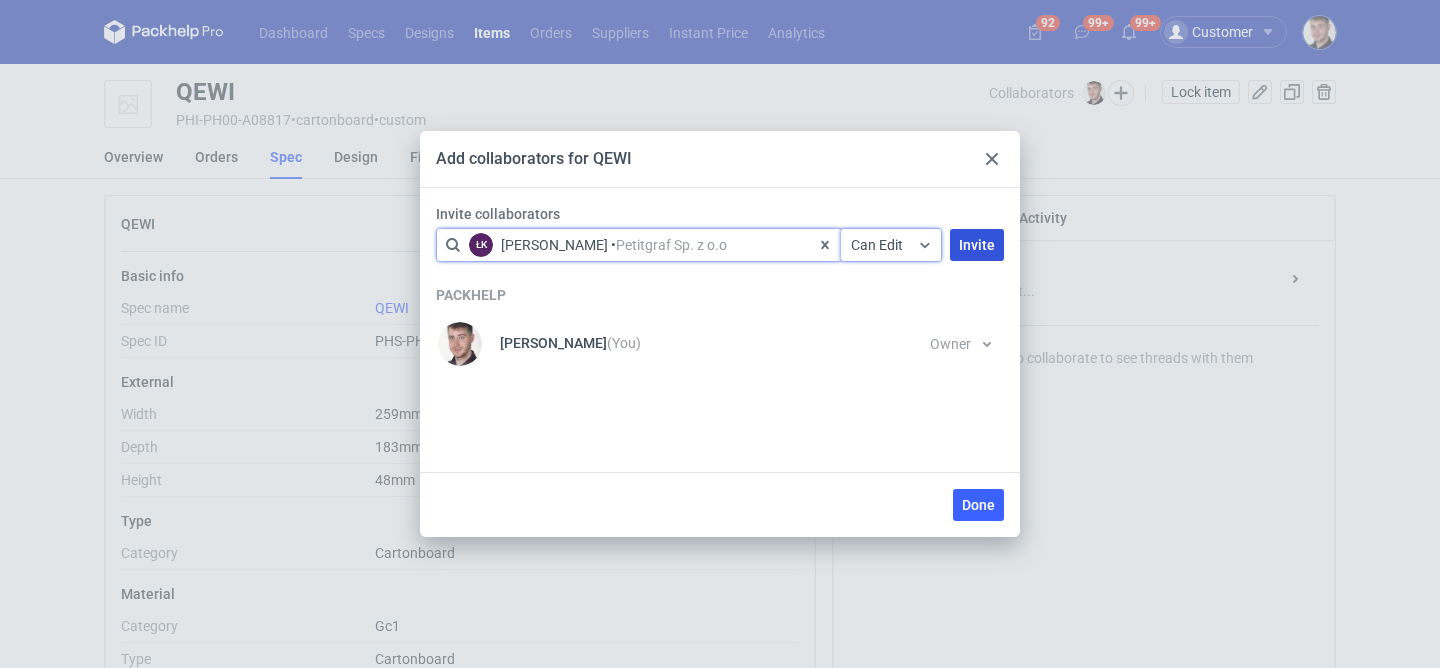 click on "Invite" at bounding box center [977, 245] 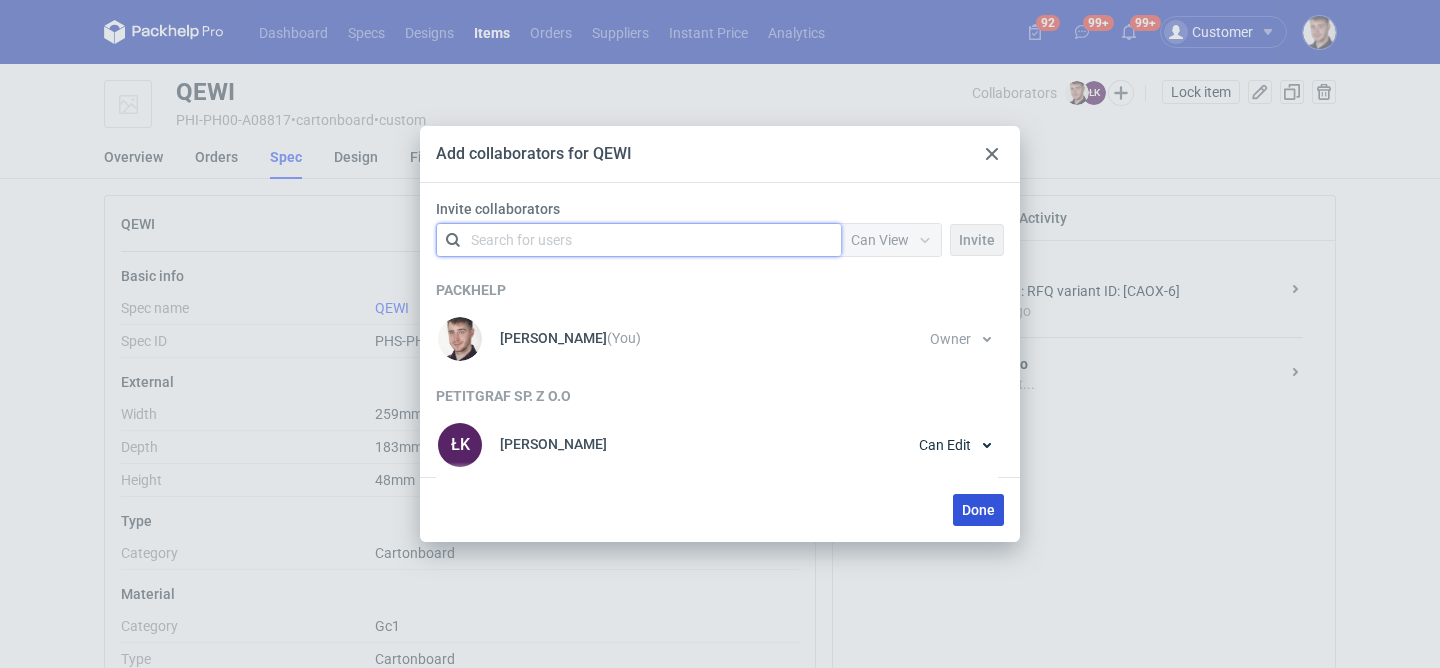 click on "Done" at bounding box center [978, 510] 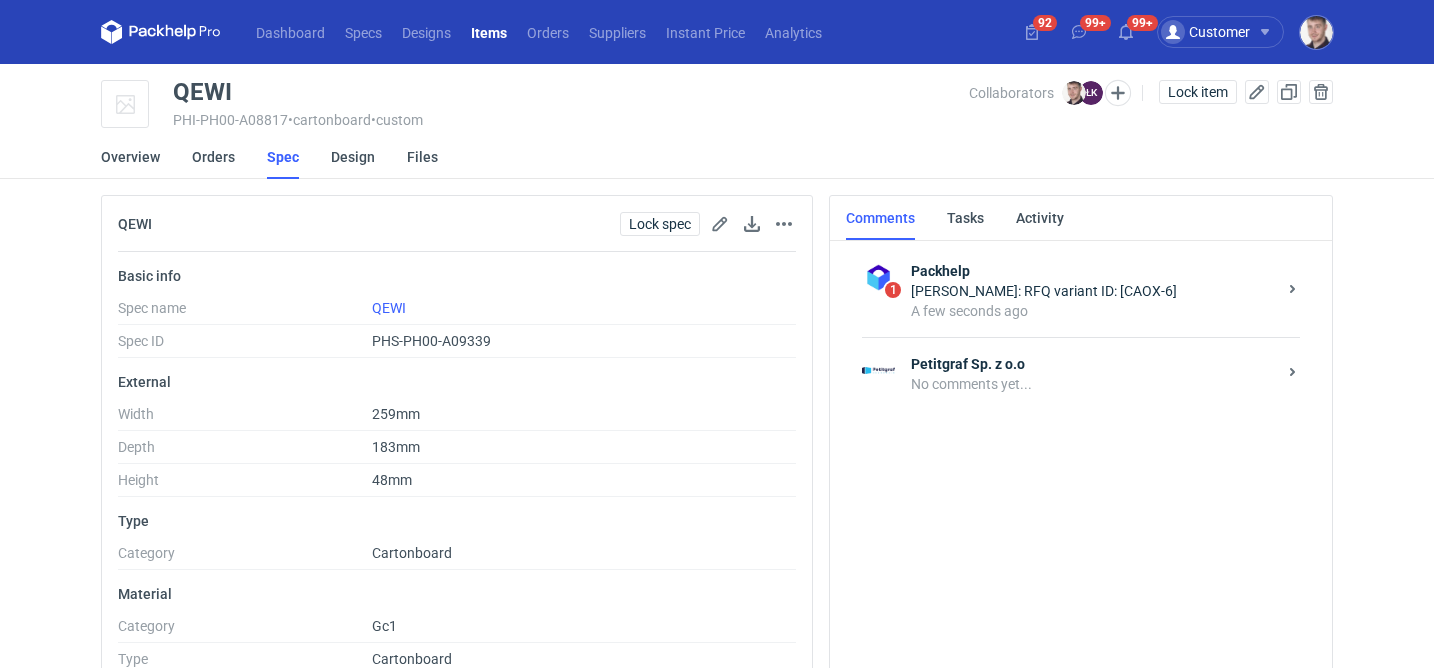 click on "Maciej Sikora: RFQ variant ID: [CAOX-6]" at bounding box center [1093, 291] 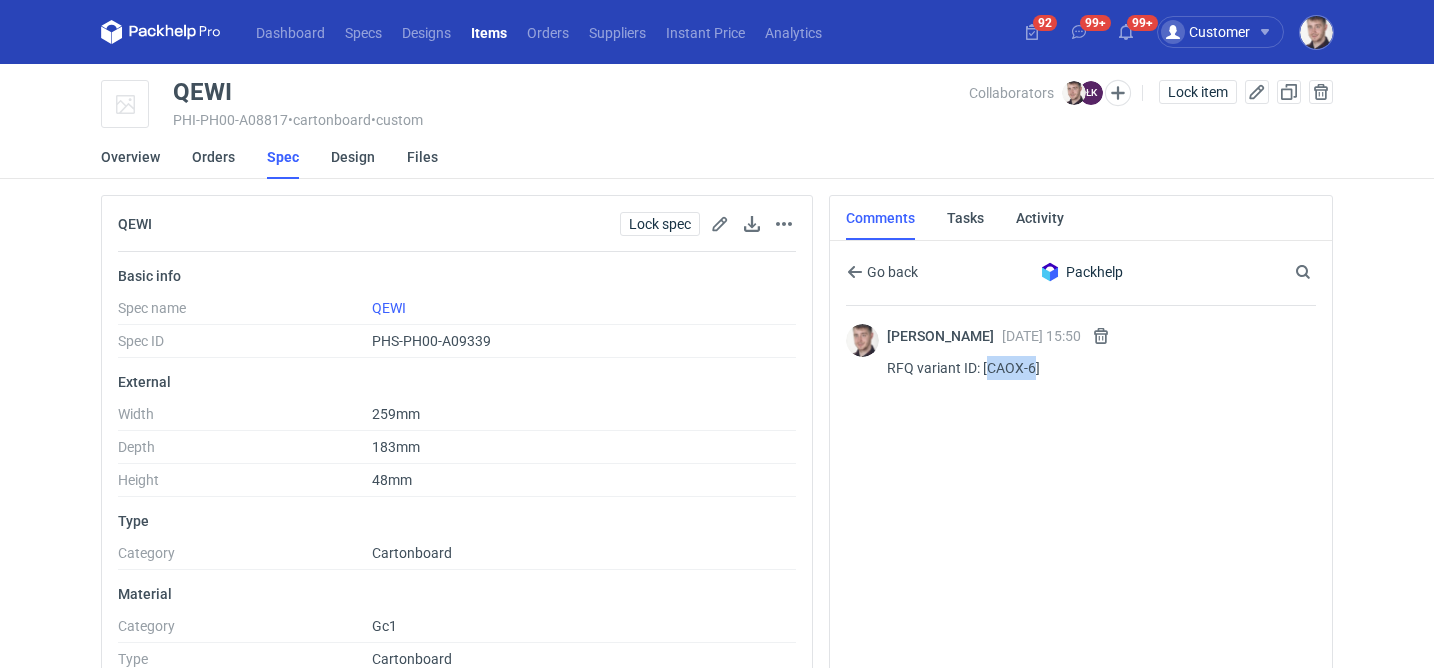 drag, startPoint x: 985, startPoint y: 369, endPoint x: 1032, endPoint y: 368, distance: 47.010635 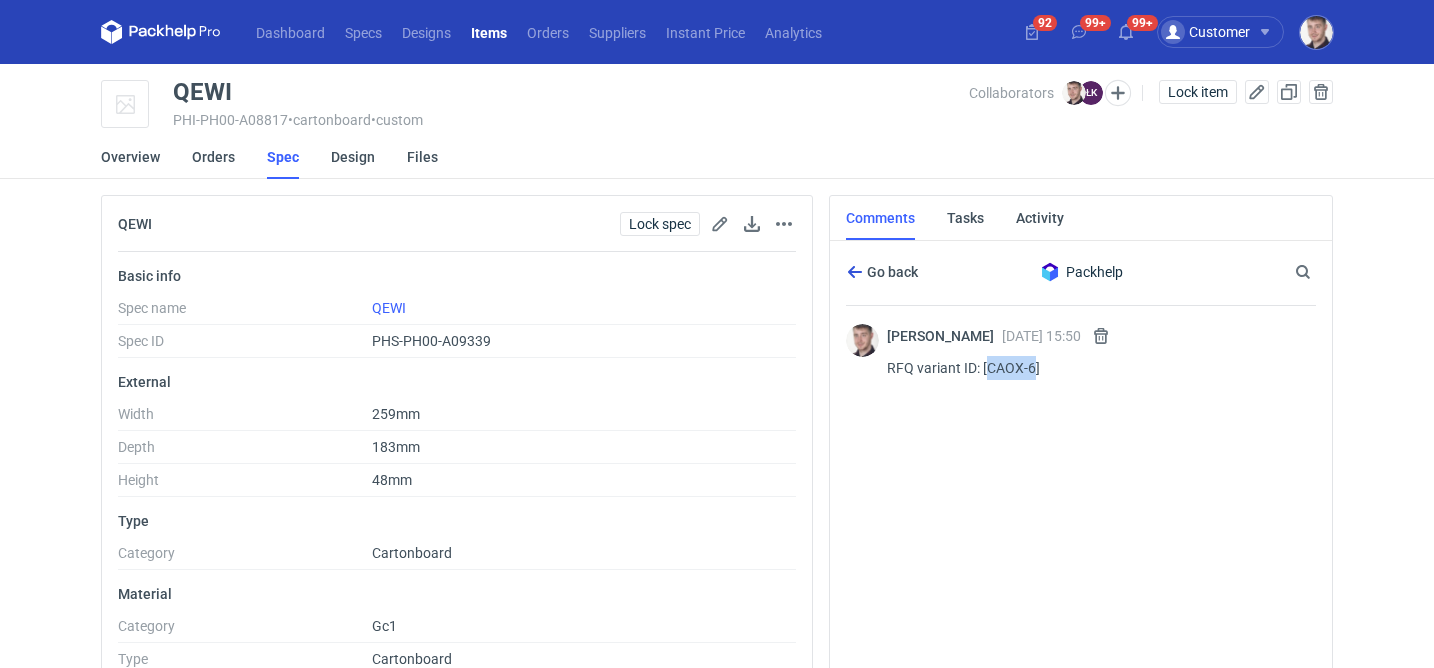 click on "Go back" at bounding box center [882, 272] 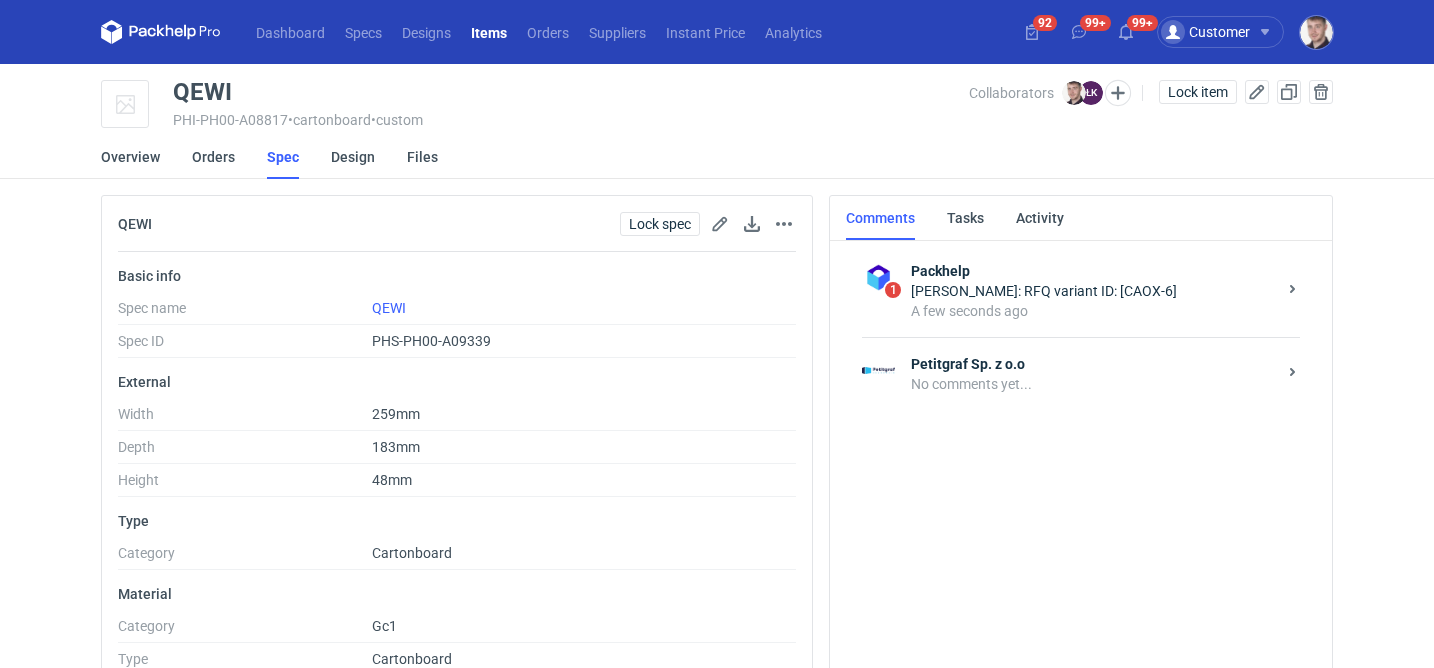 click on "No comments yet..." at bounding box center (1093, 384) 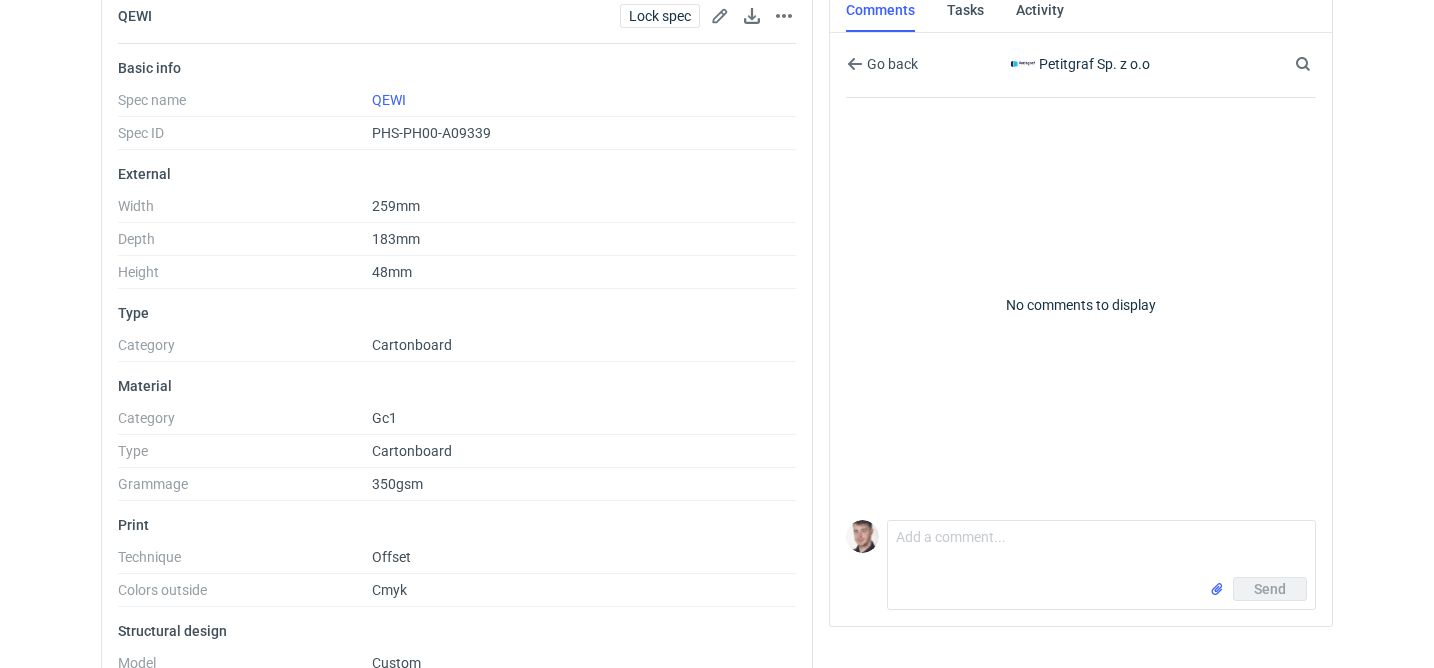 scroll, scrollTop: 320, scrollLeft: 0, axis: vertical 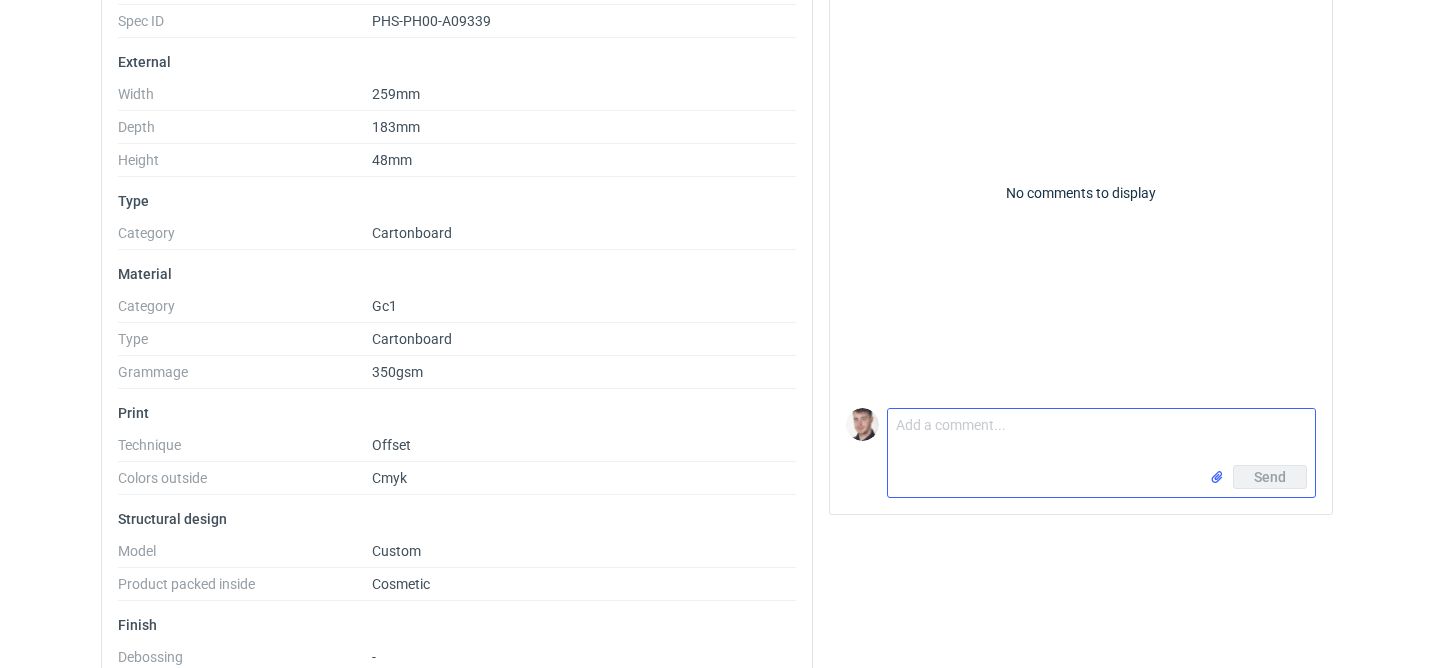 click on "Comment message" at bounding box center [1101, 437] 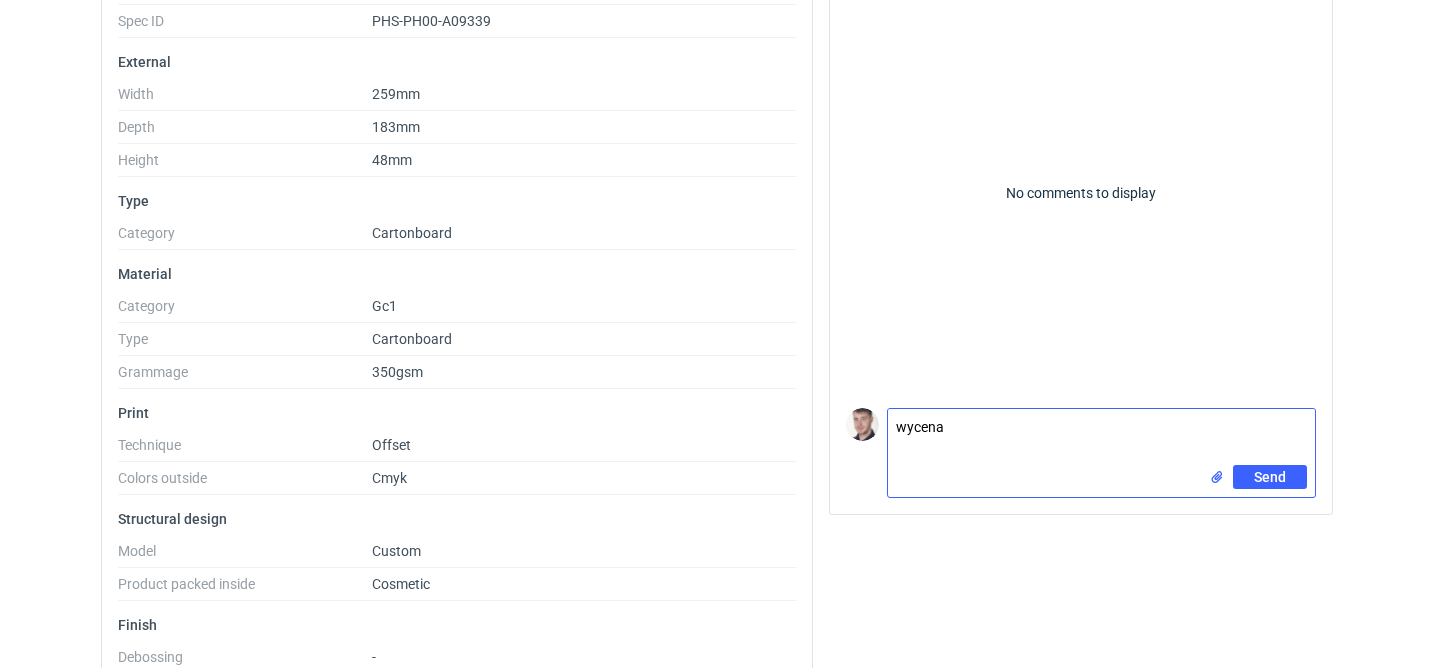 paste on "CAOX-6" 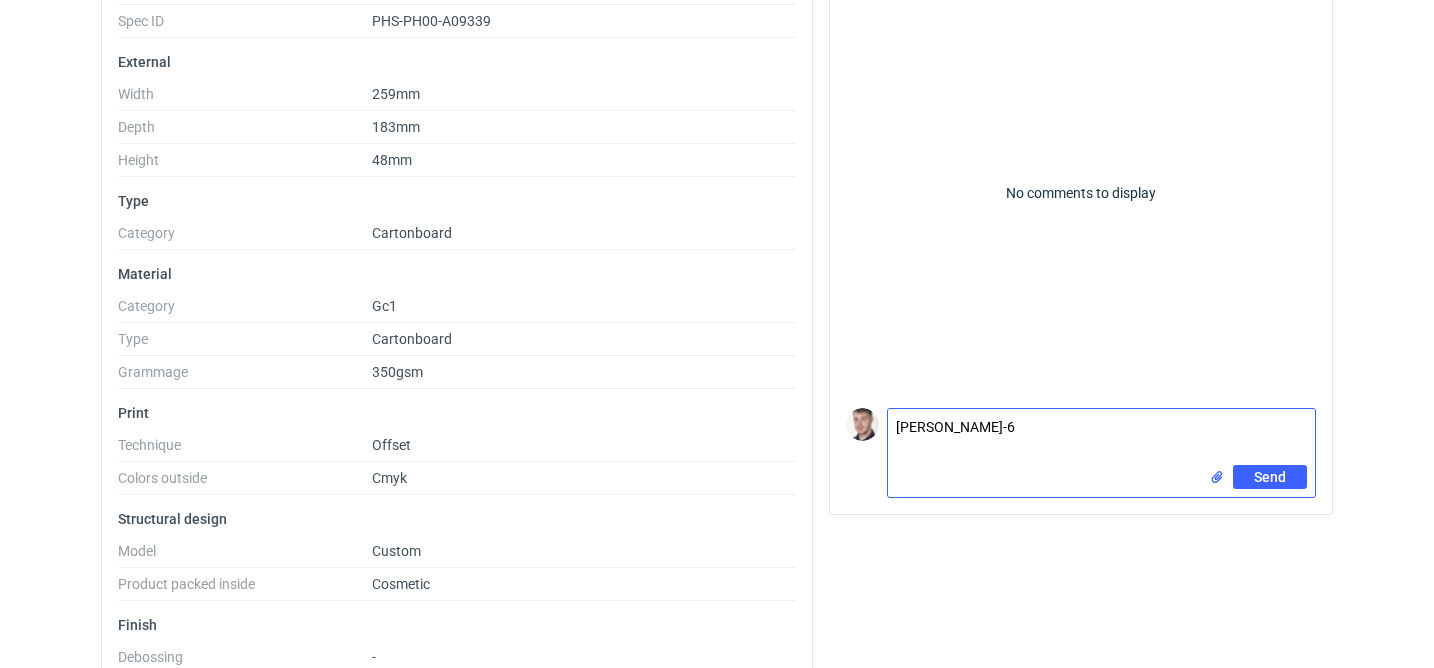 scroll, scrollTop: 0, scrollLeft: 0, axis: both 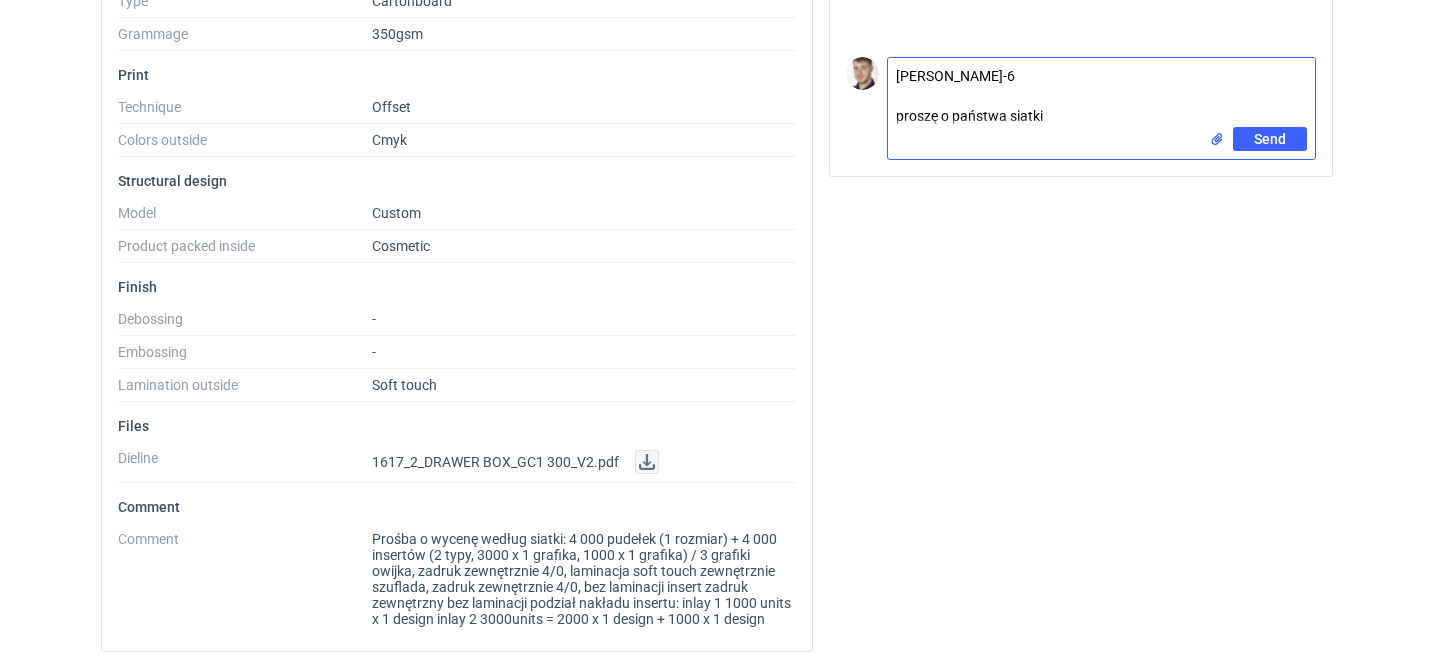 type on "wycena CAOX-6
proszę o państwa siatki" 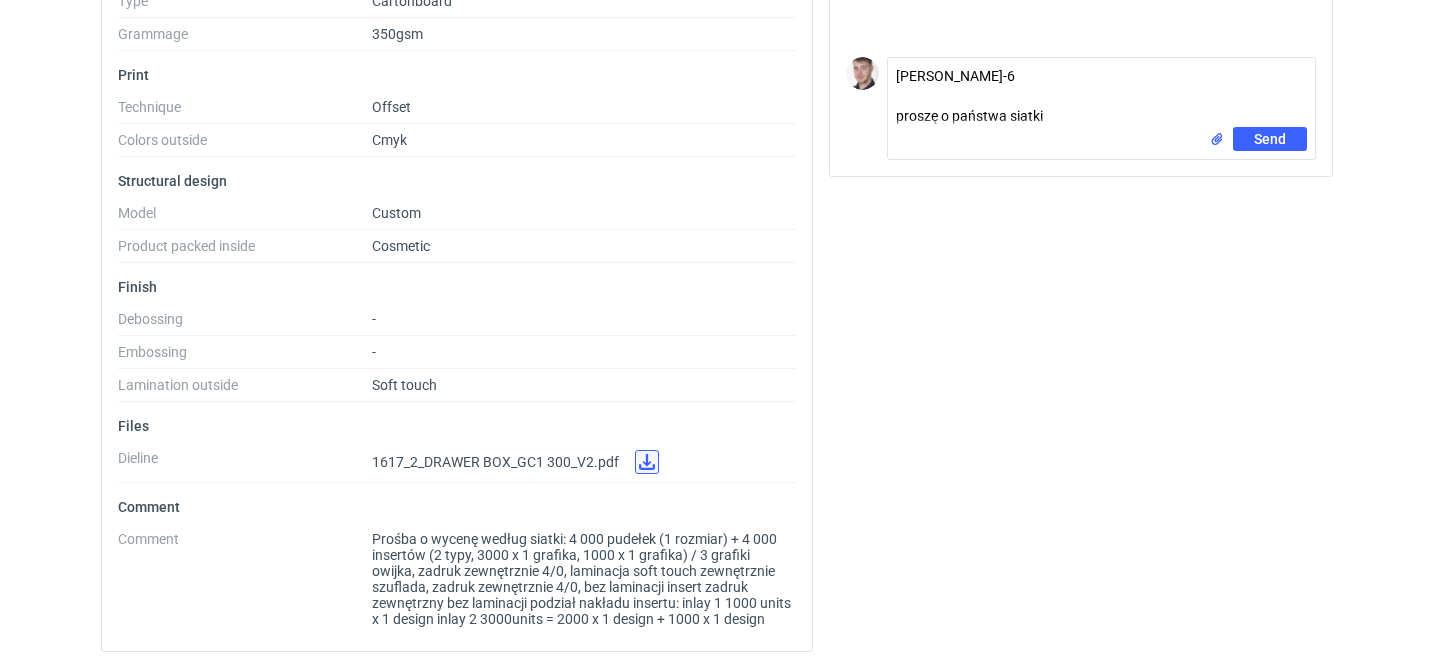 click at bounding box center [647, 462] 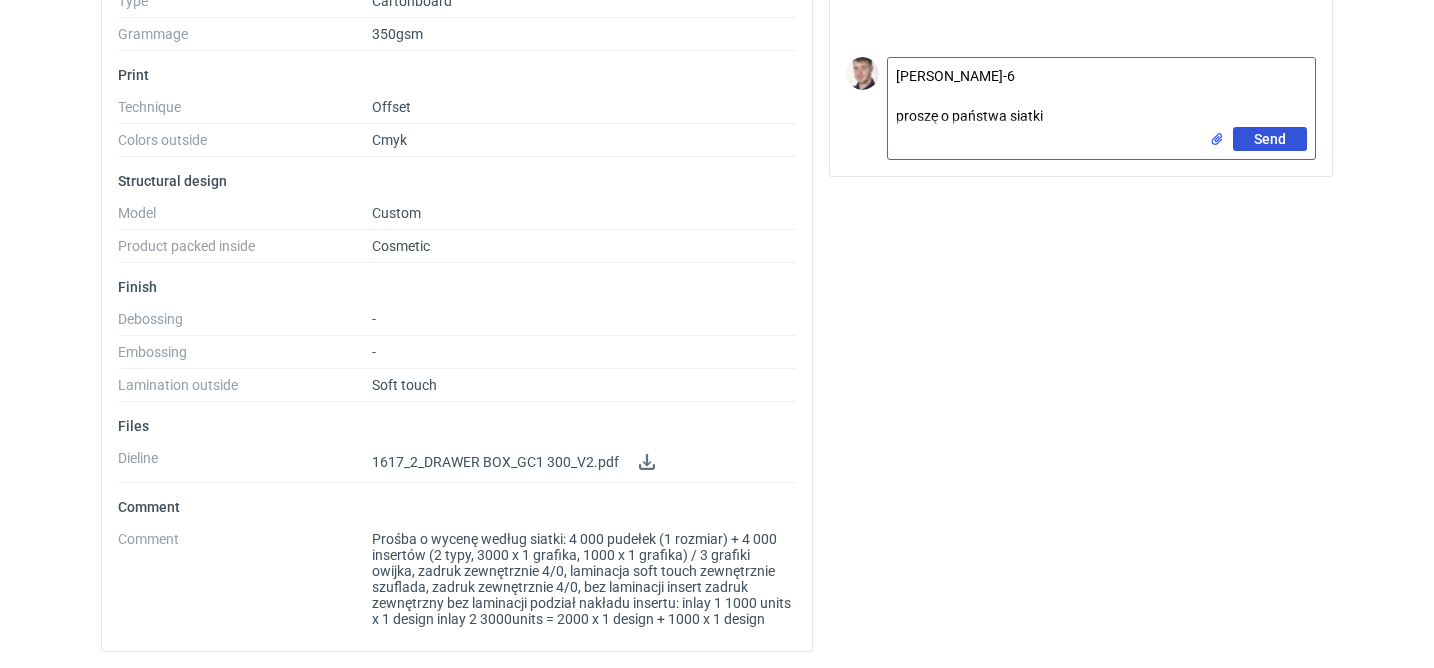 click on "Send" at bounding box center (1270, 139) 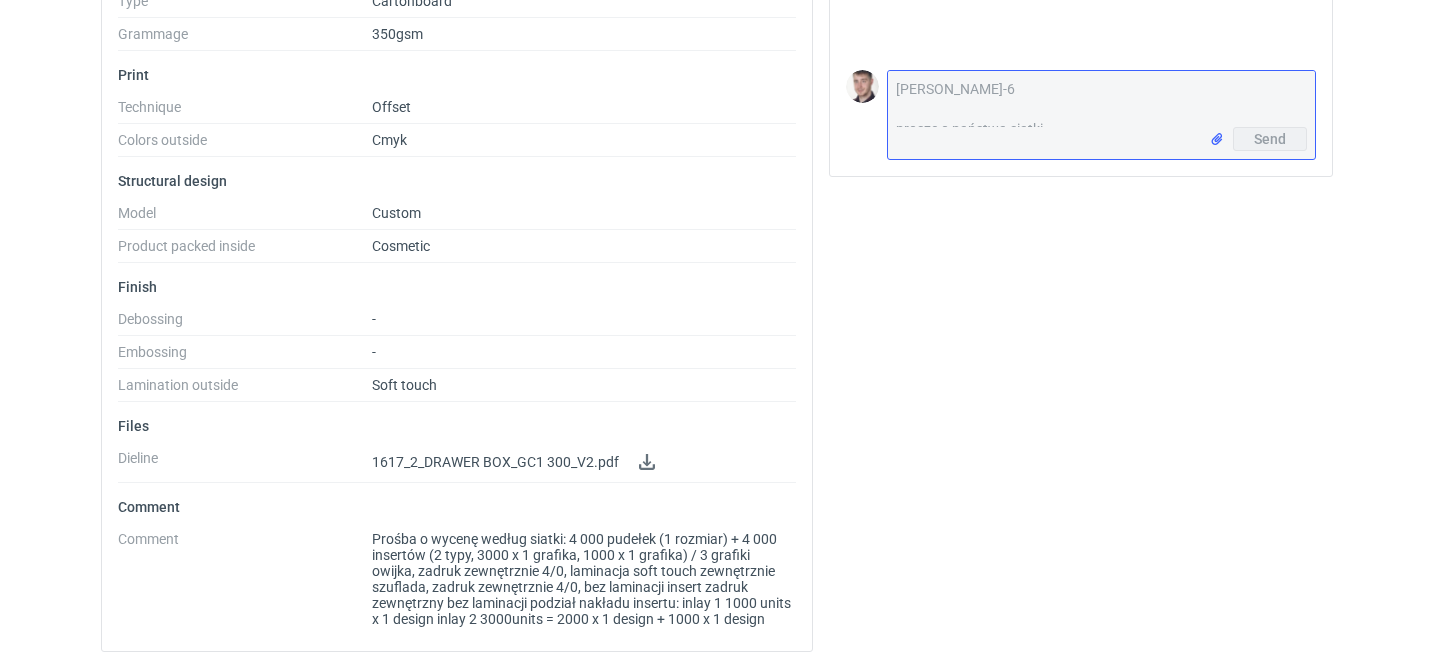 type 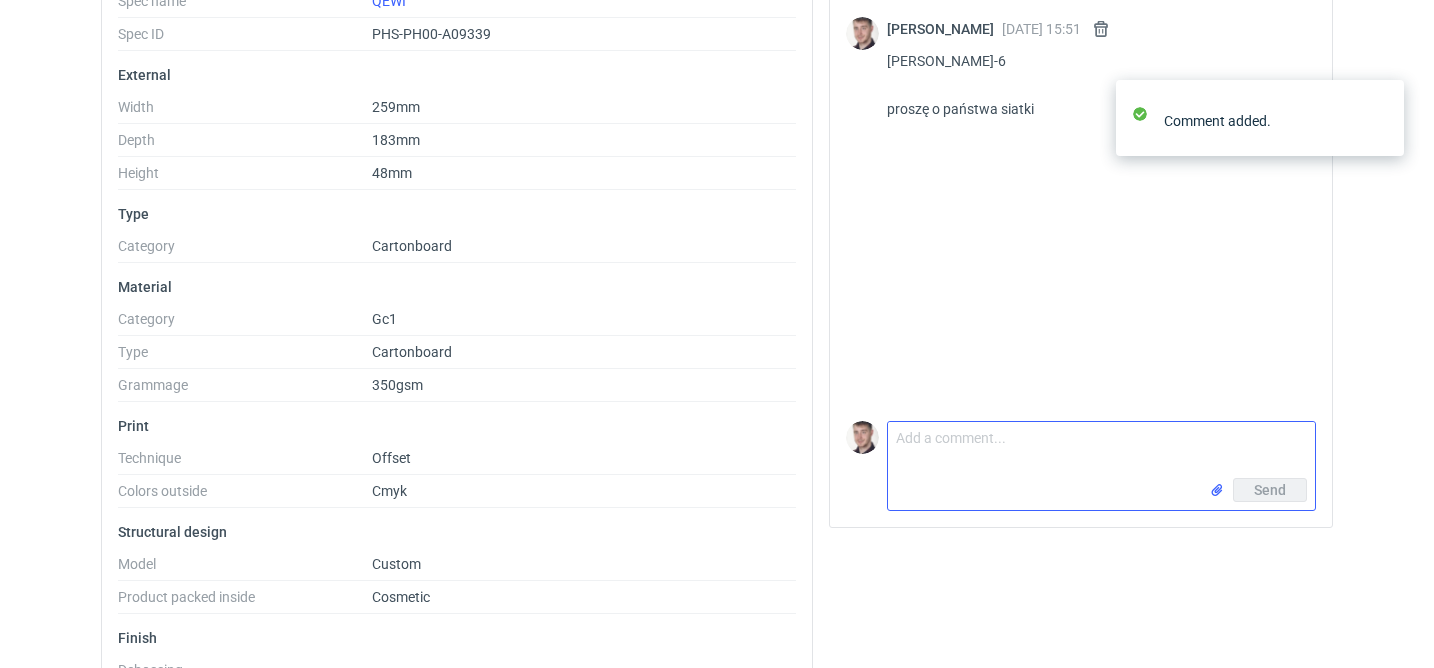 scroll, scrollTop: 306, scrollLeft: 0, axis: vertical 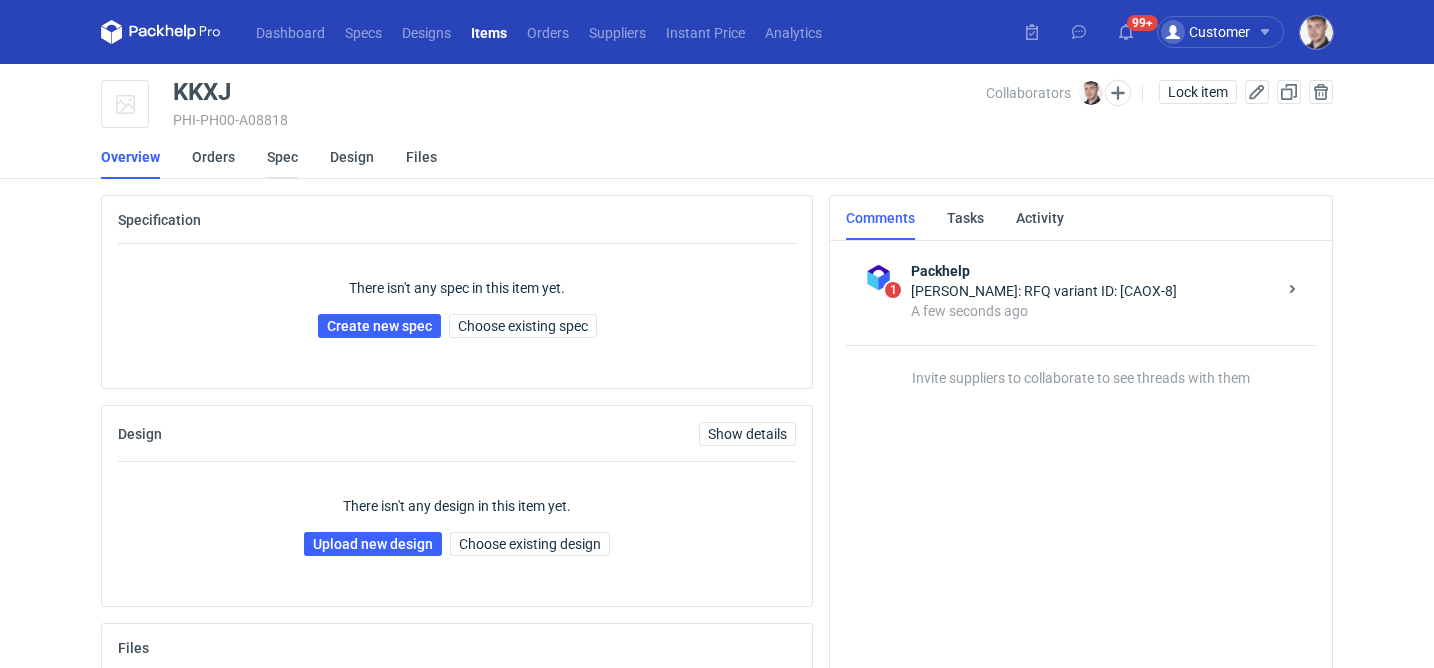 click on "Spec" at bounding box center (282, 157) 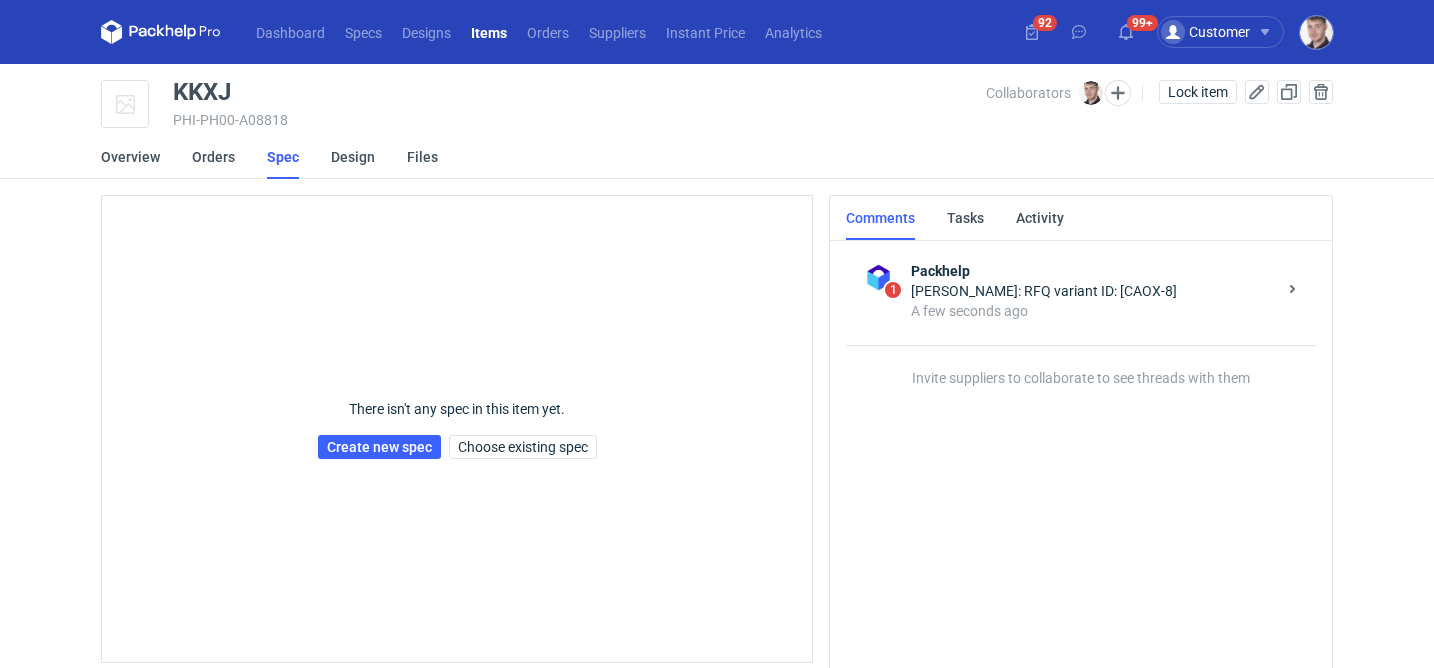 click on "There isn't any spec in this item yet. Create new spec Choose existing spec" at bounding box center (457, 429) 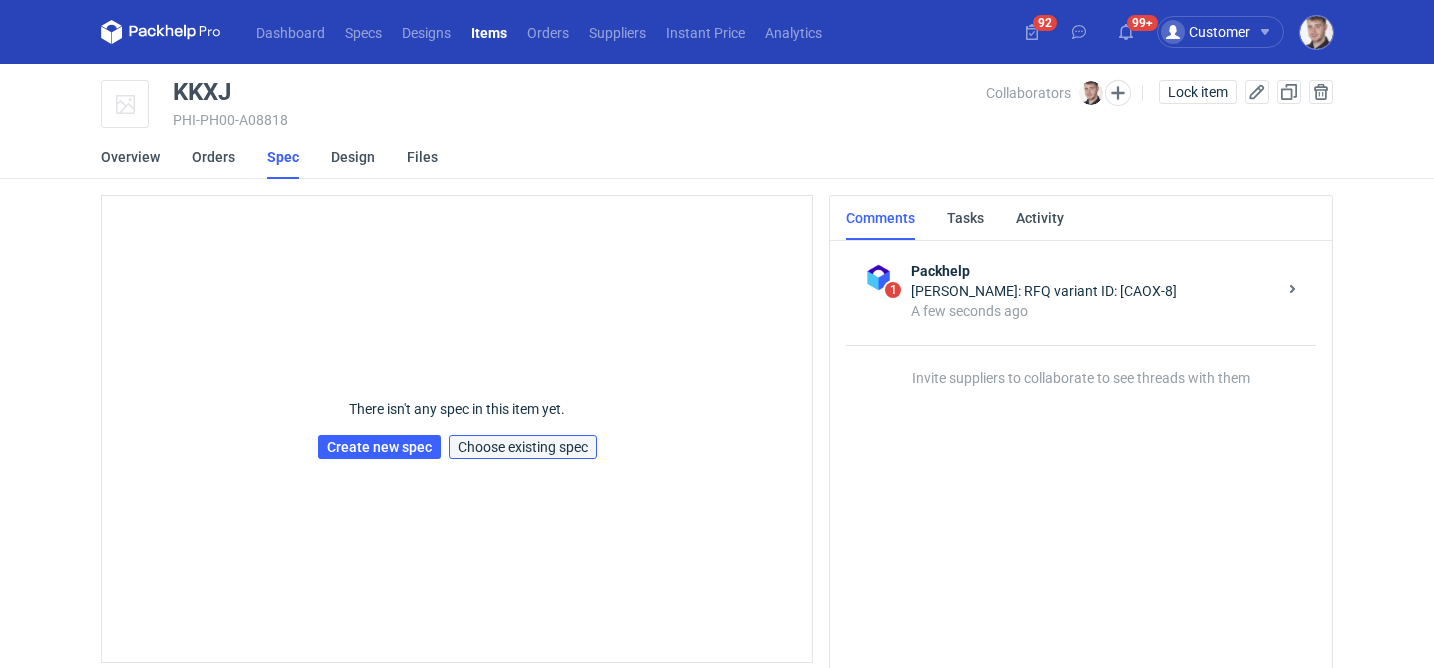 click on "Choose existing spec" at bounding box center (523, 447) 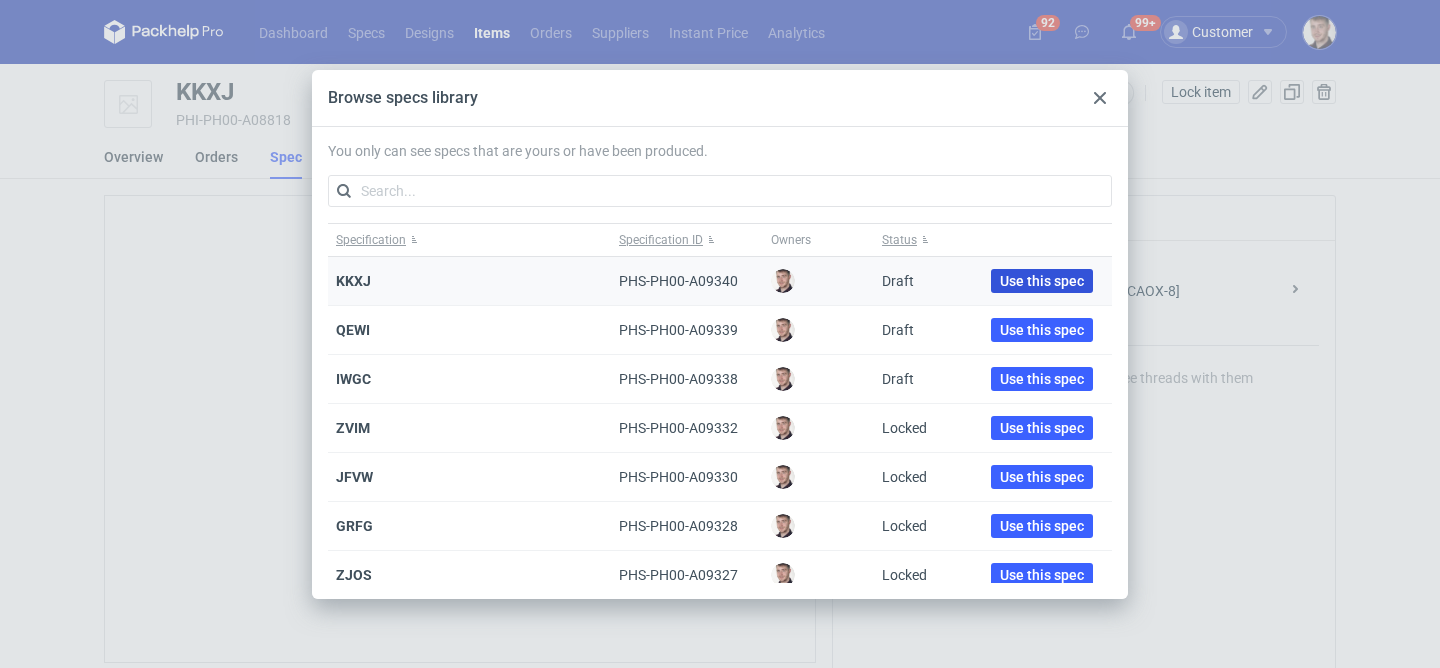 click on "Use this spec" at bounding box center [1042, 281] 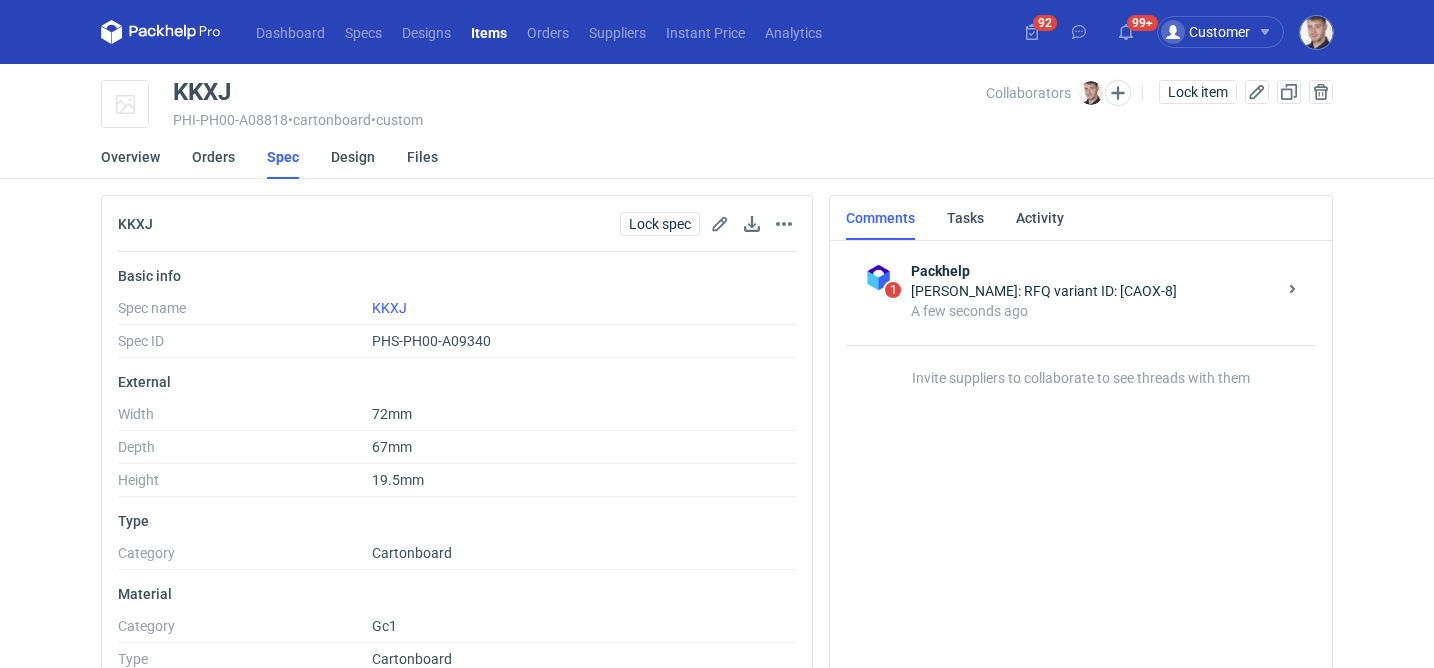 click on "Spec linked." at bounding box center [1260, 80] 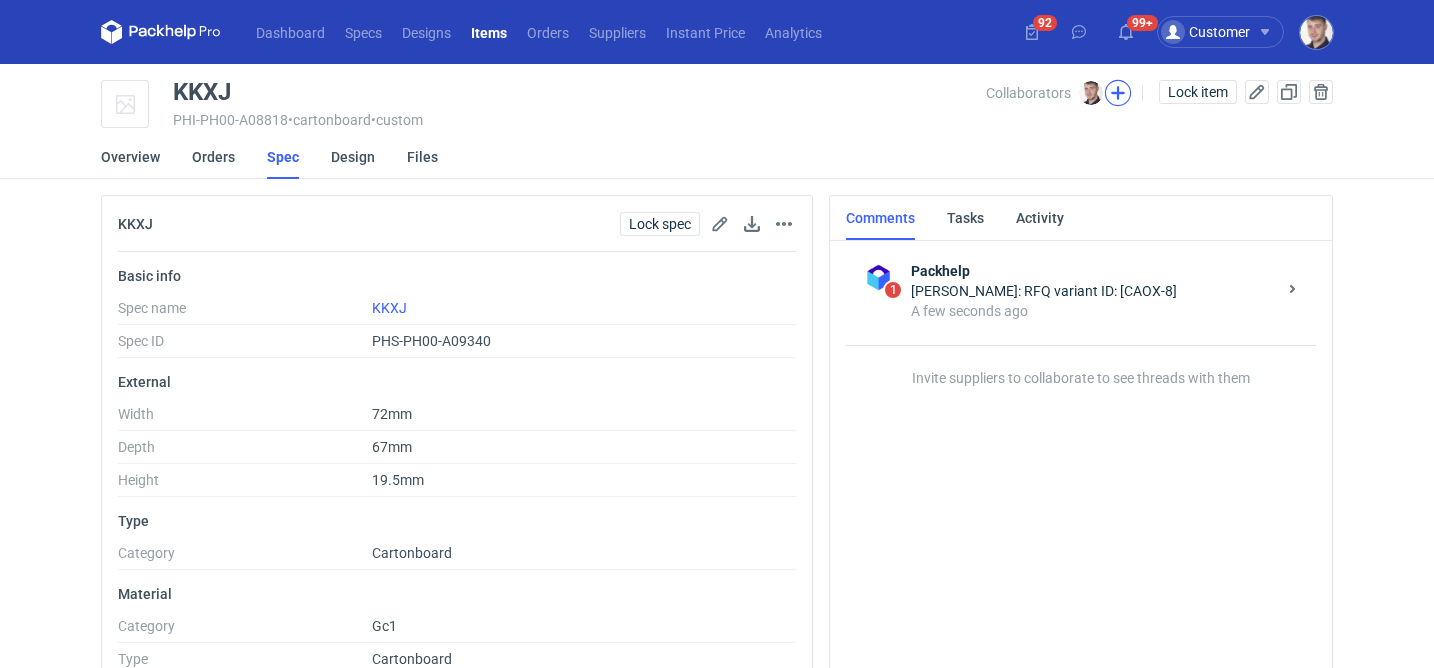 click at bounding box center (1118, 93) 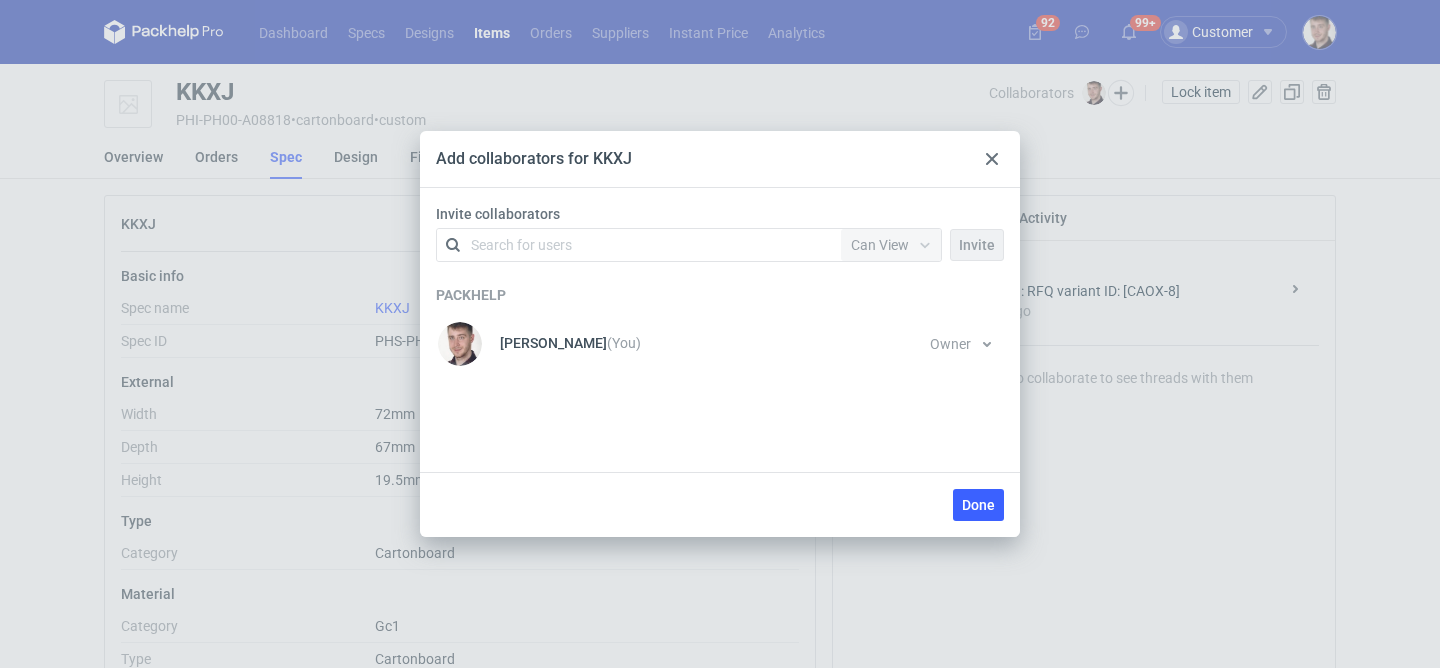 click on "Search for users" at bounding box center [635, 245] 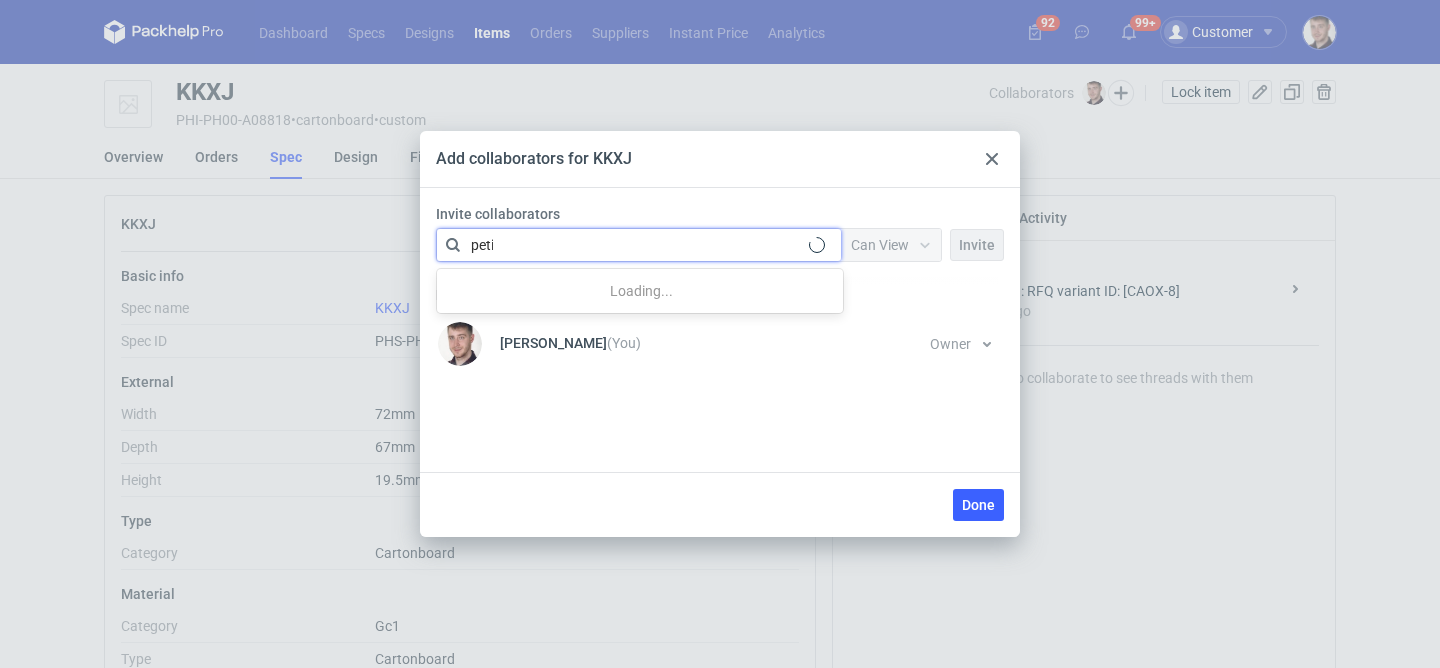type on "petit" 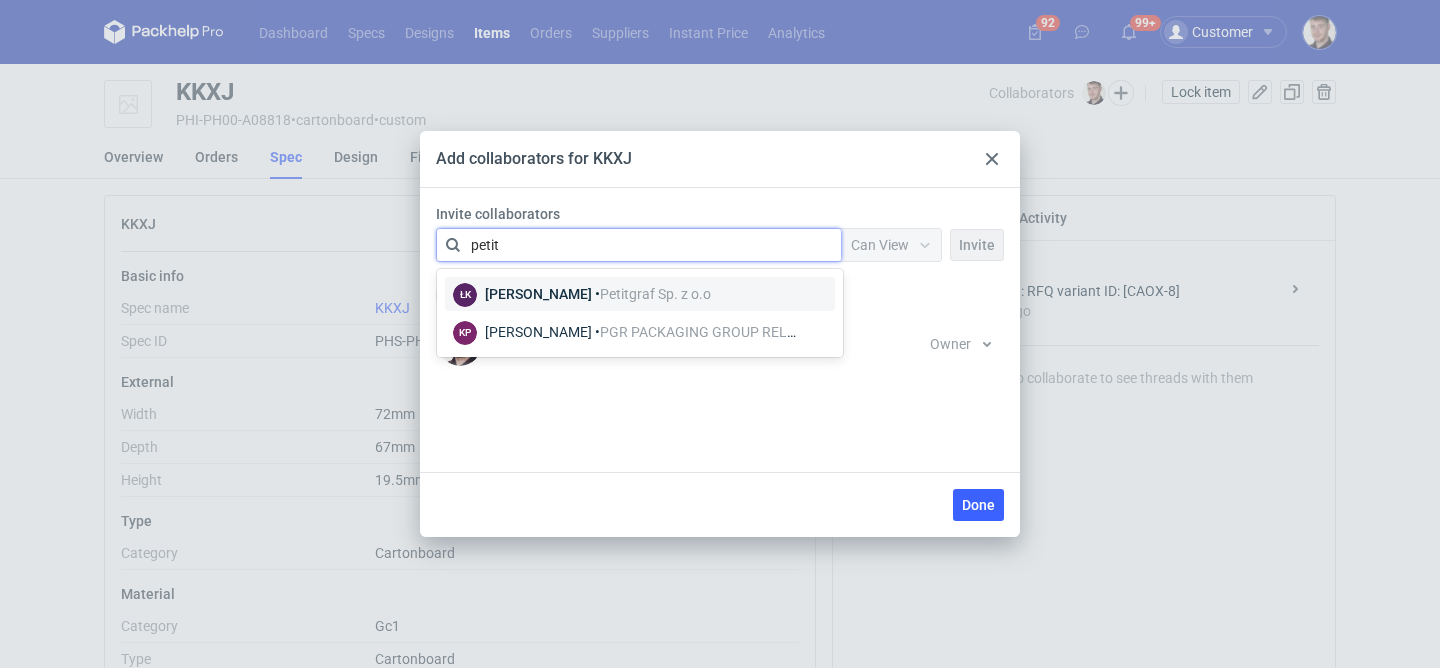 click on "Petitgraf Sp. z o.o" at bounding box center [655, 294] 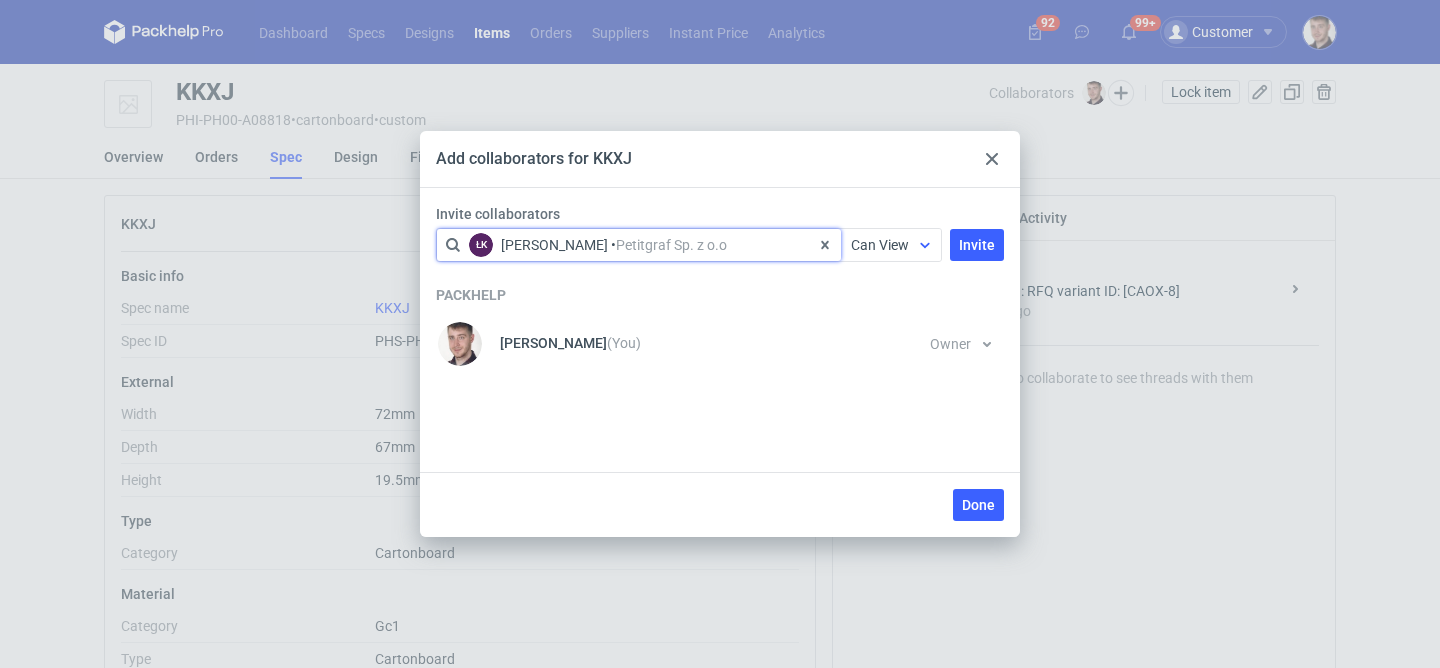 click on "Can View" at bounding box center [880, 245] 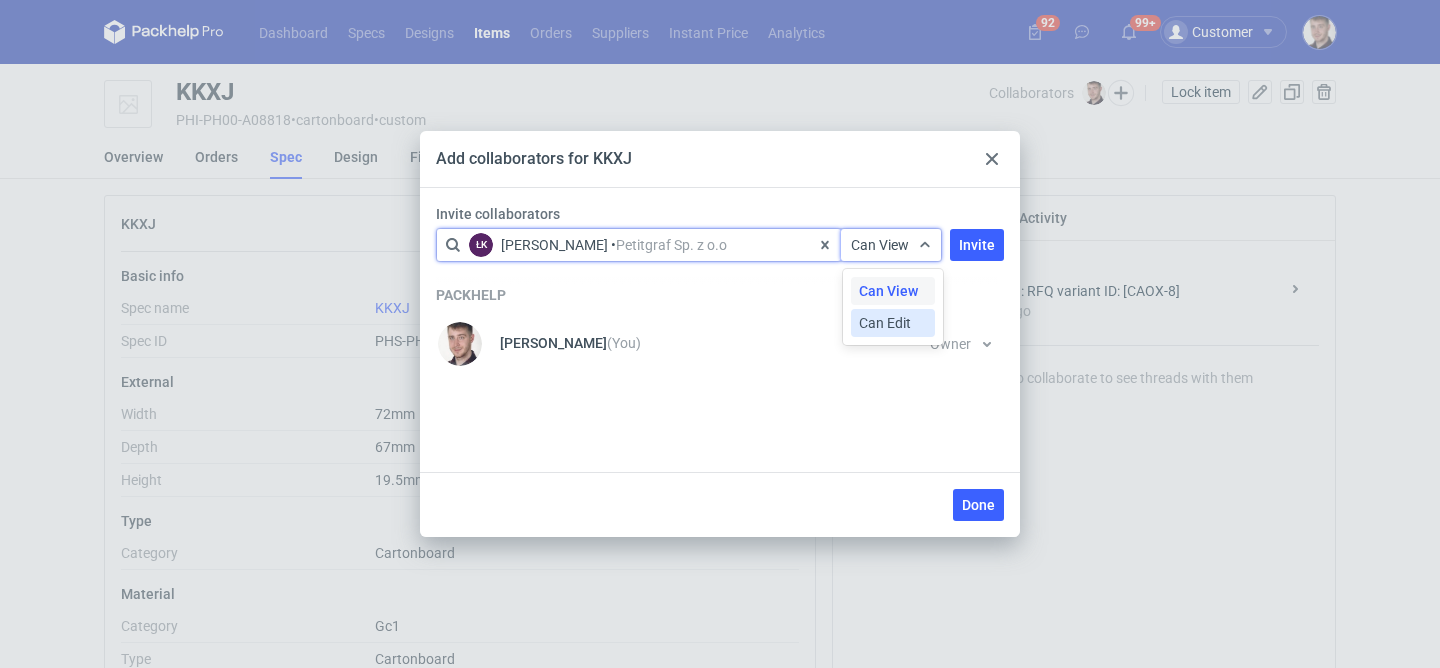 click on "Can Edit" at bounding box center (885, 323) 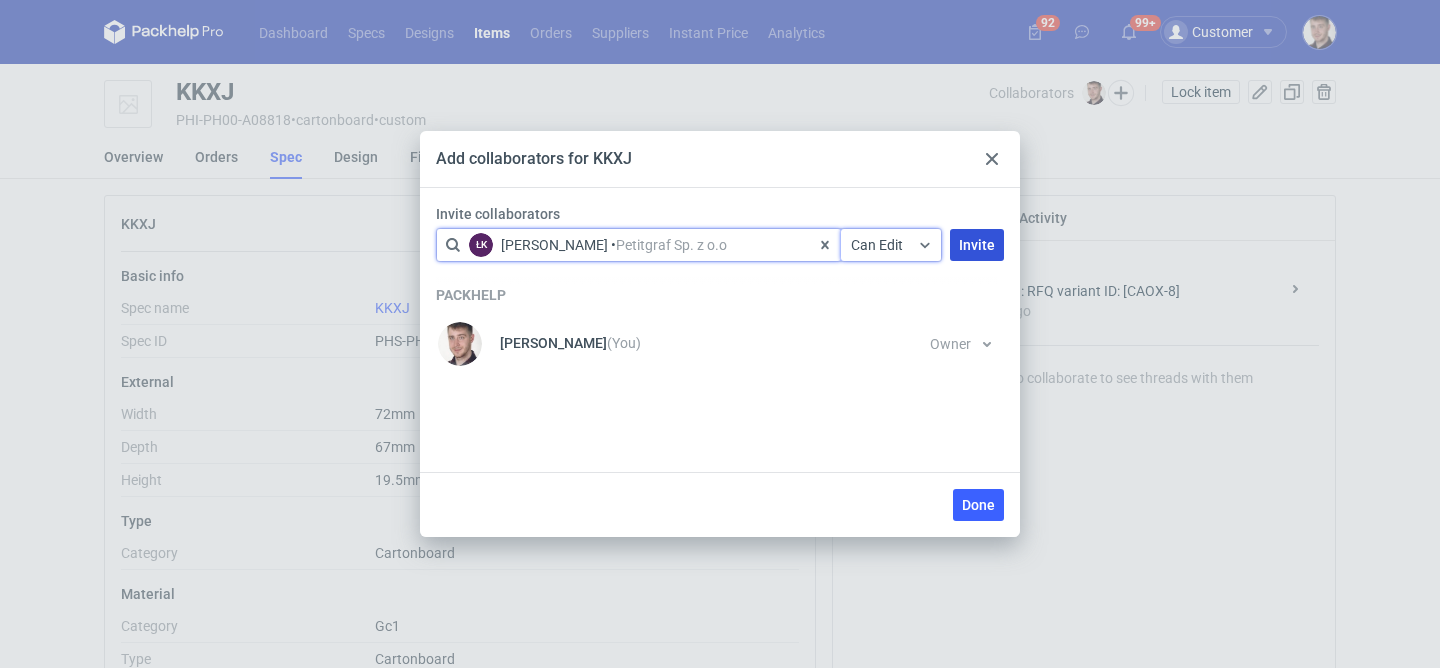 click on "Invite" at bounding box center (977, 245) 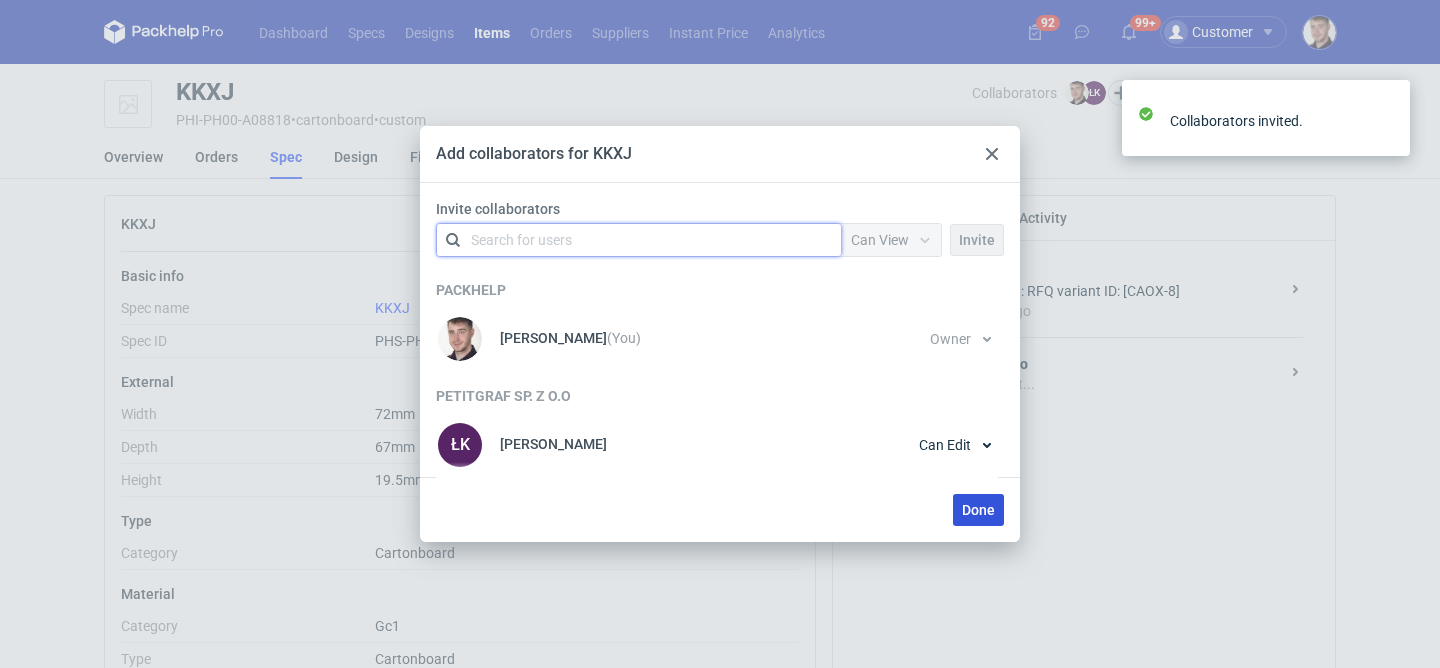 click on "Done" at bounding box center [978, 510] 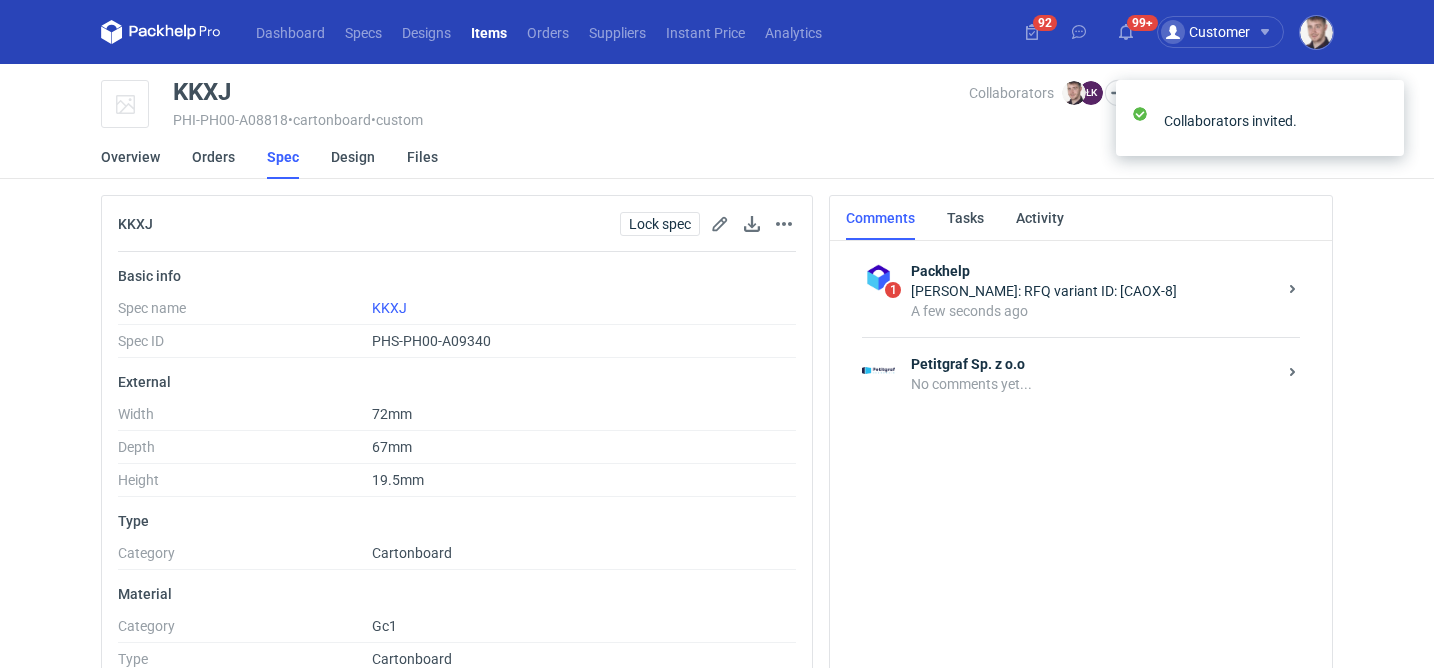 click on "[PERSON_NAME]: RFQ variant ID: [CAOX-8]" at bounding box center [1093, 291] 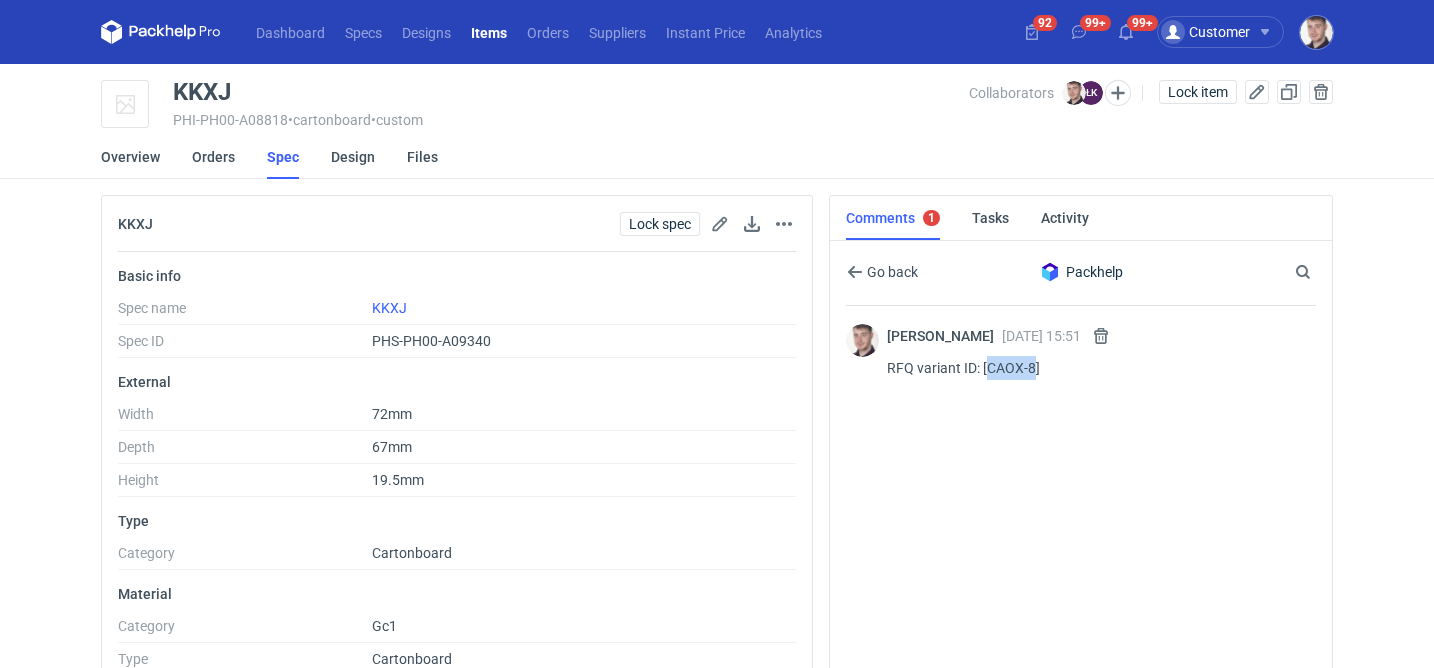 drag, startPoint x: 989, startPoint y: 369, endPoint x: 1035, endPoint y: 365, distance: 46.173584 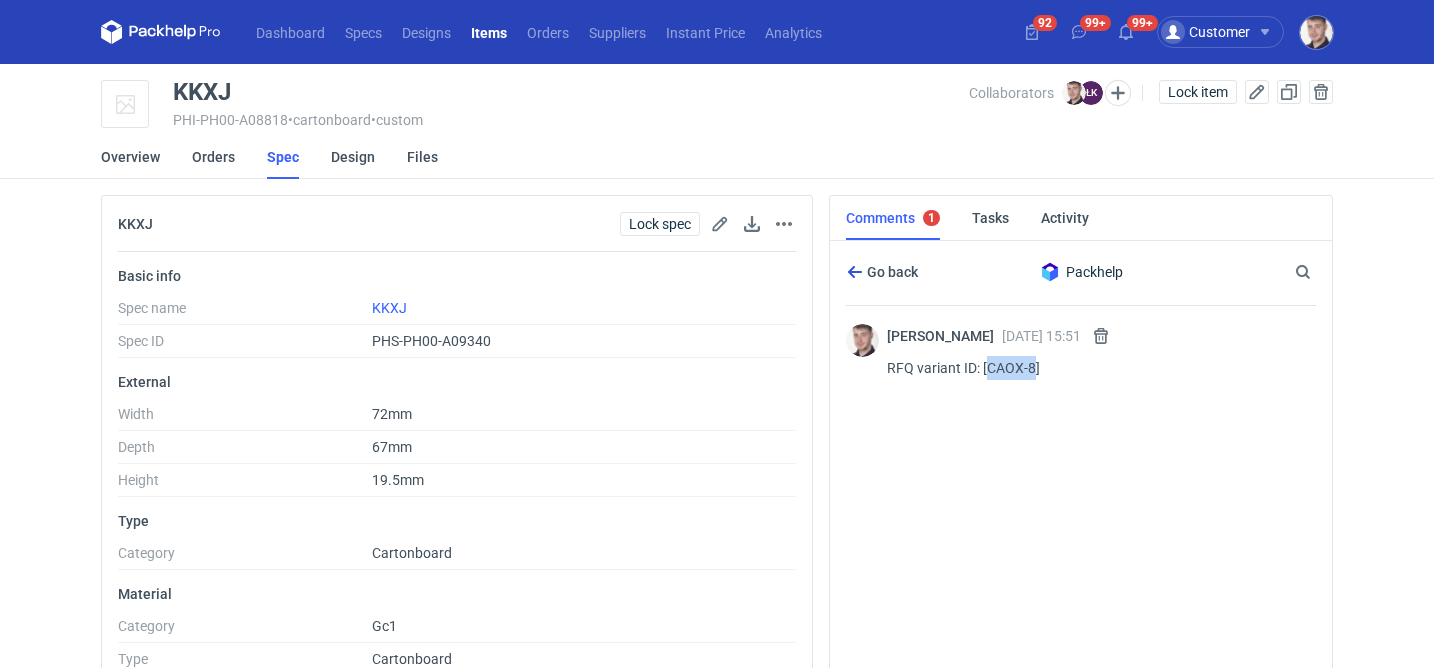 click on "Go back" at bounding box center (890, 272) 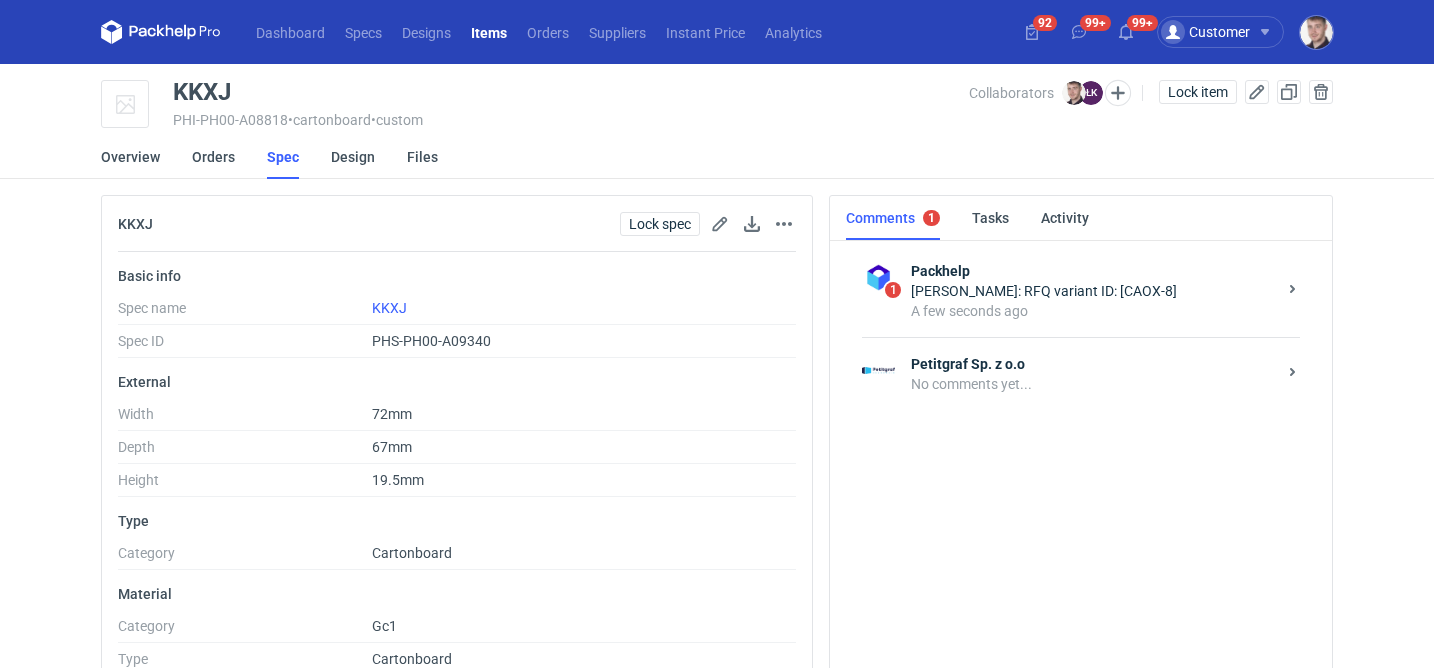 click on "Petitgraf Sp. z o.o" at bounding box center (1093, 364) 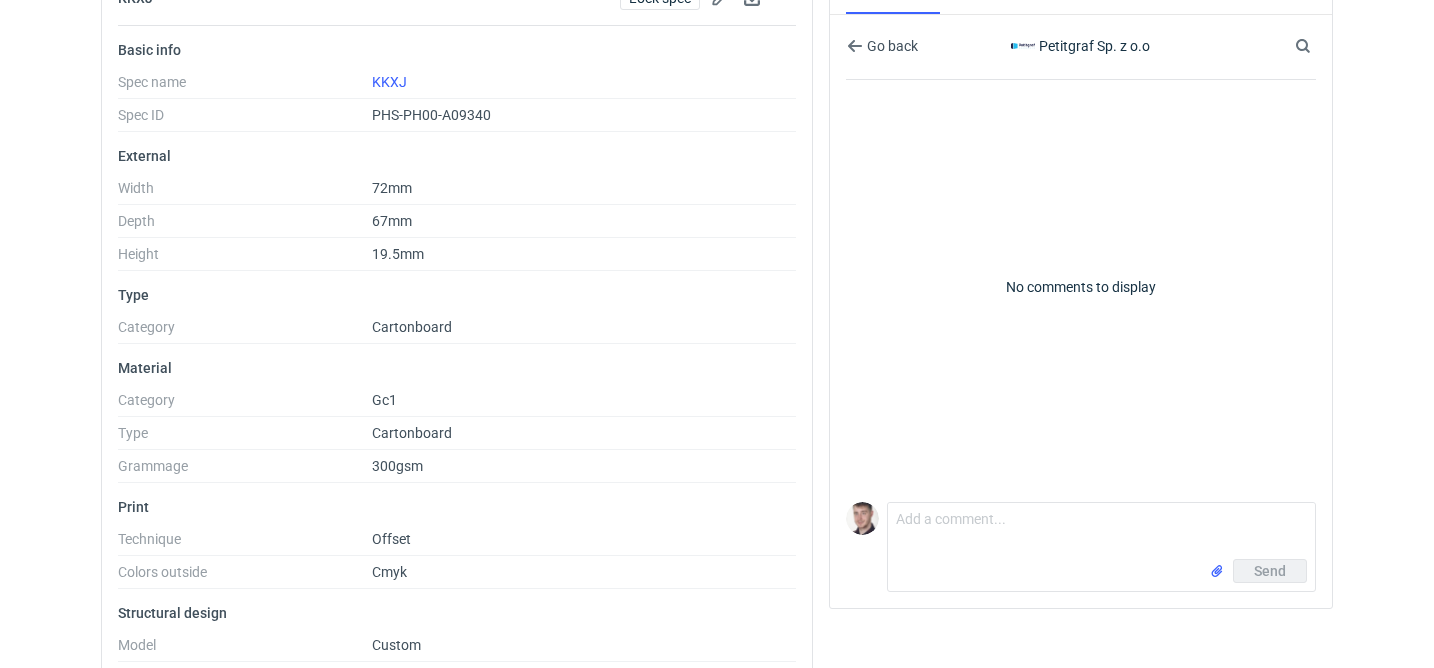 scroll, scrollTop: 245, scrollLeft: 0, axis: vertical 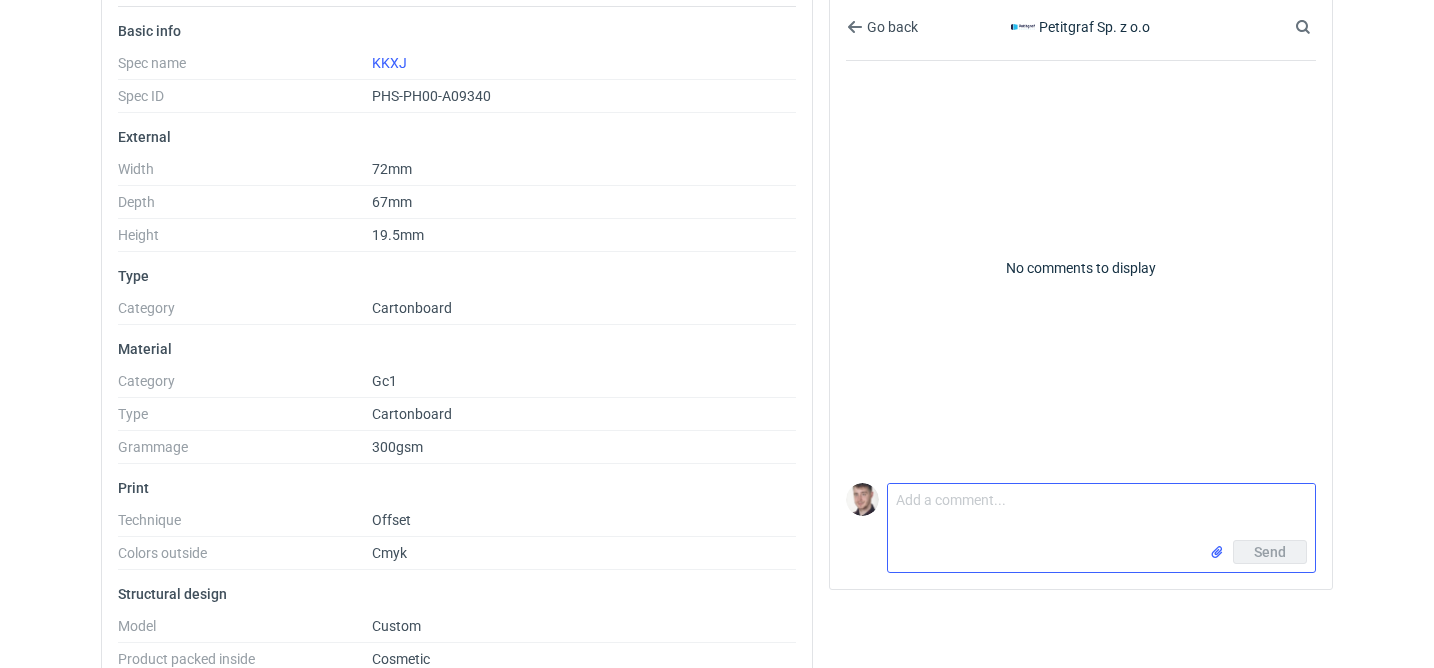 click on "Comment message" at bounding box center (1101, 512) 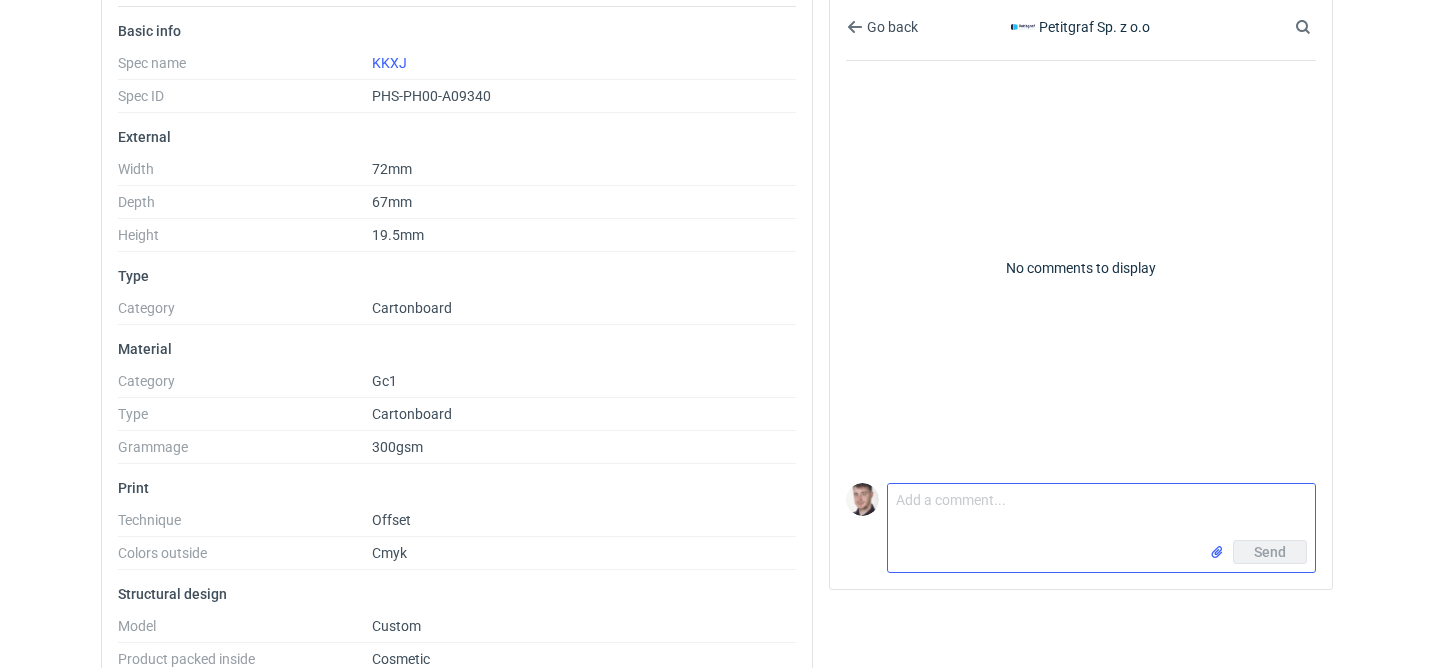 paste on "CAOX-8" 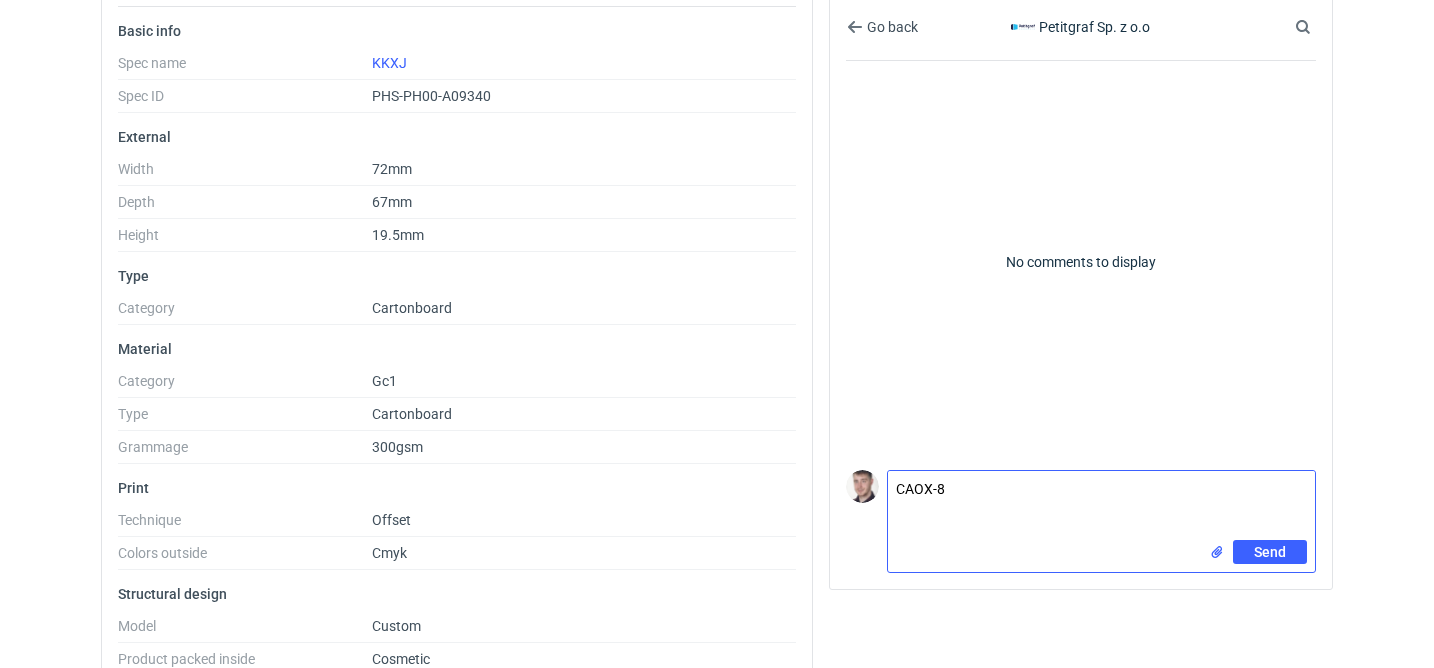 scroll, scrollTop: 0, scrollLeft: 0, axis: both 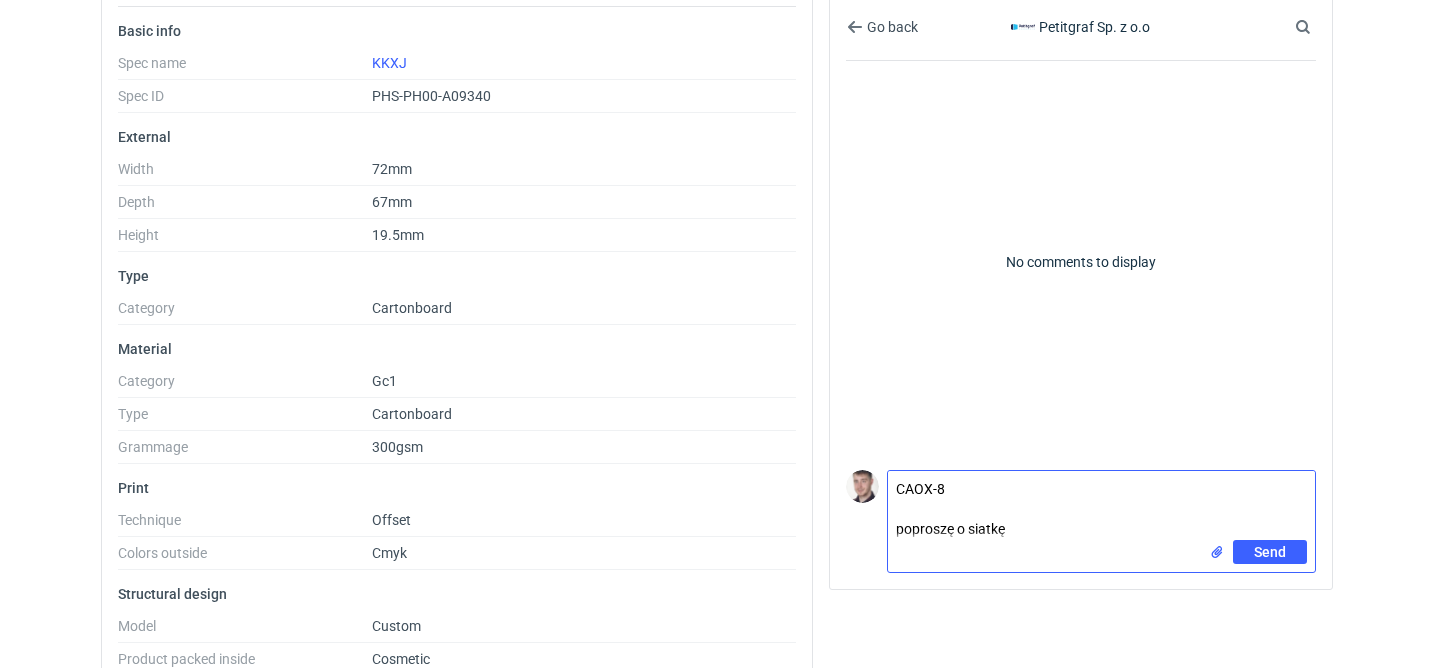 type on "CAOX-8
poproszę o siatkę" 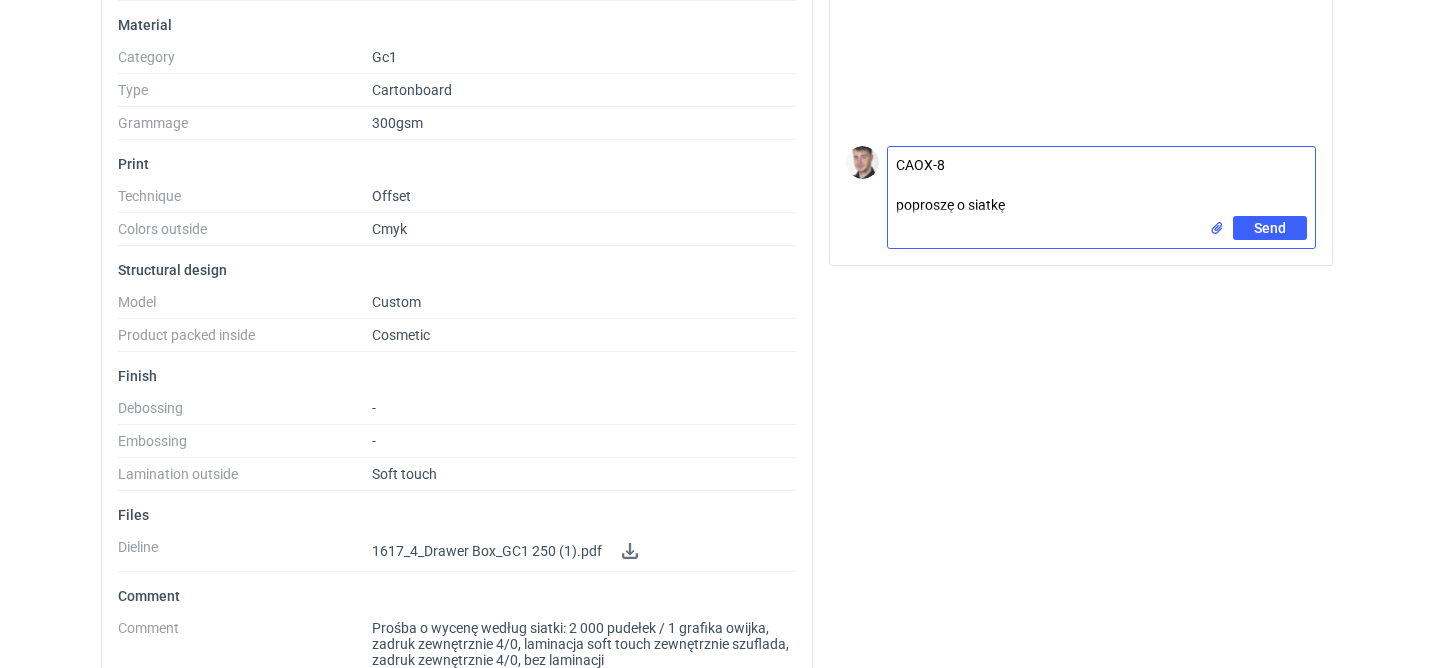 scroll, scrollTop: 591, scrollLeft: 0, axis: vertical 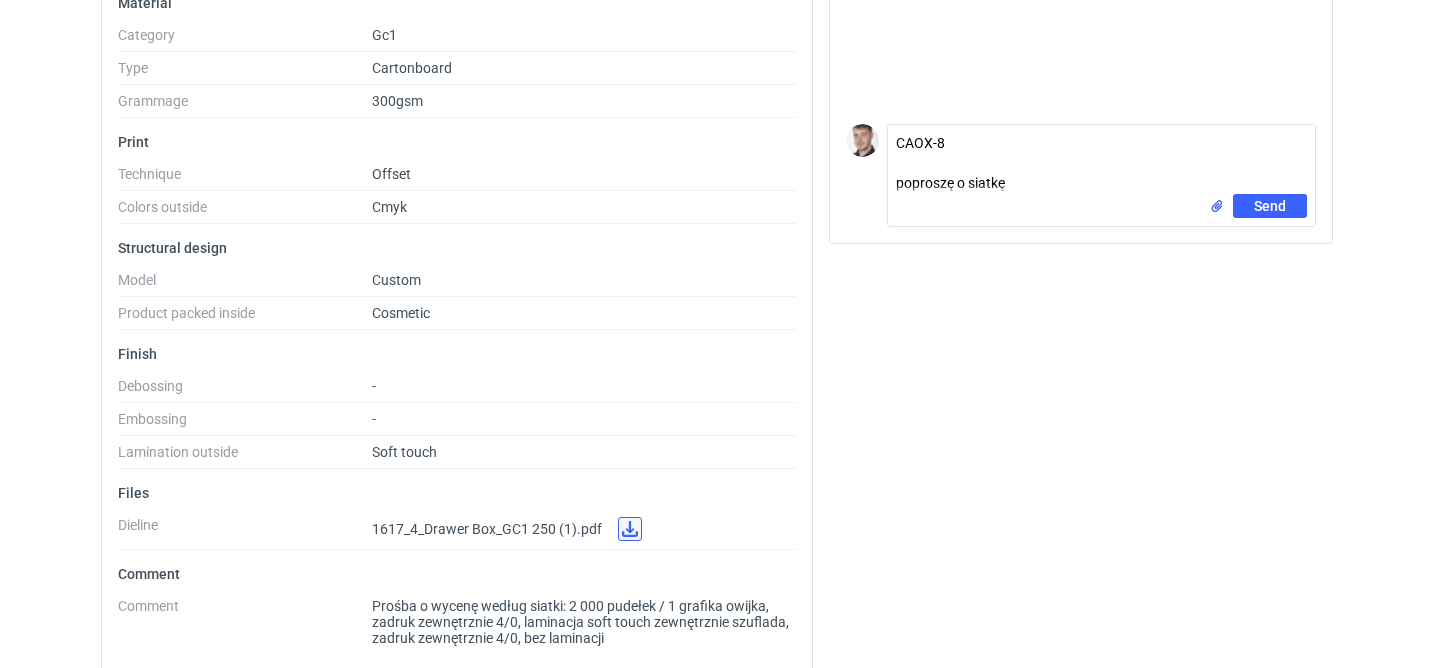 click at bounding box center (630, 529) 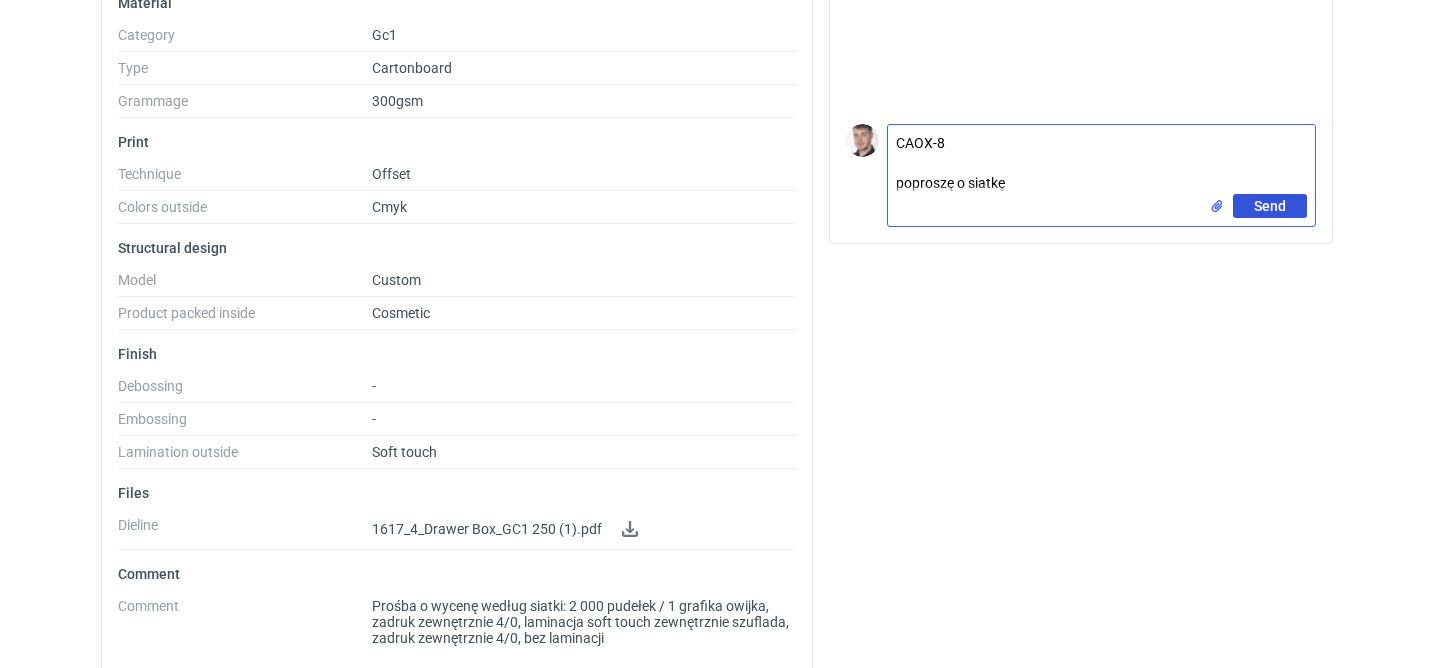 click on "Send" at bounding box center [1270, 206] 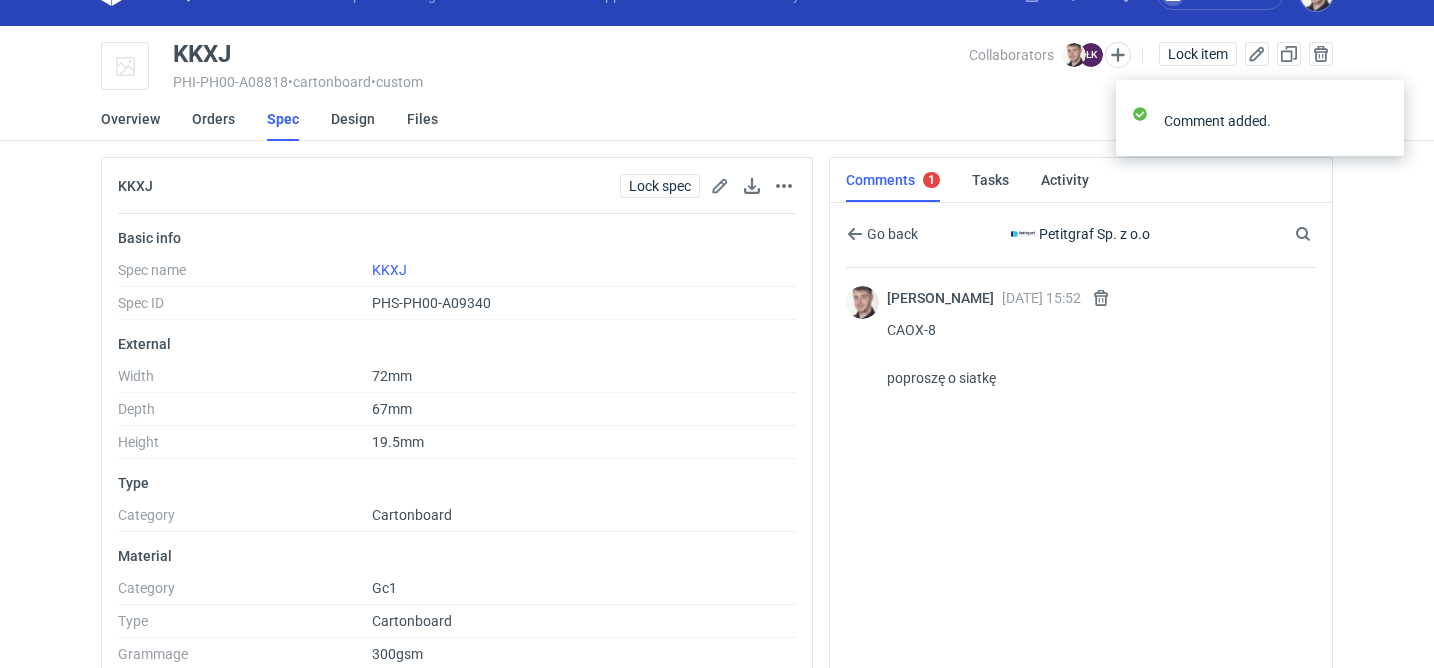 scroll, scrollTop: 0, scrollLeft: 0, axis: both 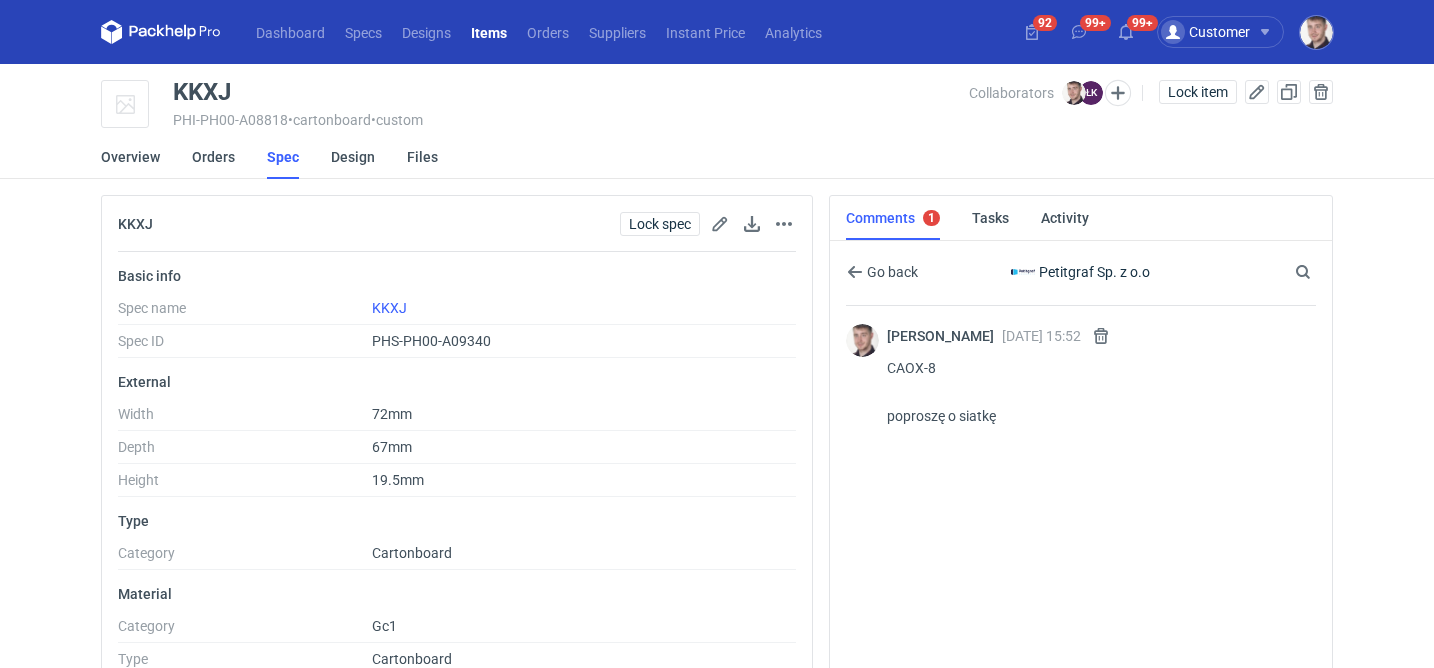 click on "Comment added." at bounding box center (1260, 80) 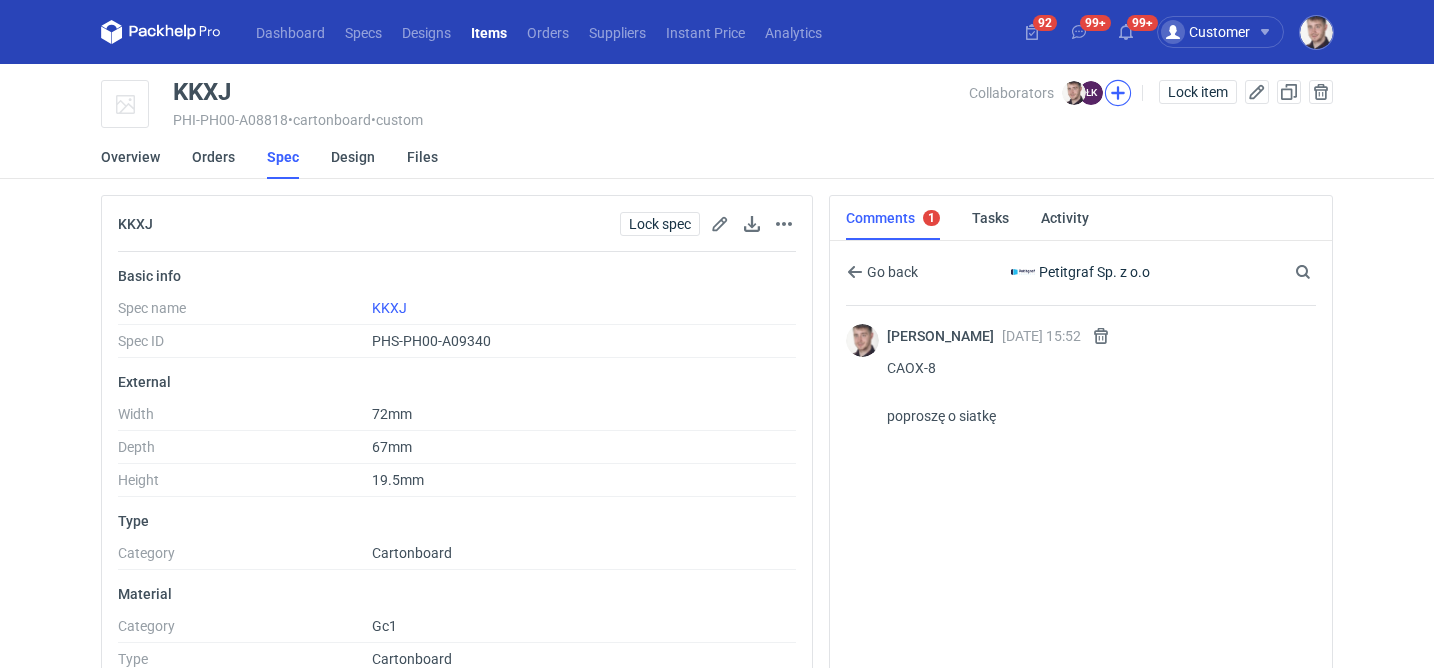 click at bounding box center (1118, 93) 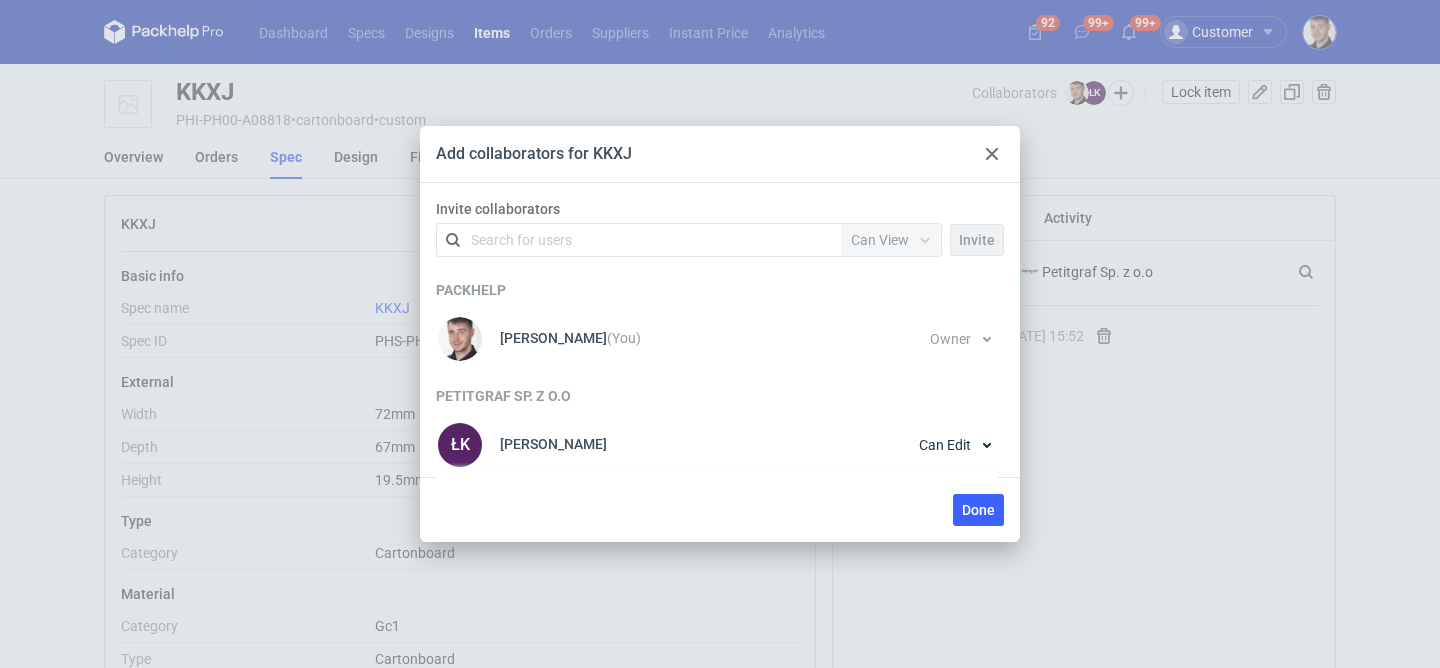 click at bounding box center (992, 154) 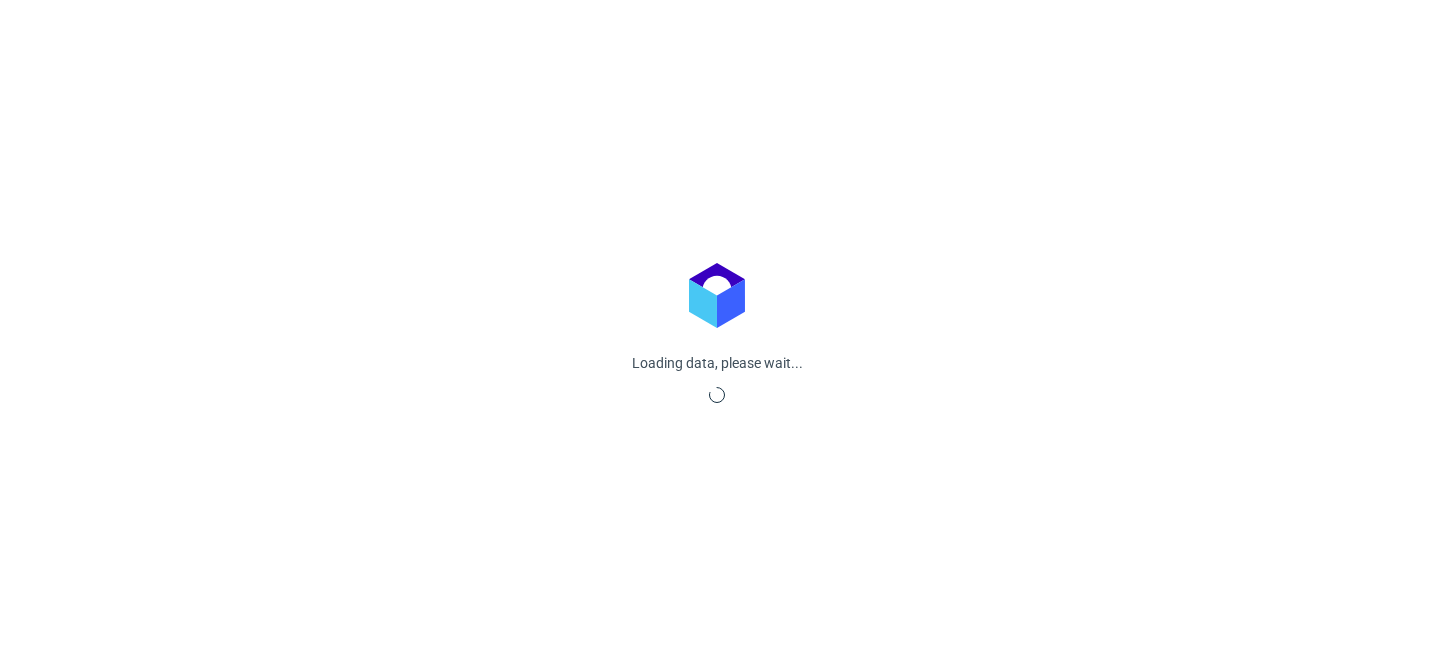 scroll, scrollTop: 0, scrollLeft: 0, axis: both 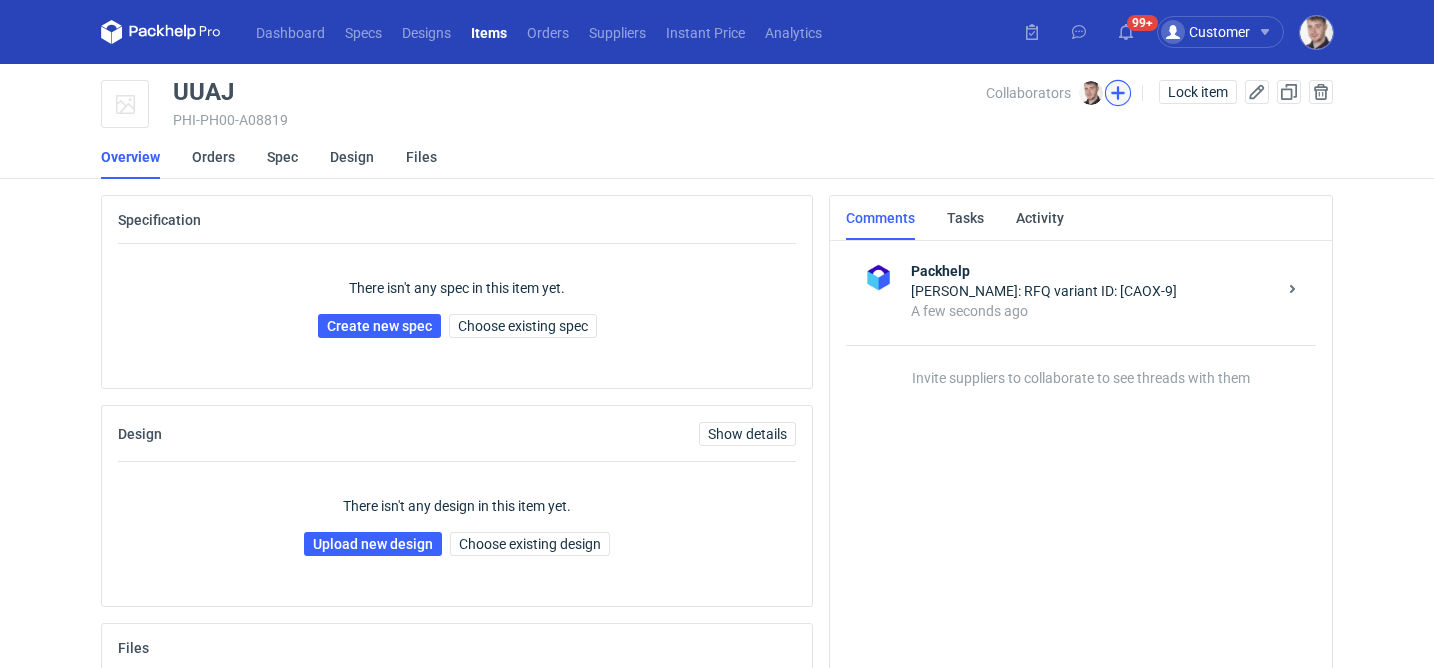 click at bounding box center (1118, 93) 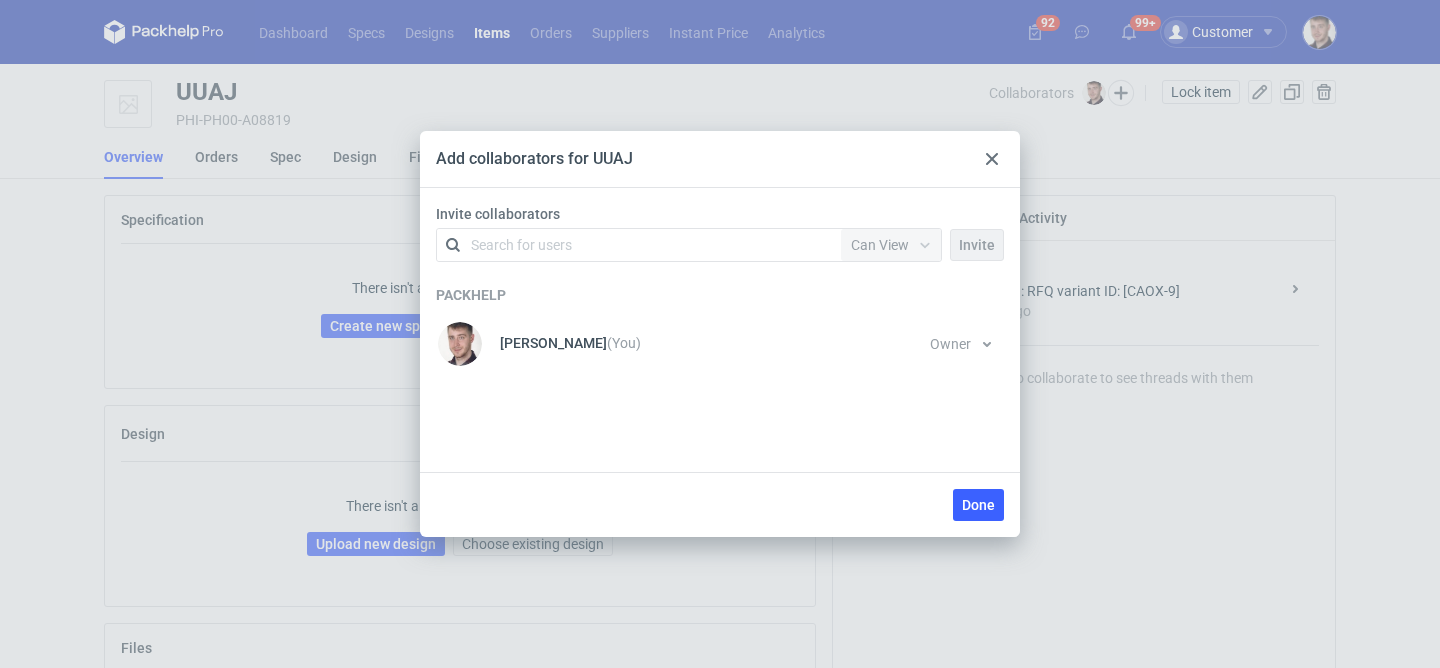 click on "Search for users" at bounding box center [635, 245] 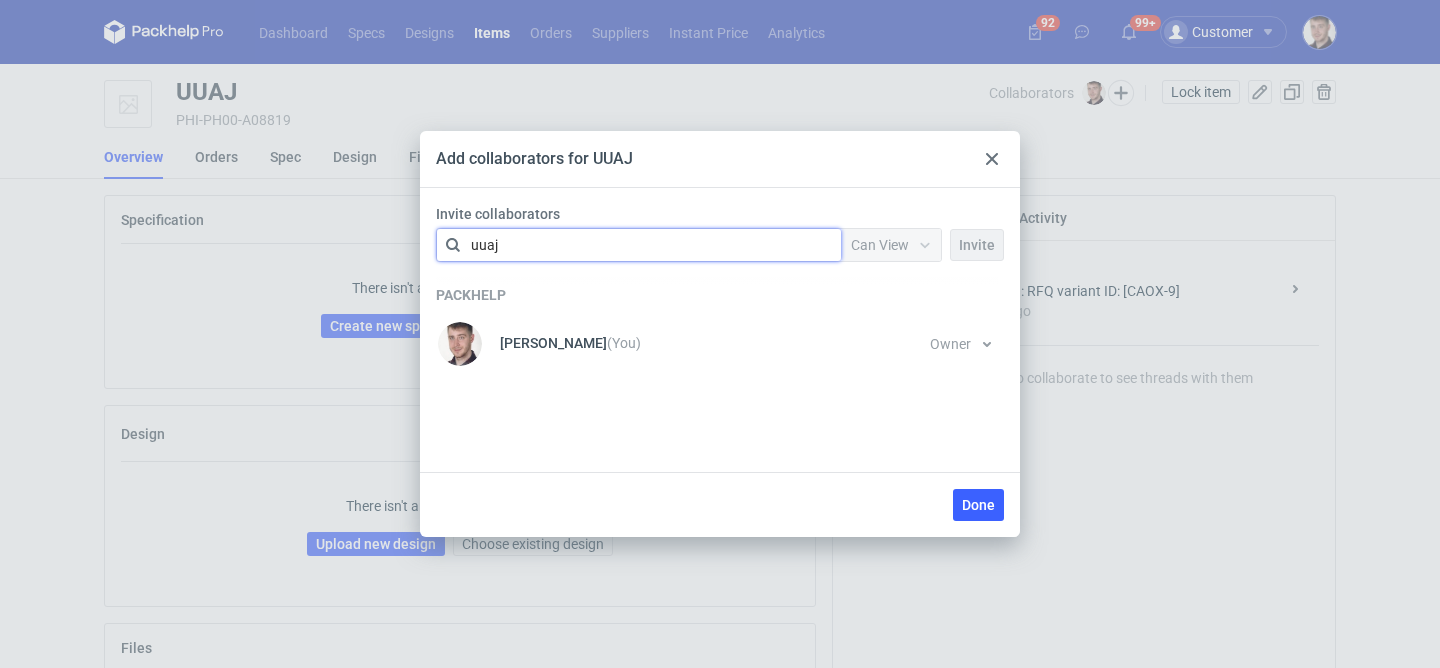 click on "uuaj uuaj" at bounding box center (635, 245) 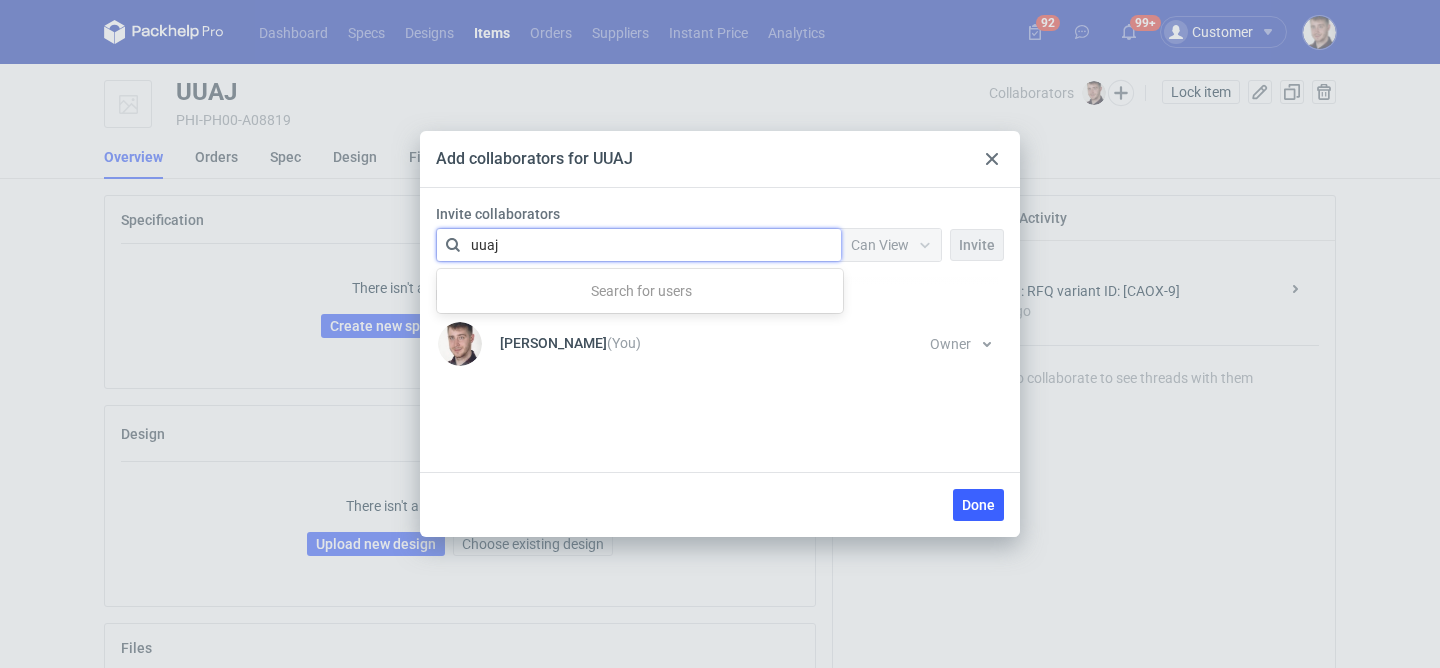 click on "uuaj uuaj" at bounding box center [635, 245] 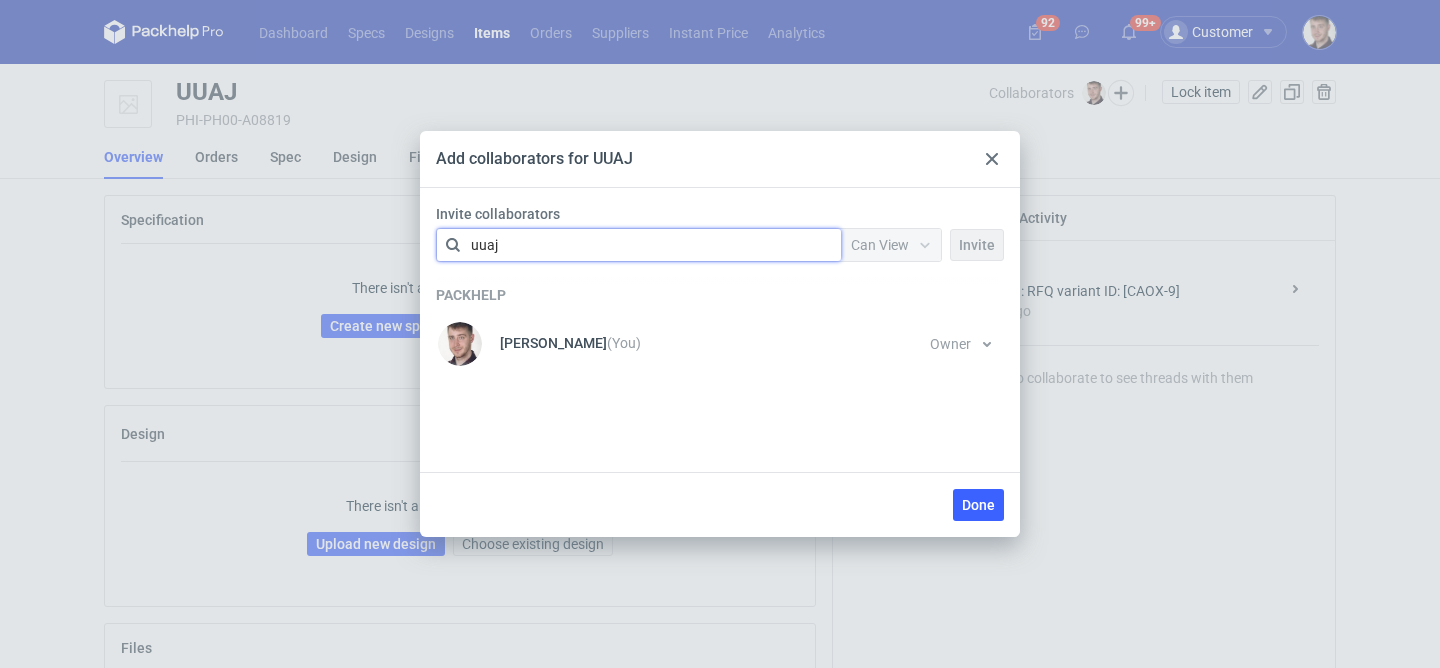 click on "uuaj uuaj" at bounding box center [635, 245] 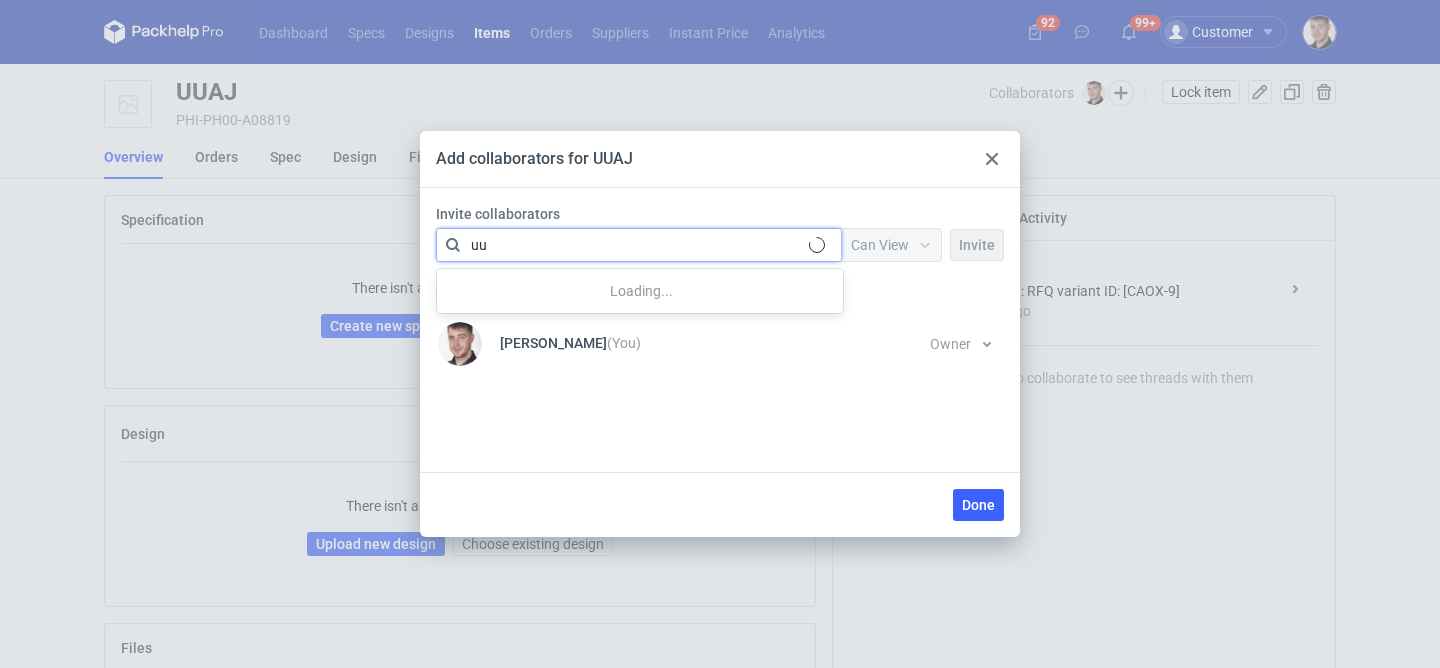 type on "u" 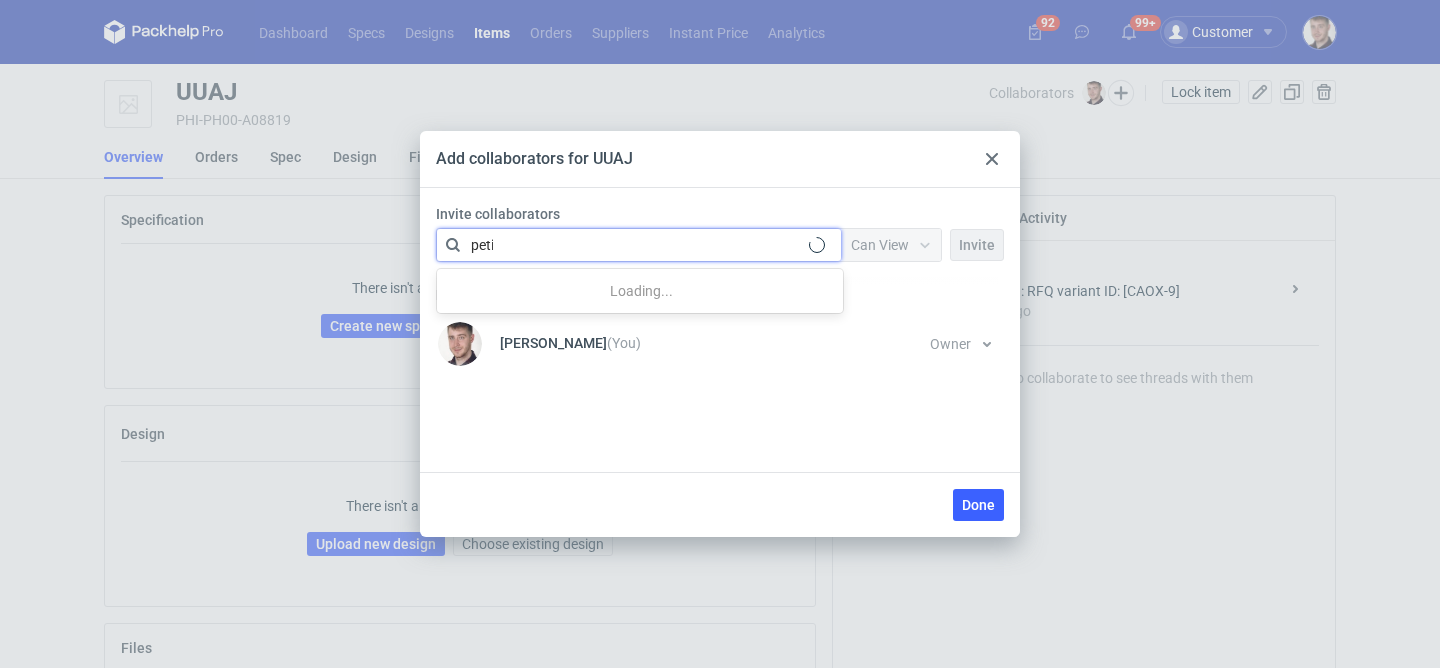 type on "petit" 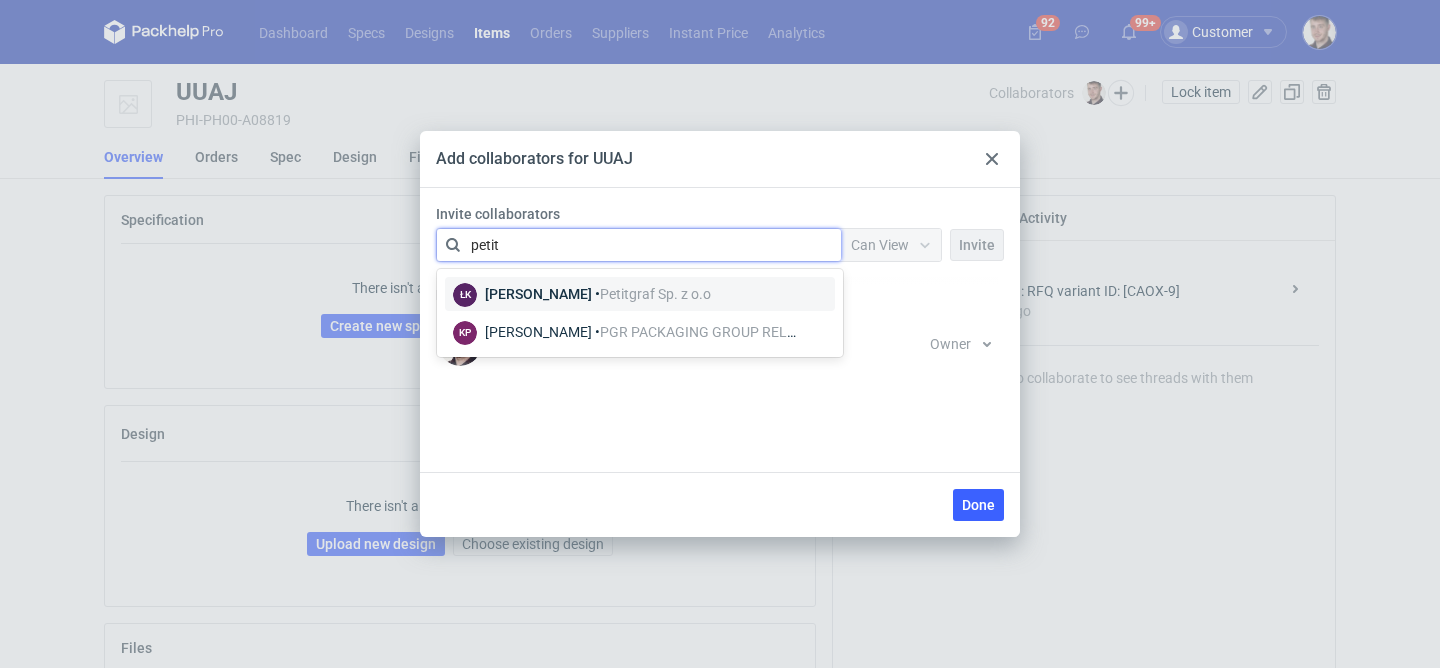 click on "Łukasz Kowalski  •
Petitgraf Sp. z o.o" at bounding box center [598, 294] 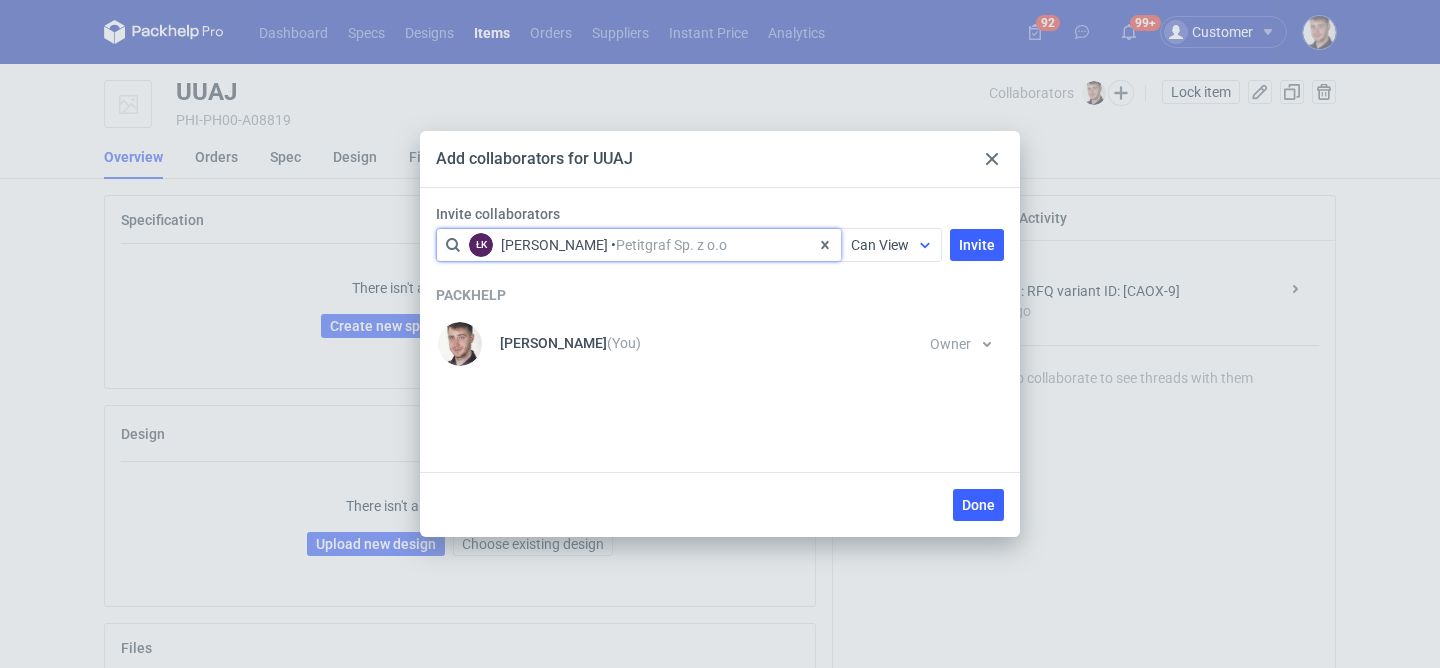 click on "Can View" at bounding box center [880, 245] 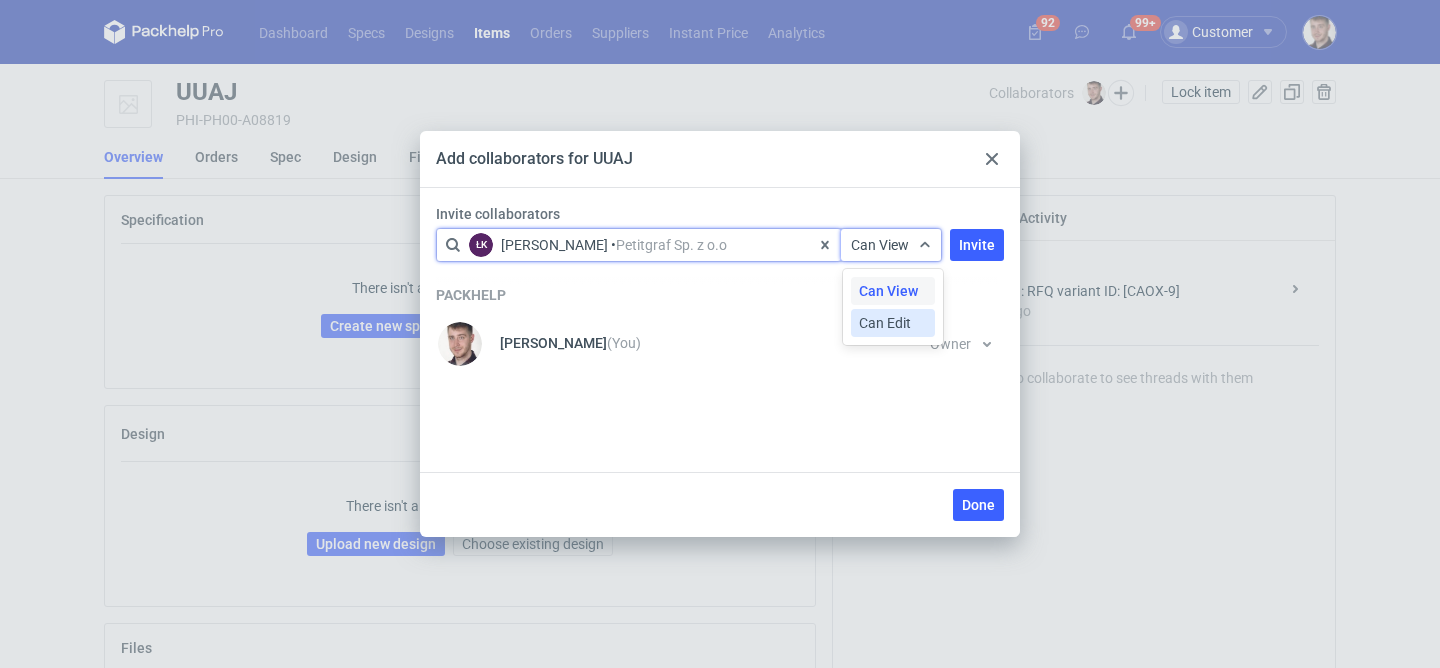 click on "Can Edit" at bounding box center (885, 323) 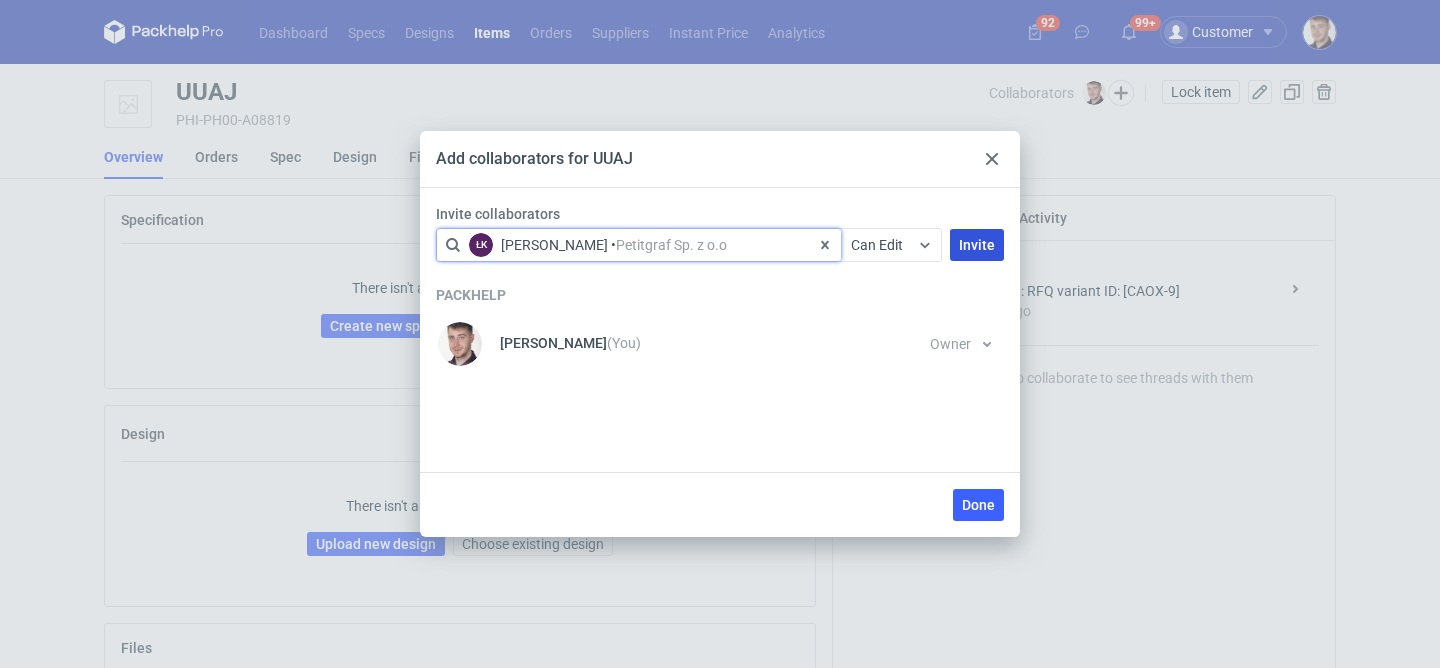 click on "Invite" at bounding box center (977, 245) 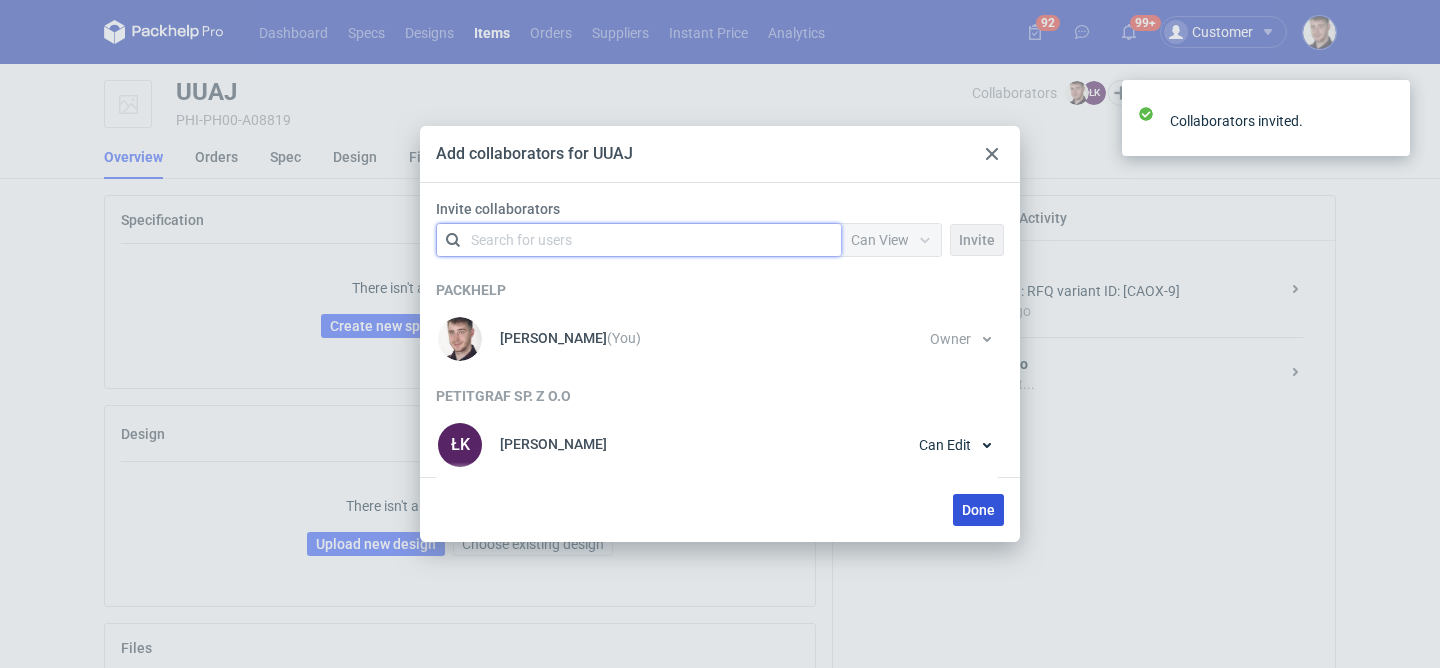 click on "Done" at bounding box center (978, 510) 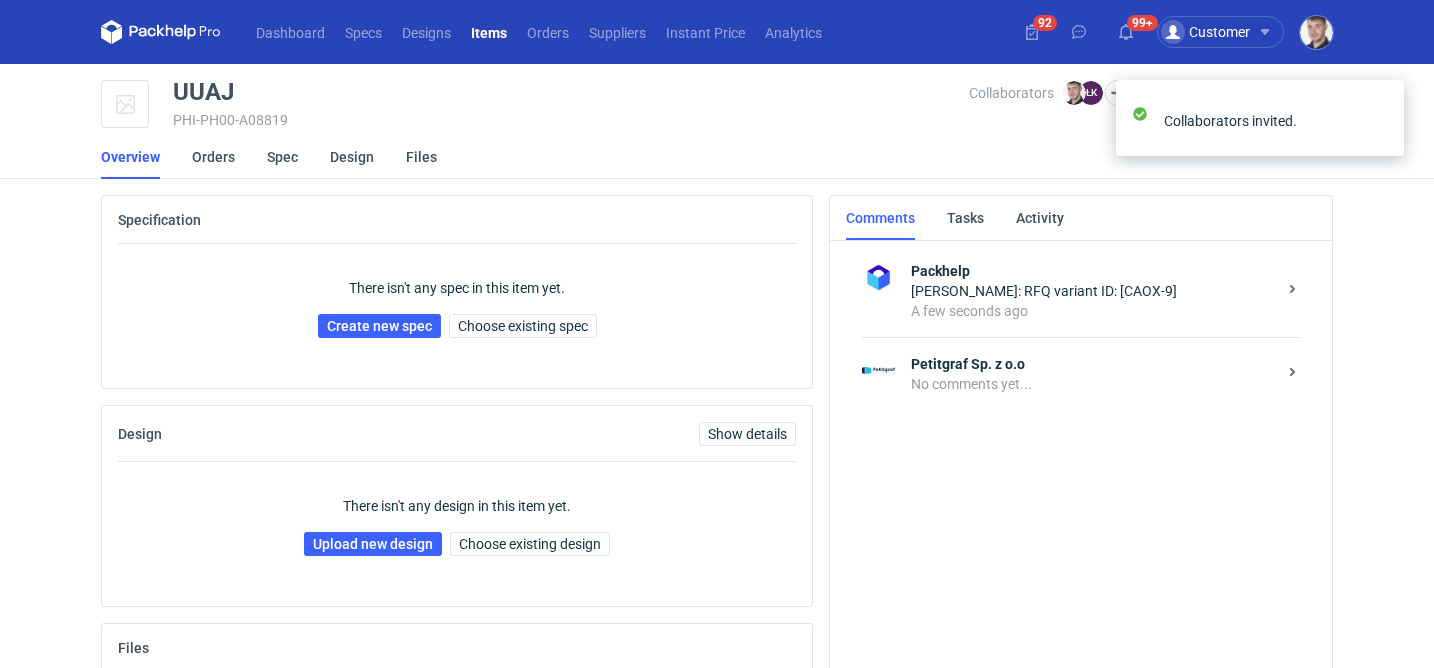 click on "No comments yet..." at bounding box center [1093, 384] 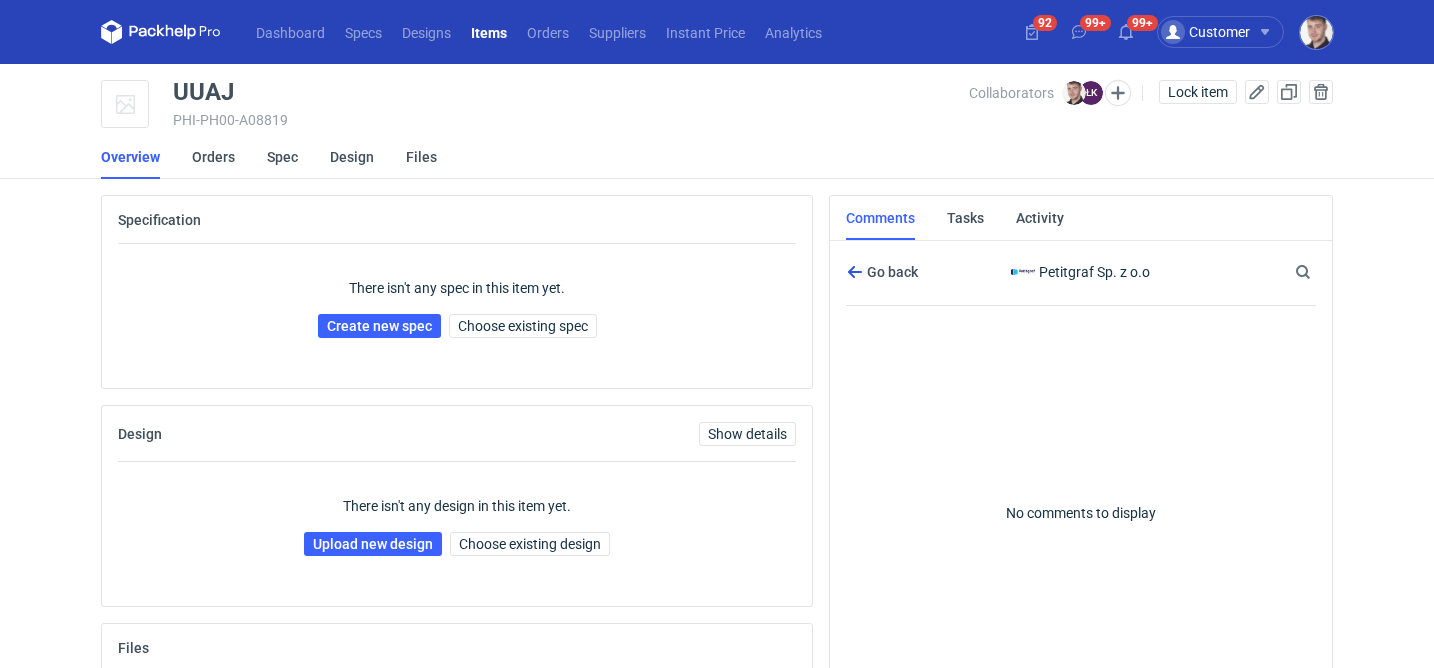 click on "Go back" at bounding box center [882, 272] 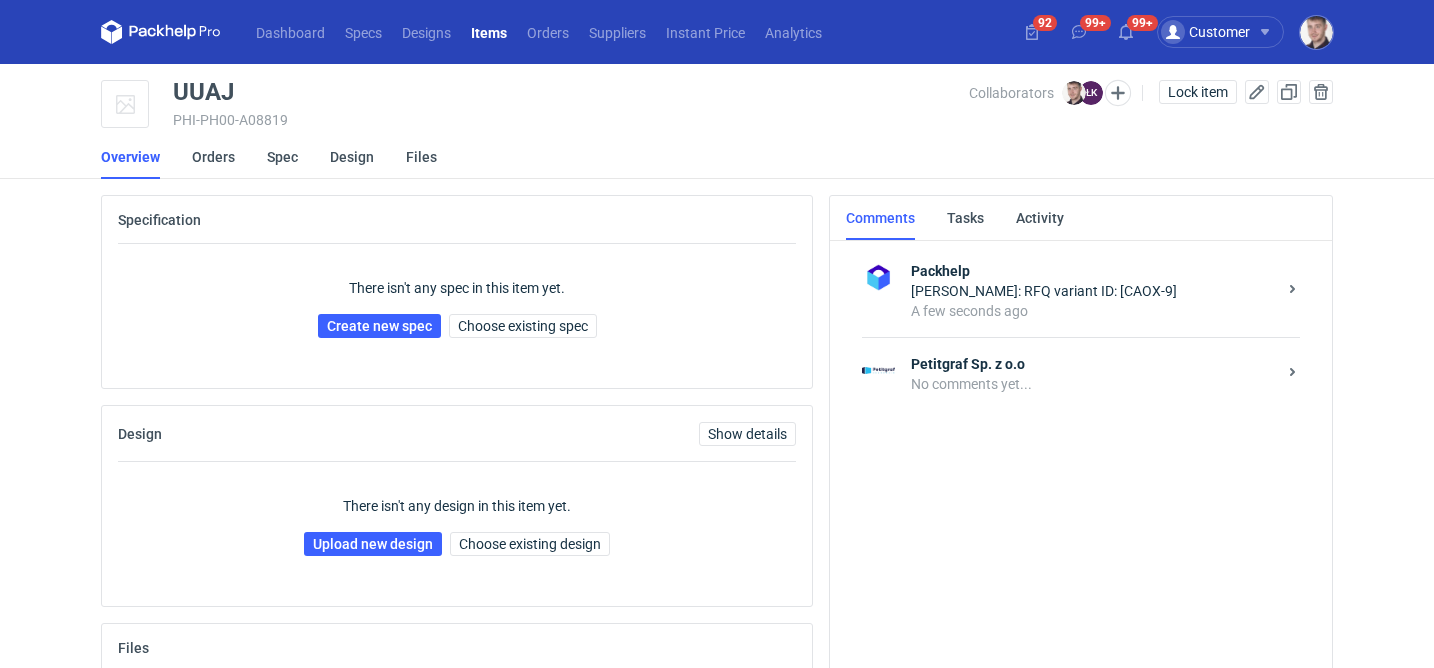 click on "A few seconds ago" at bounding box center (1093, 311) 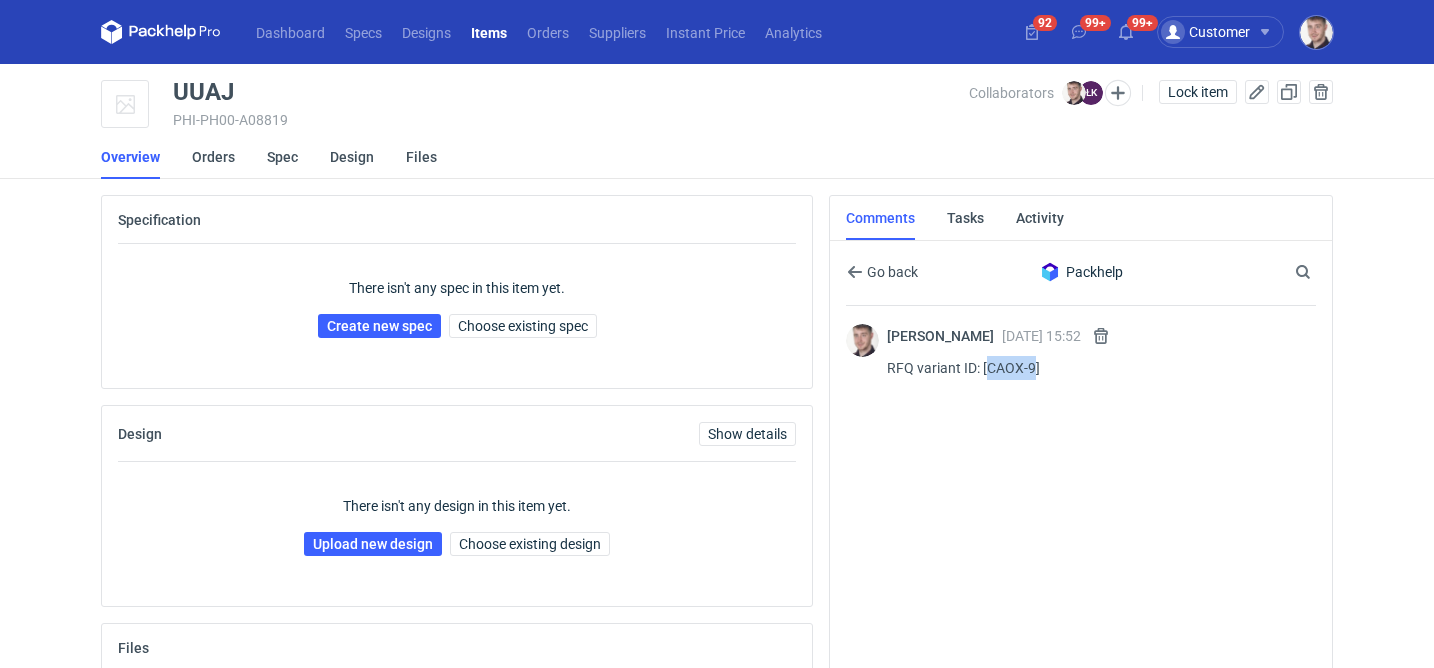 drag, startPoint x: 989, startPoint y: 367, endPoint x: 1031, endPoint y: 367, distance: 42 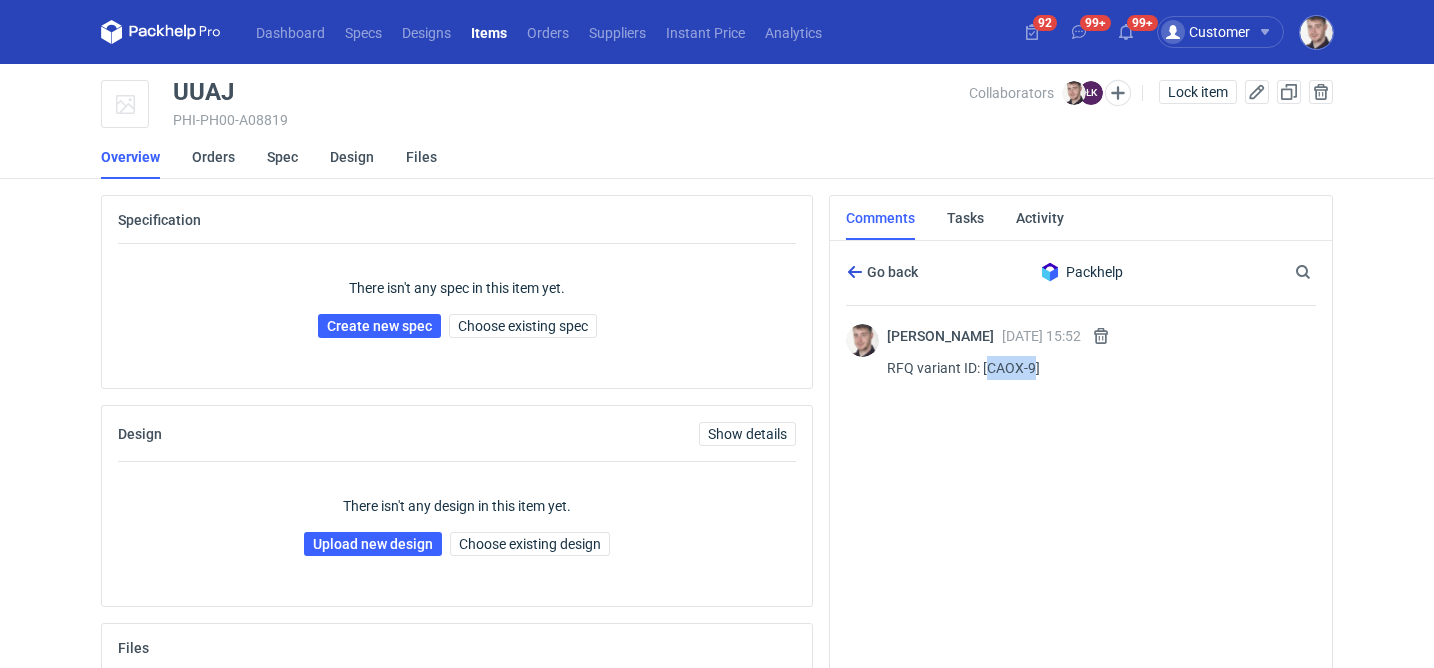 click on "Go back" at bounding box center [890, 272] 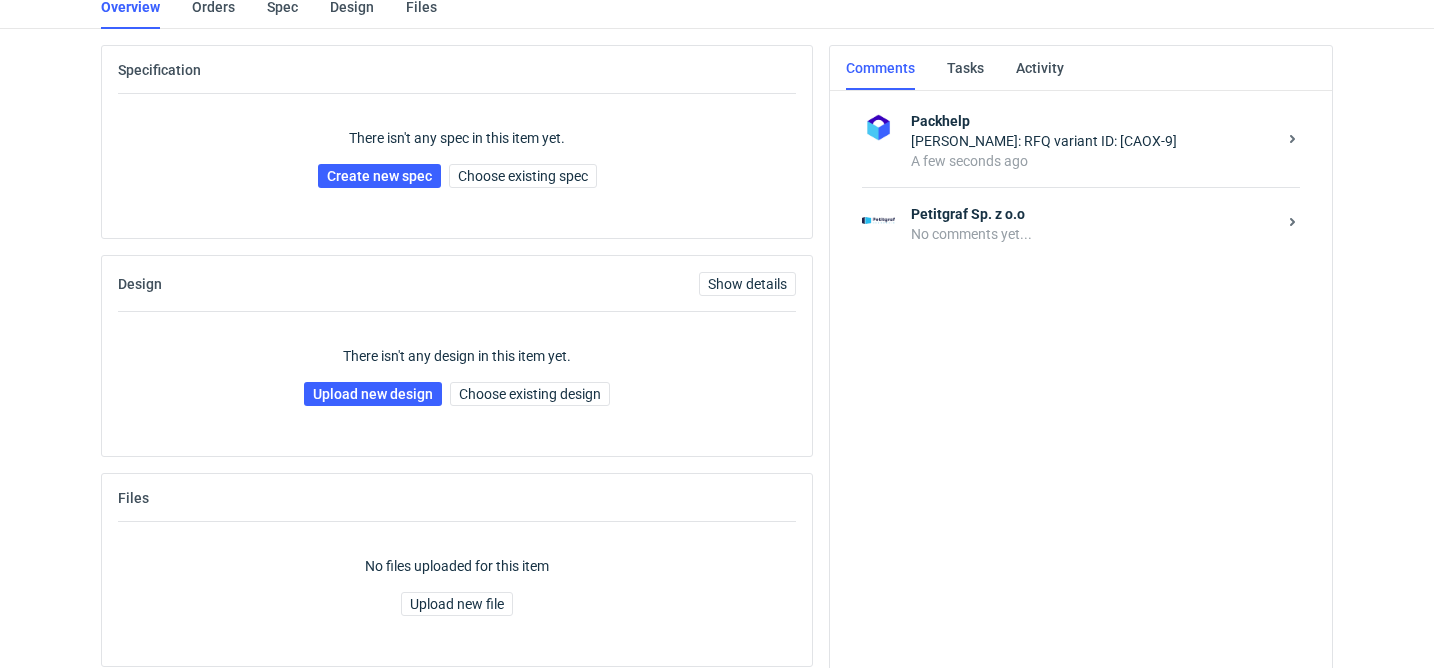 click on "No comments yet..." at bounding box center [1093, 234] 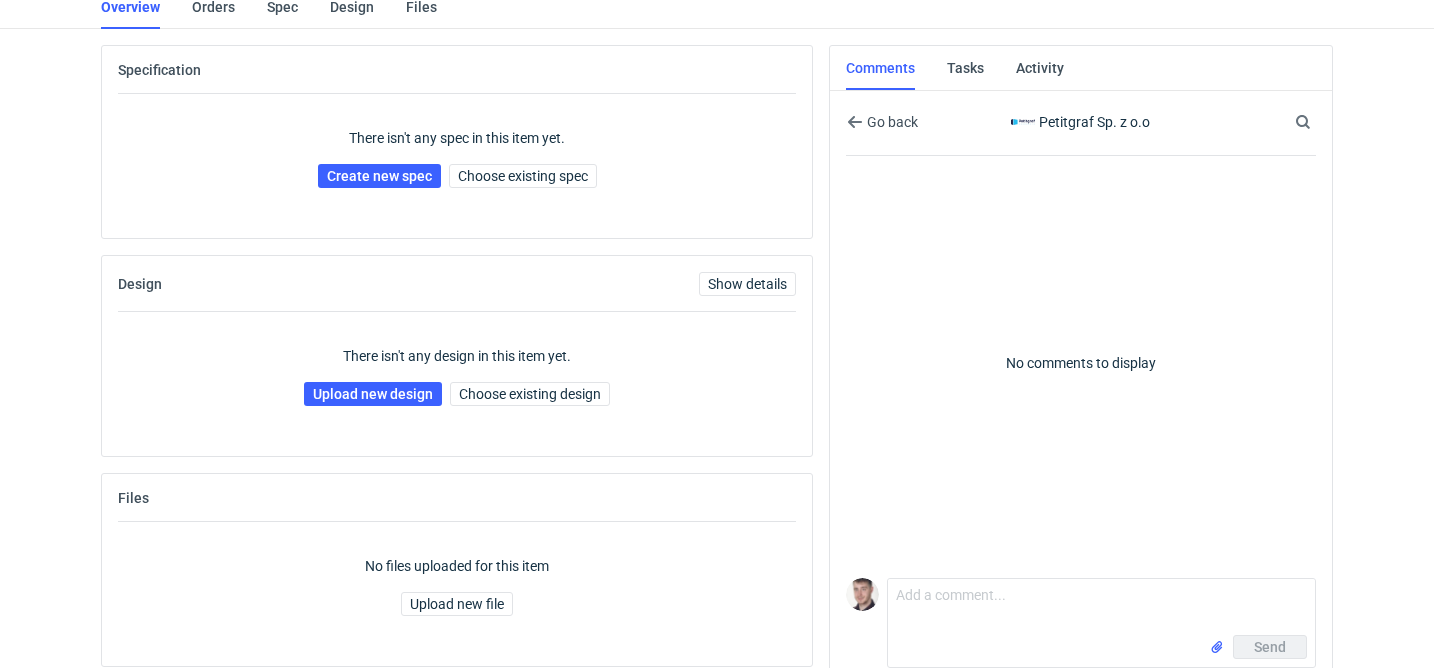 scroll, scrollTop: 183, scrollLeft: 0, axis: vertical 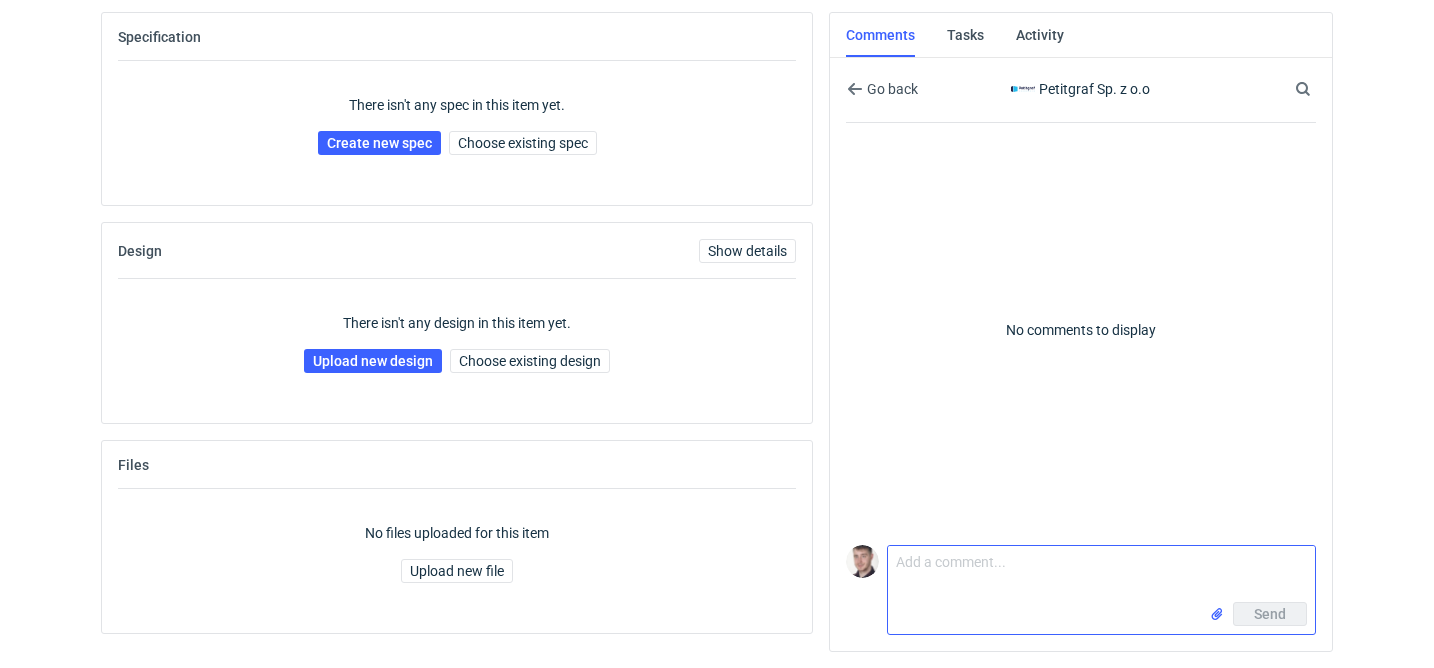 click on "Comment message" at bounding box center (1101, 574) 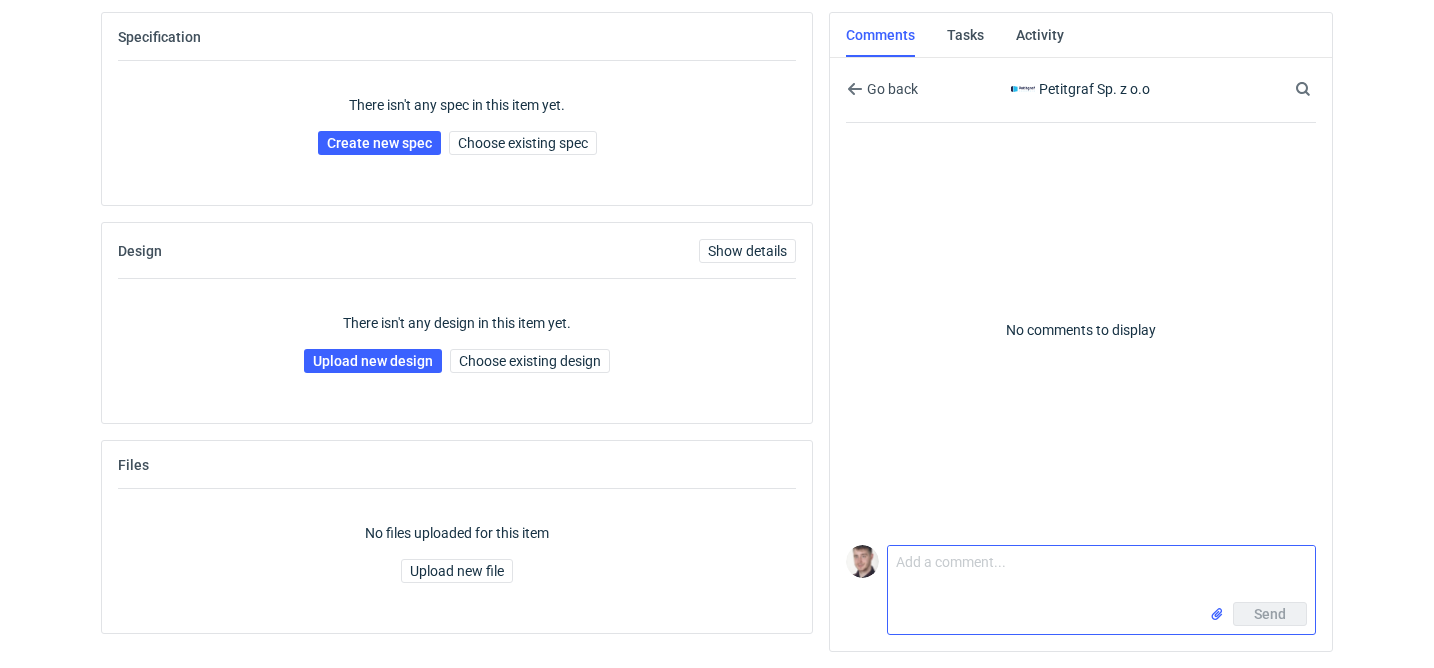 paste on "CAOX-9" 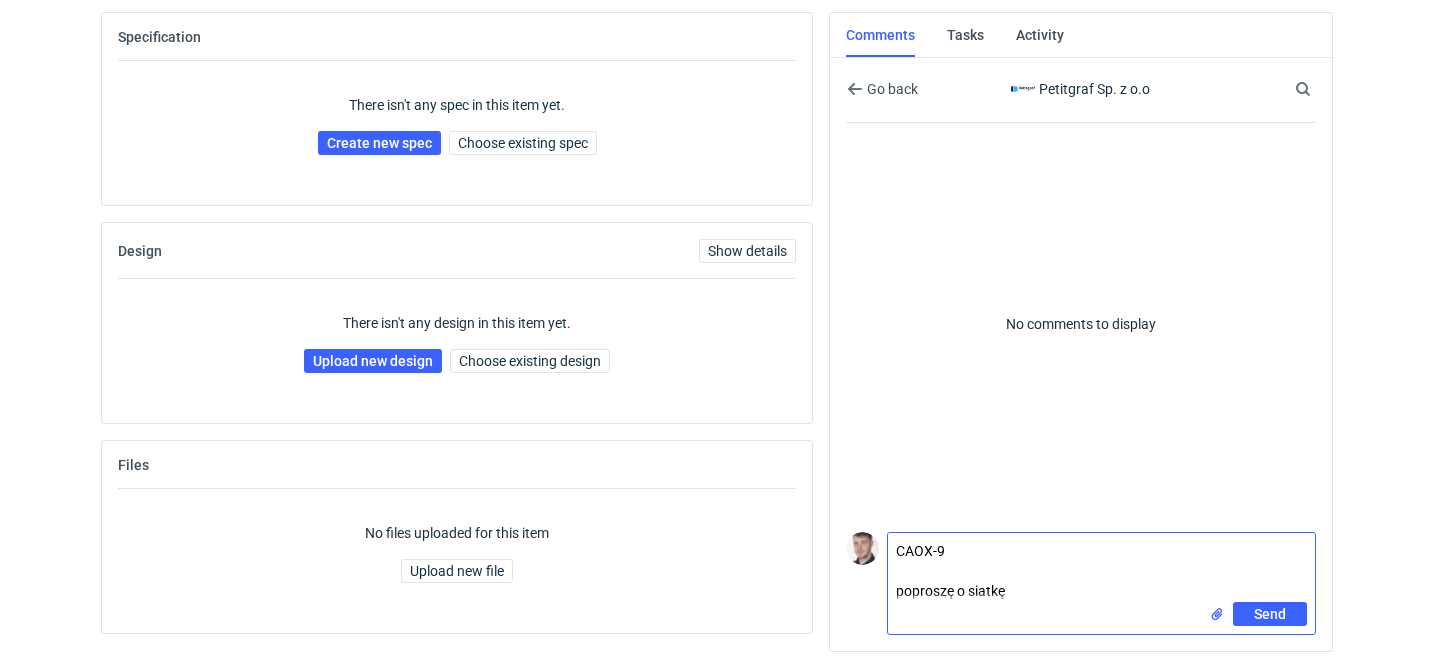 type on "CAOX-9
poproszę o siatkę" 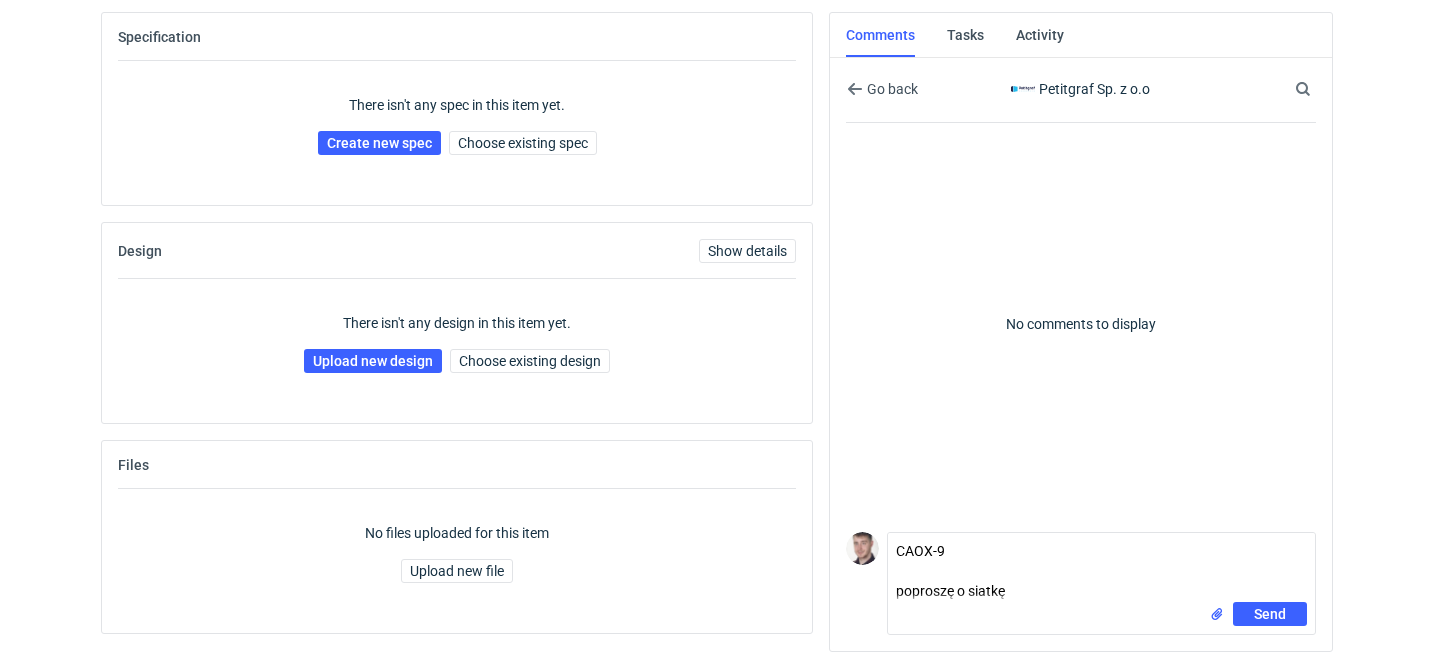 type 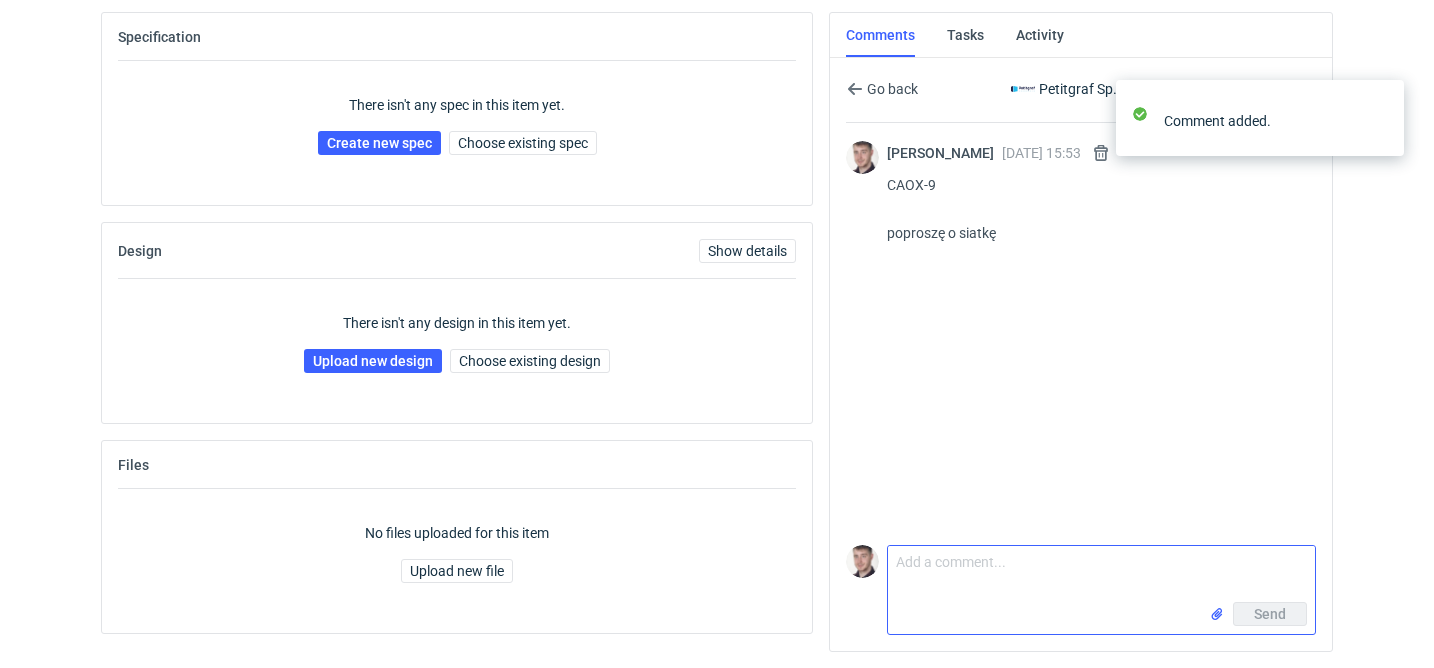 scroll, scrollTop: 0, scrollLeft: 0, axis: both 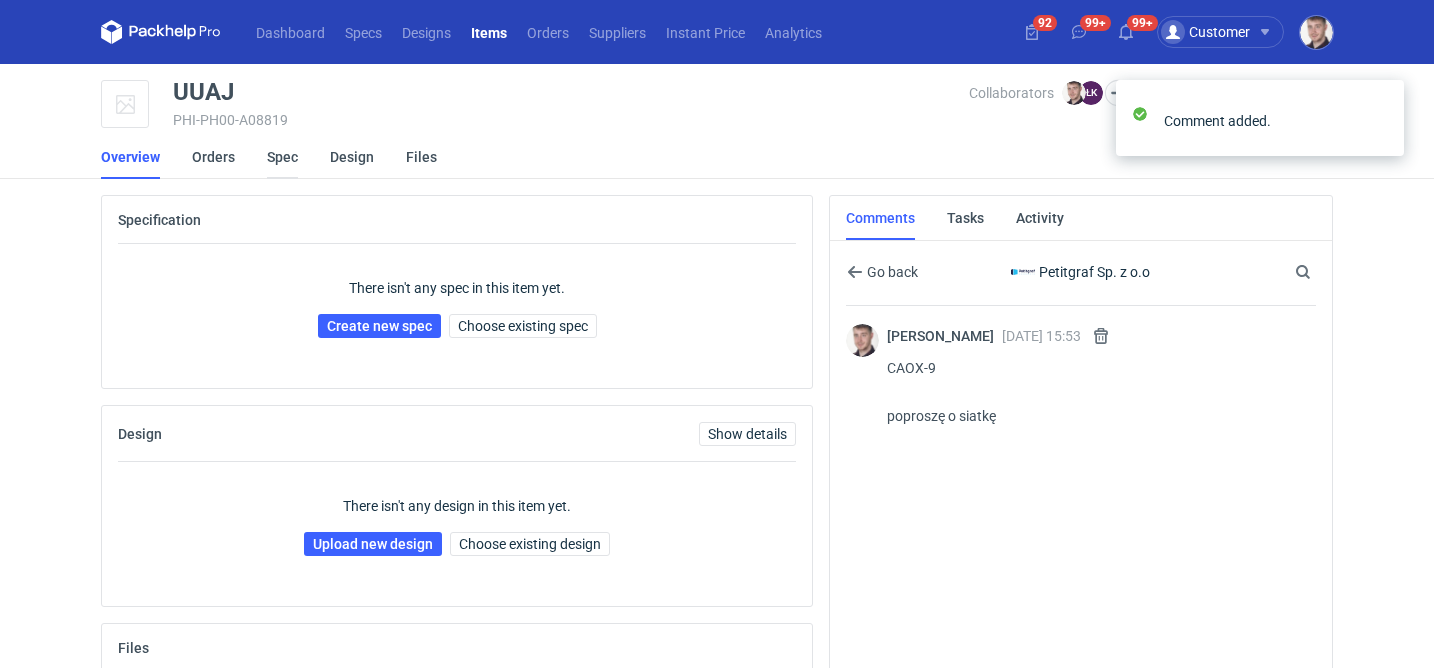 click on "Spec" at bounding box center [282, 157] 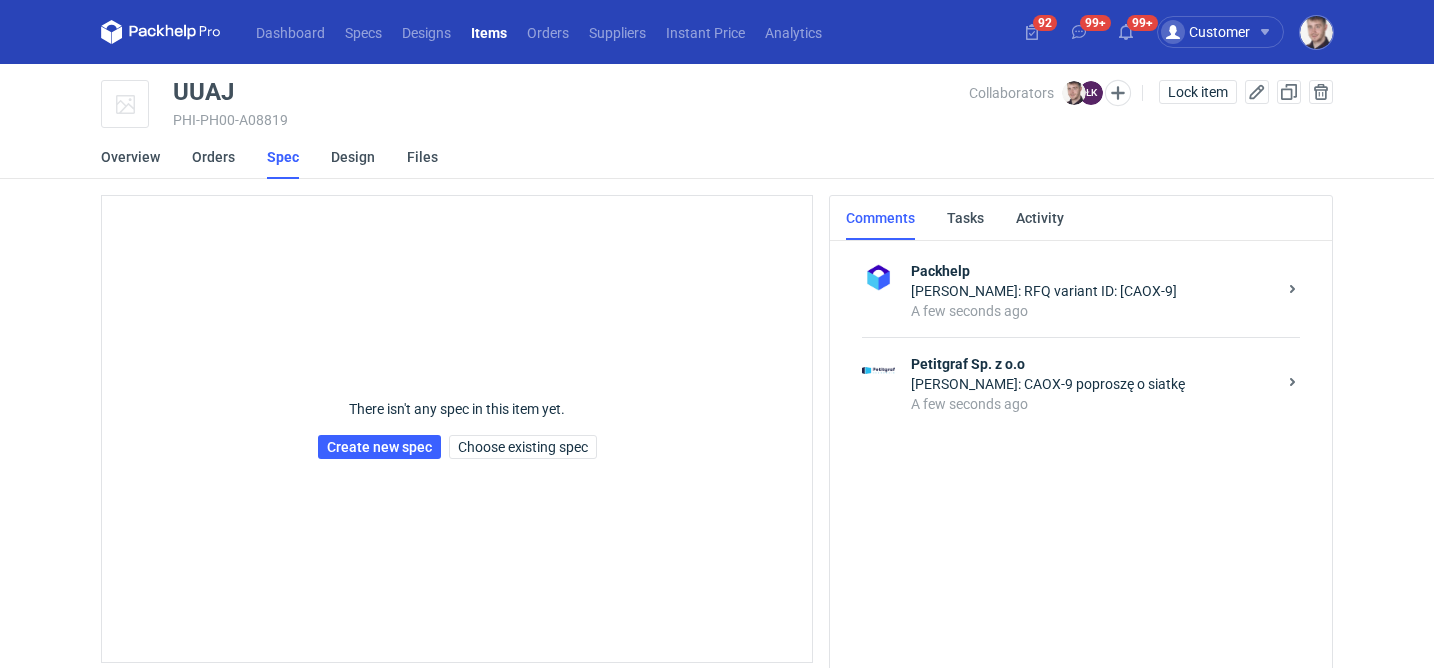 click on "There isn't any spec in this item yet. Create new spec Choose existing spec" at bounding box center (457, 429) 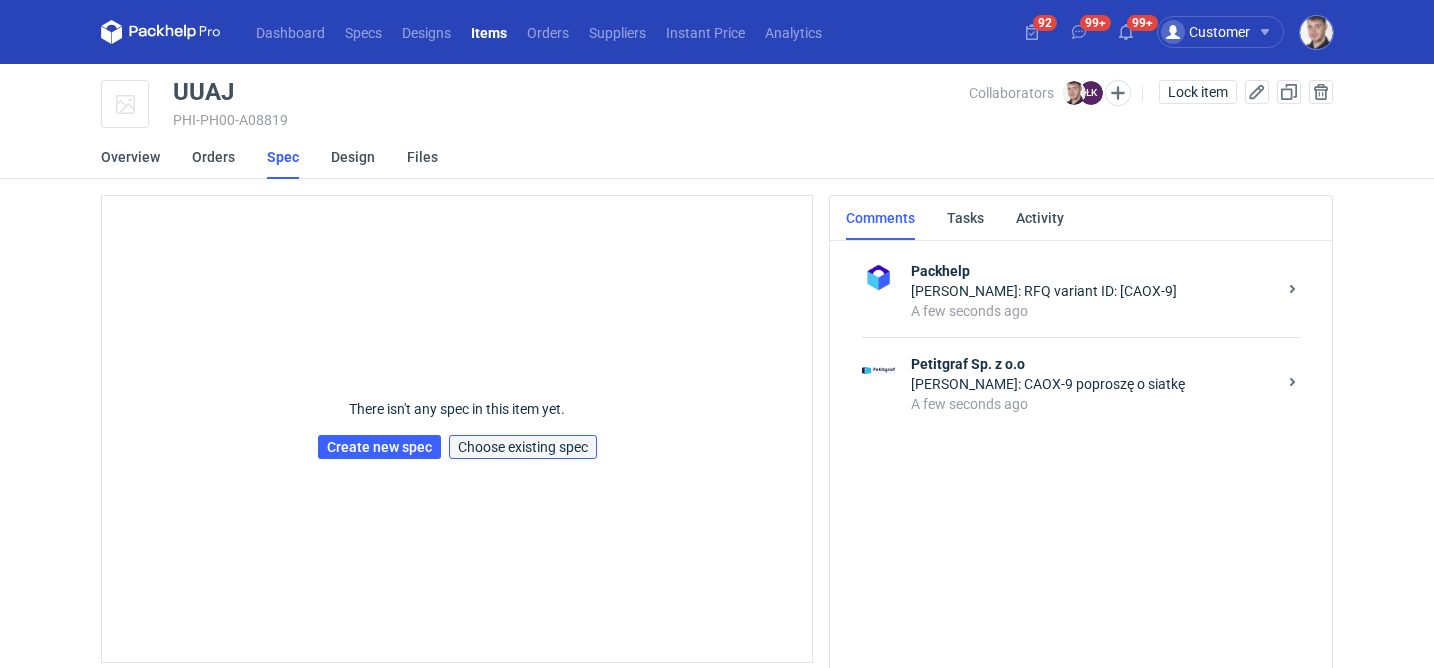 click on "Choose existing spec" at bounding box center (523, 447) 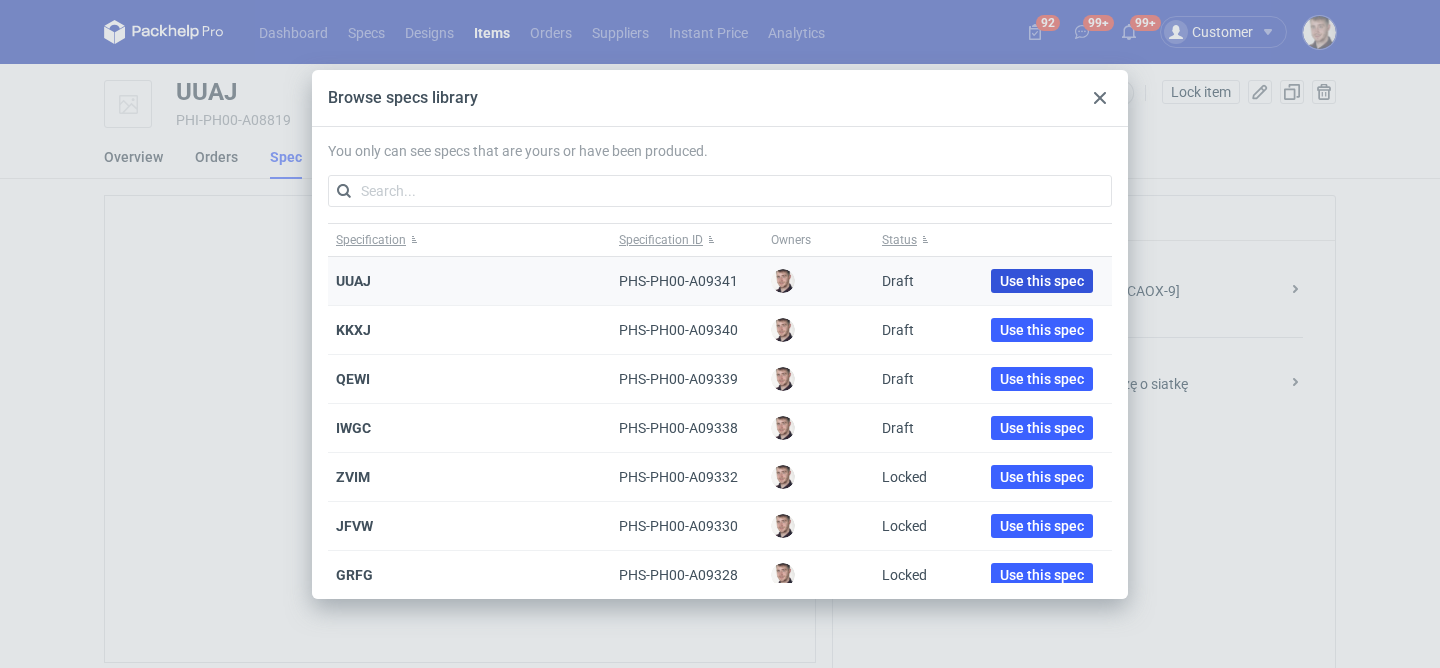 click on "Use this spec" at bounding box center [1042, 281] 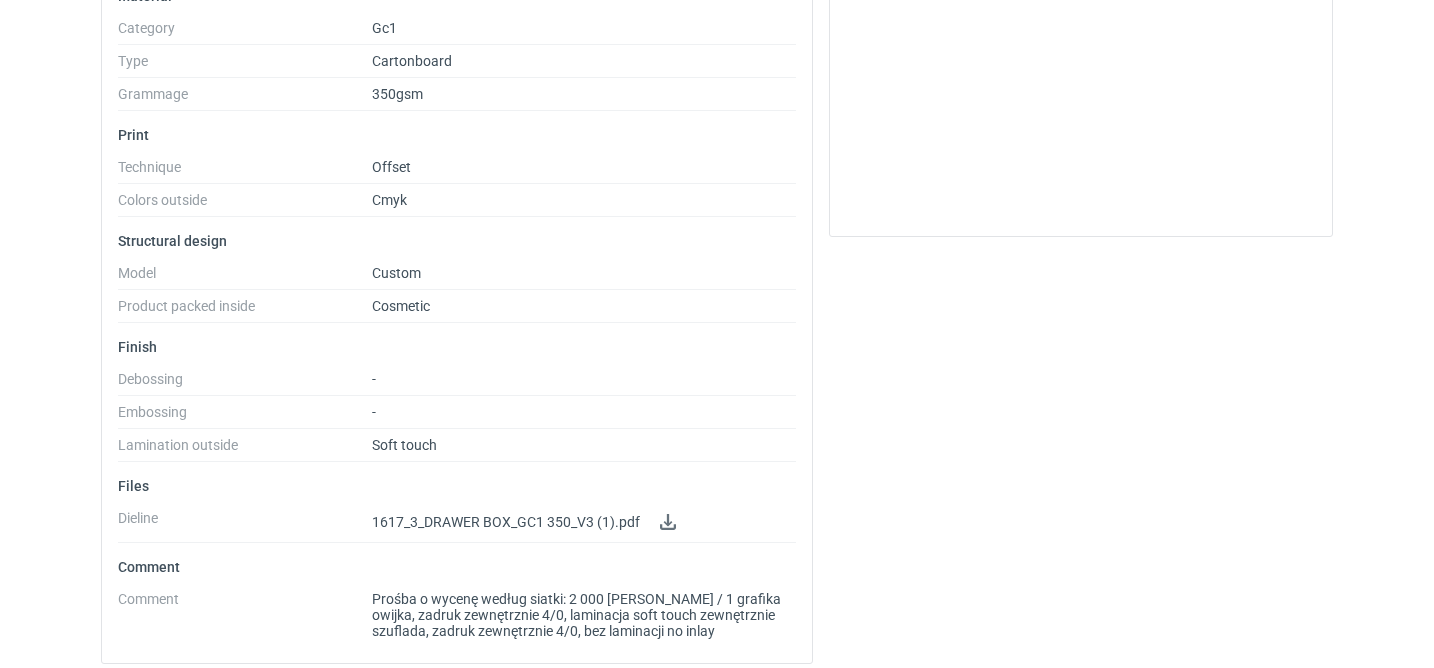 scroll, scrollTop: 610, scrollLeft: 0, axis: vertical 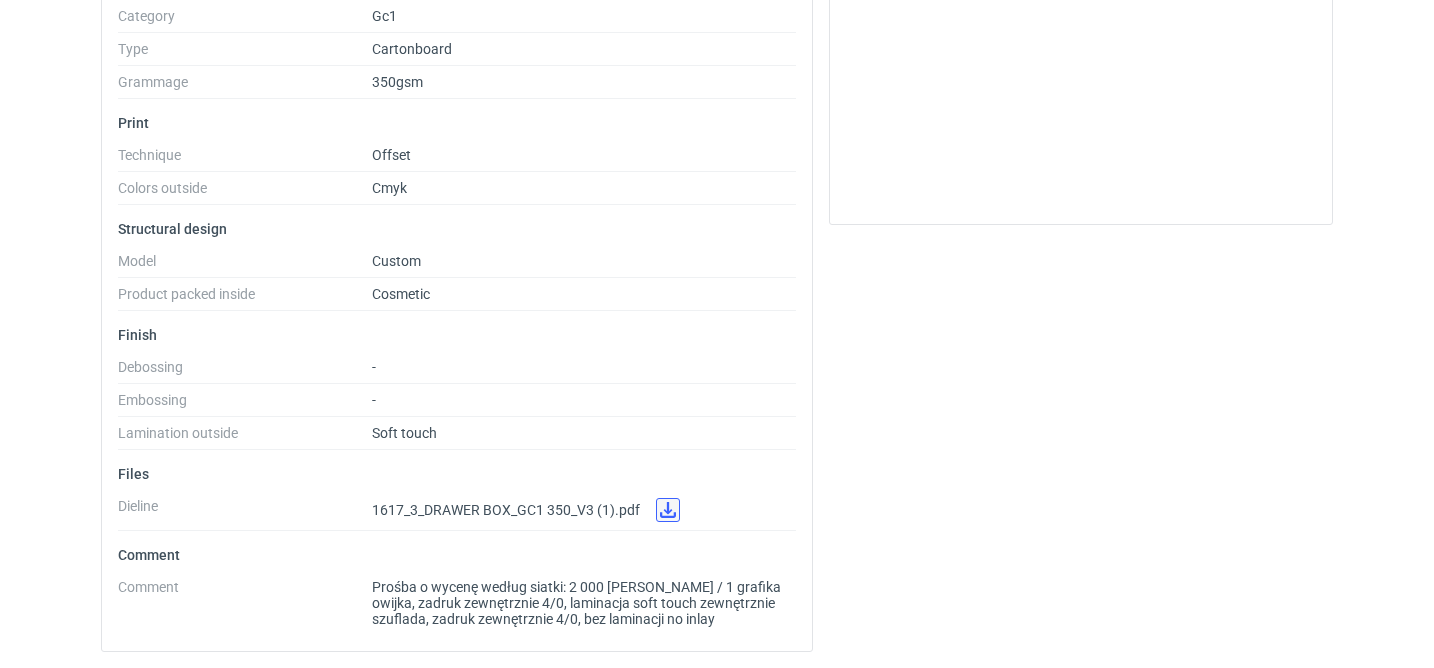 click at bounding box center [668, 510] 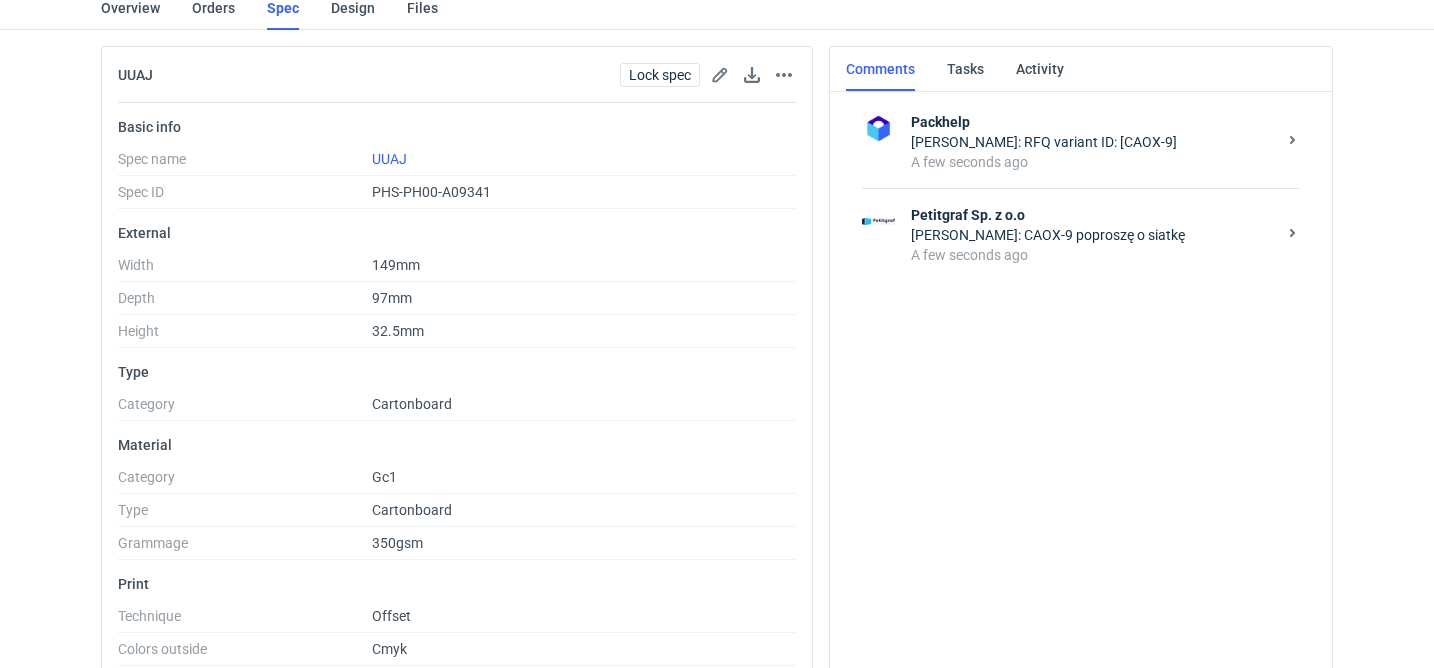 scroll, scrollTop: 148, scrollLeft: 0, axis: vertical 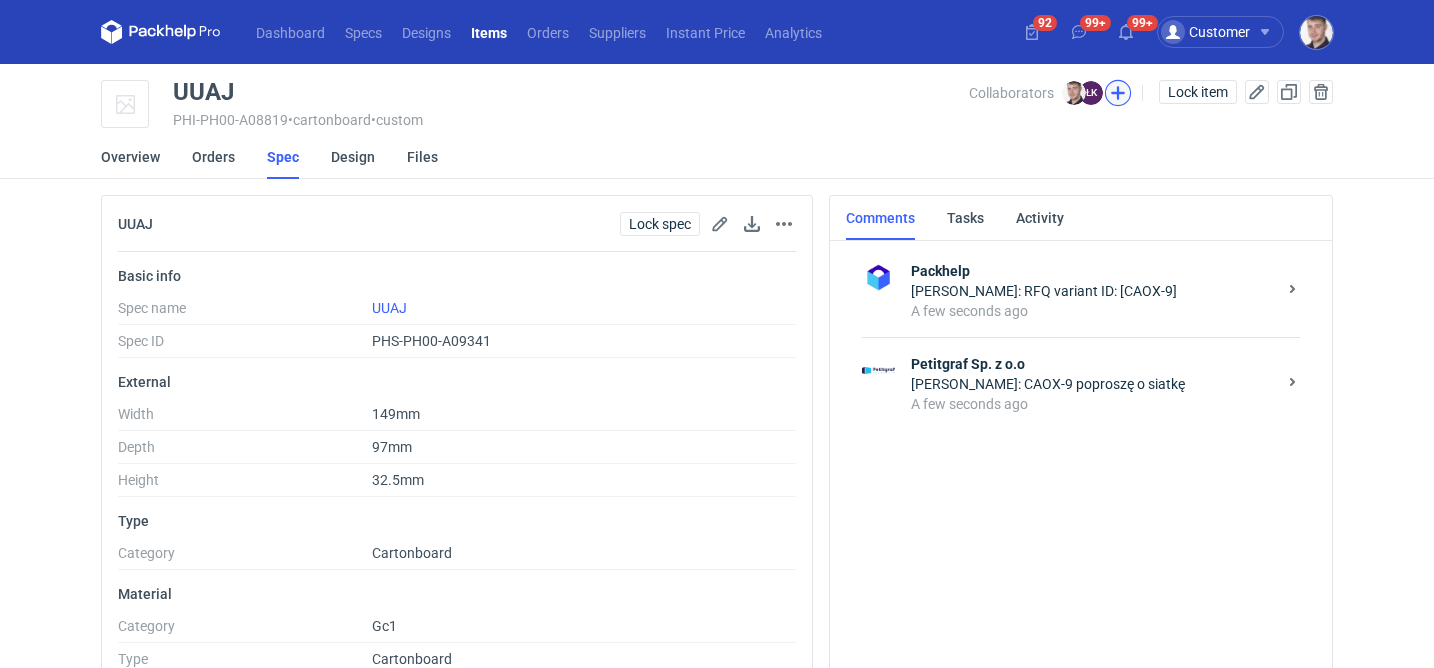 click at bounding box center [1118, 93] 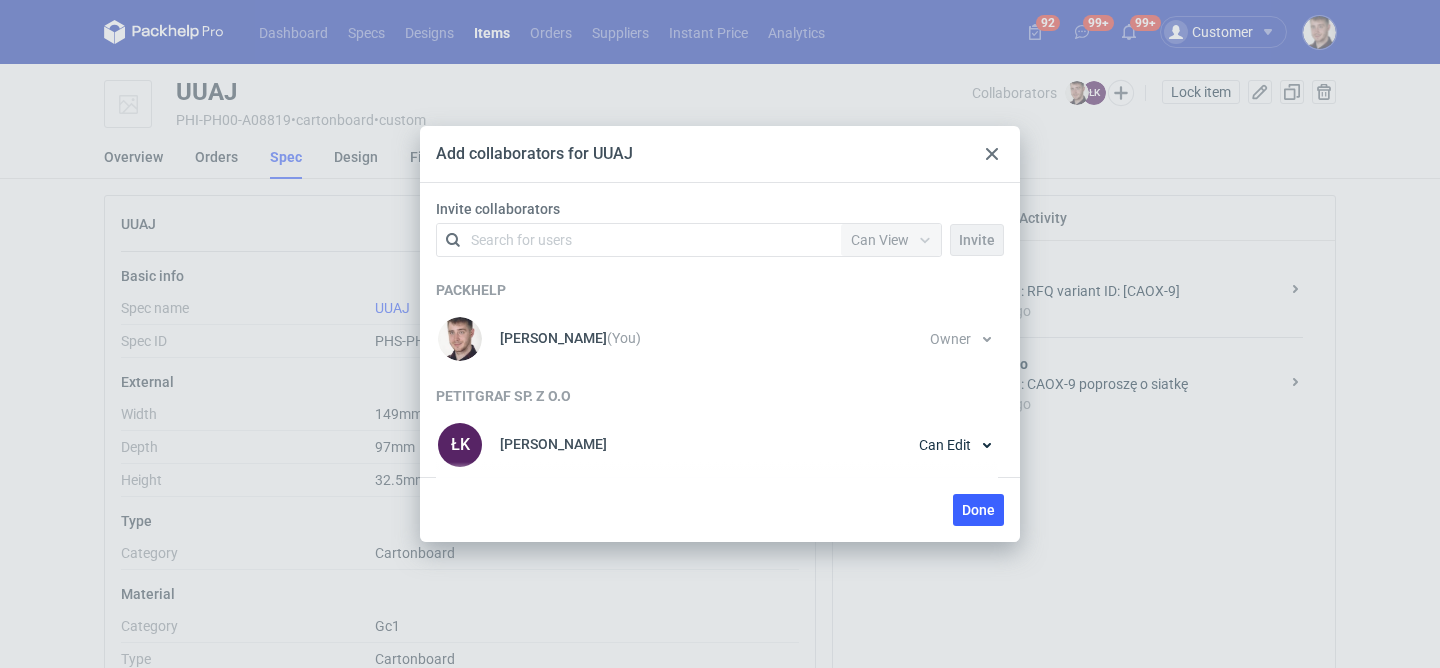 click at bounding box center [992, 154] 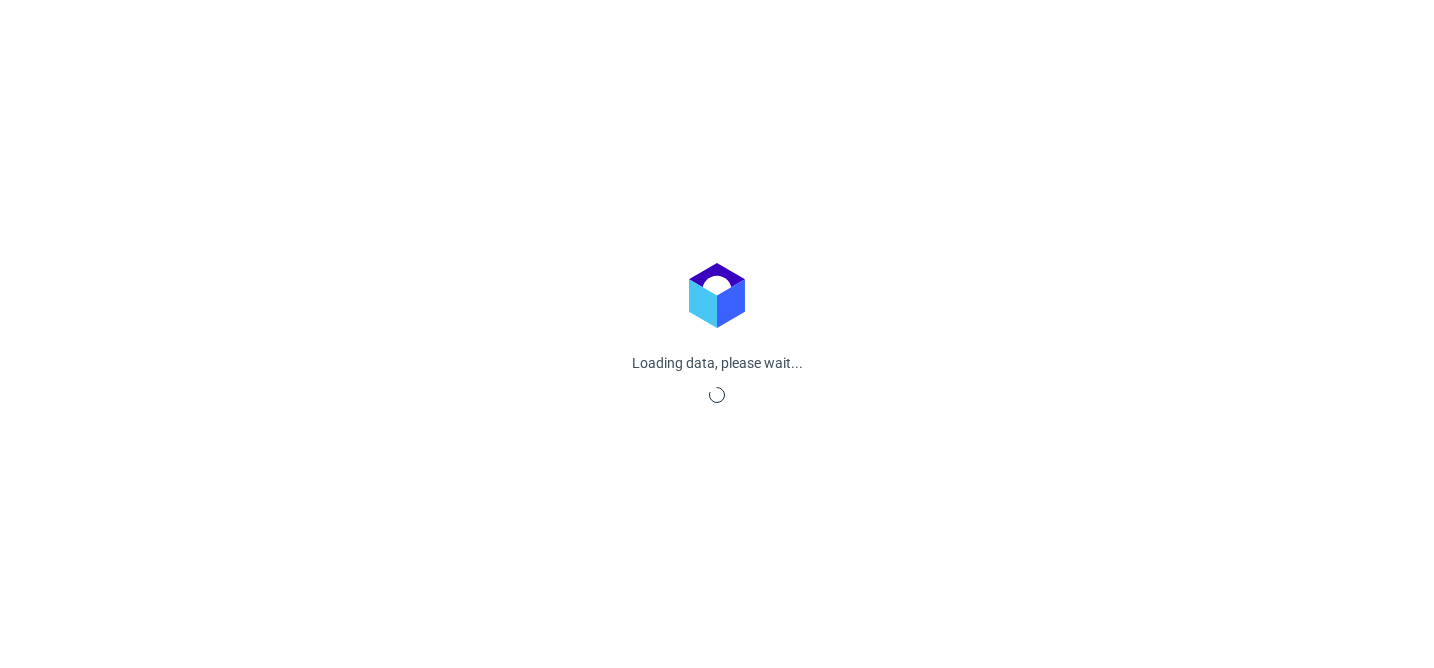 scroll, scrollTop: 0, scrollLeft: 0, axis: both 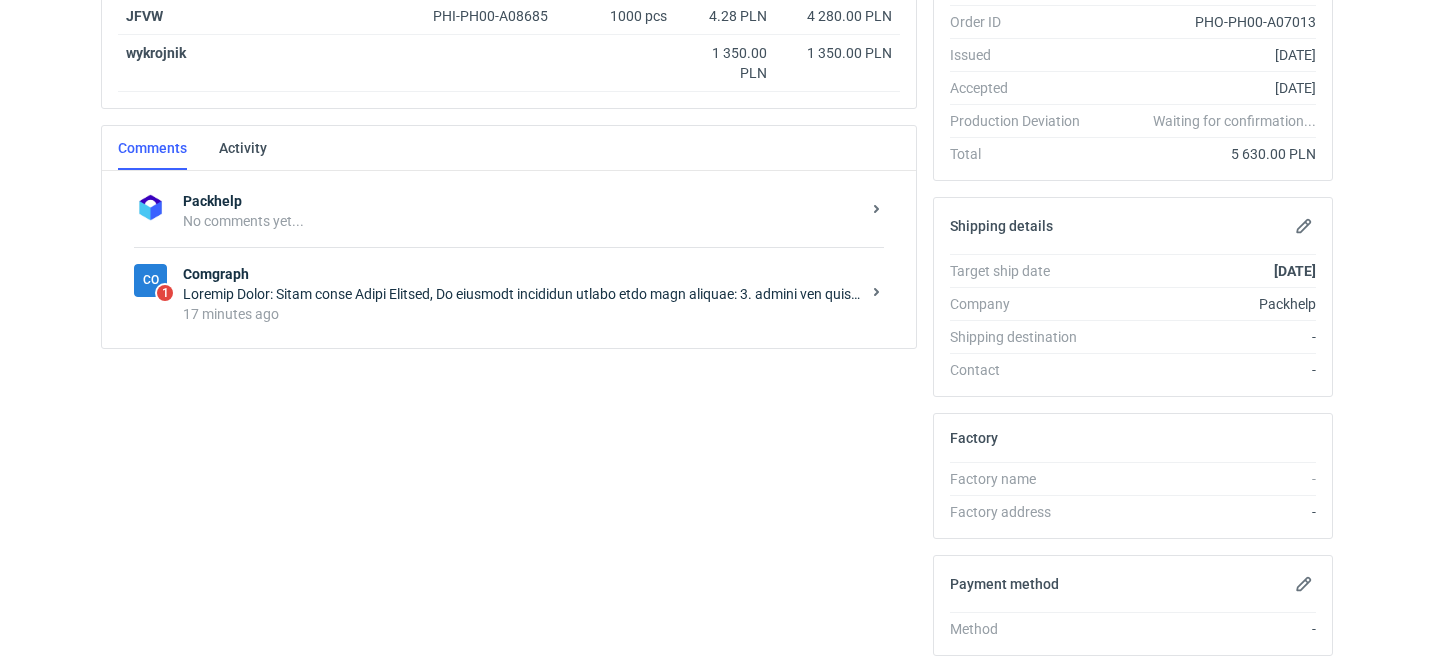 click on "17 minutes ago" at bounding box center (521, 314) 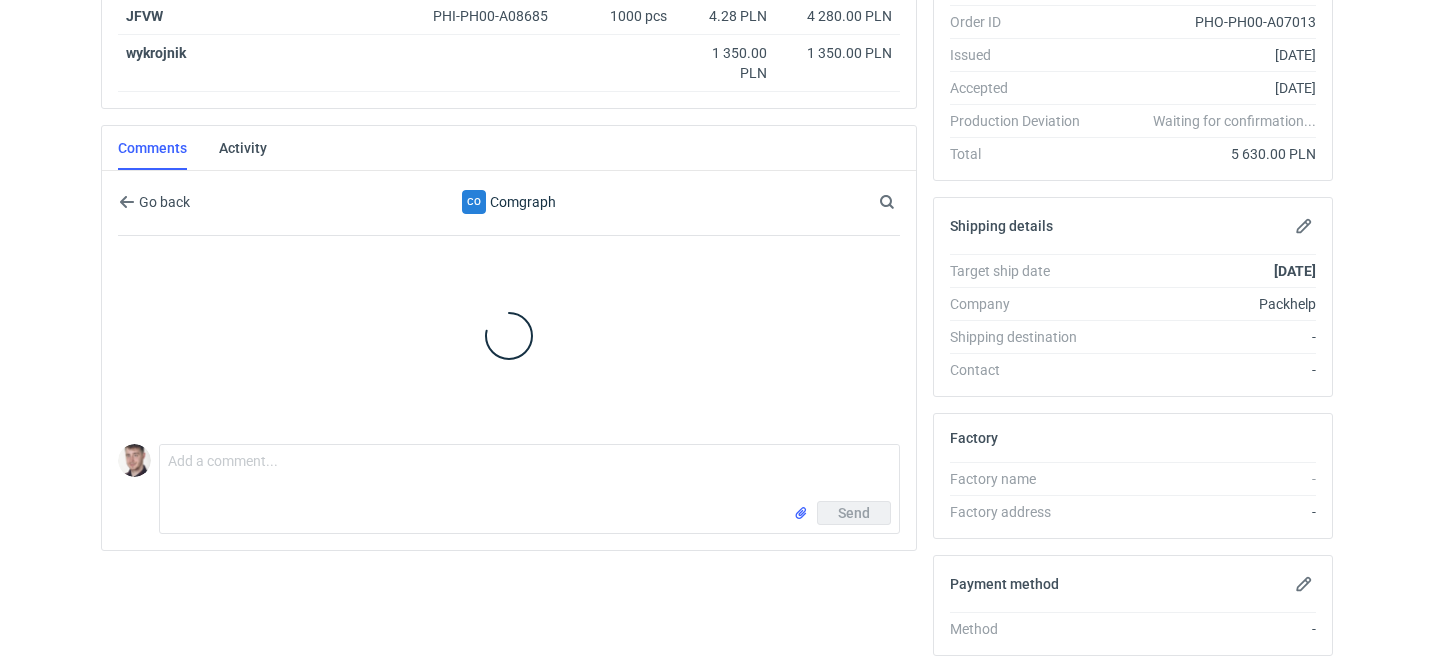 scroll, scrollTop: 427, scrollLeft: 0, axis: vertical 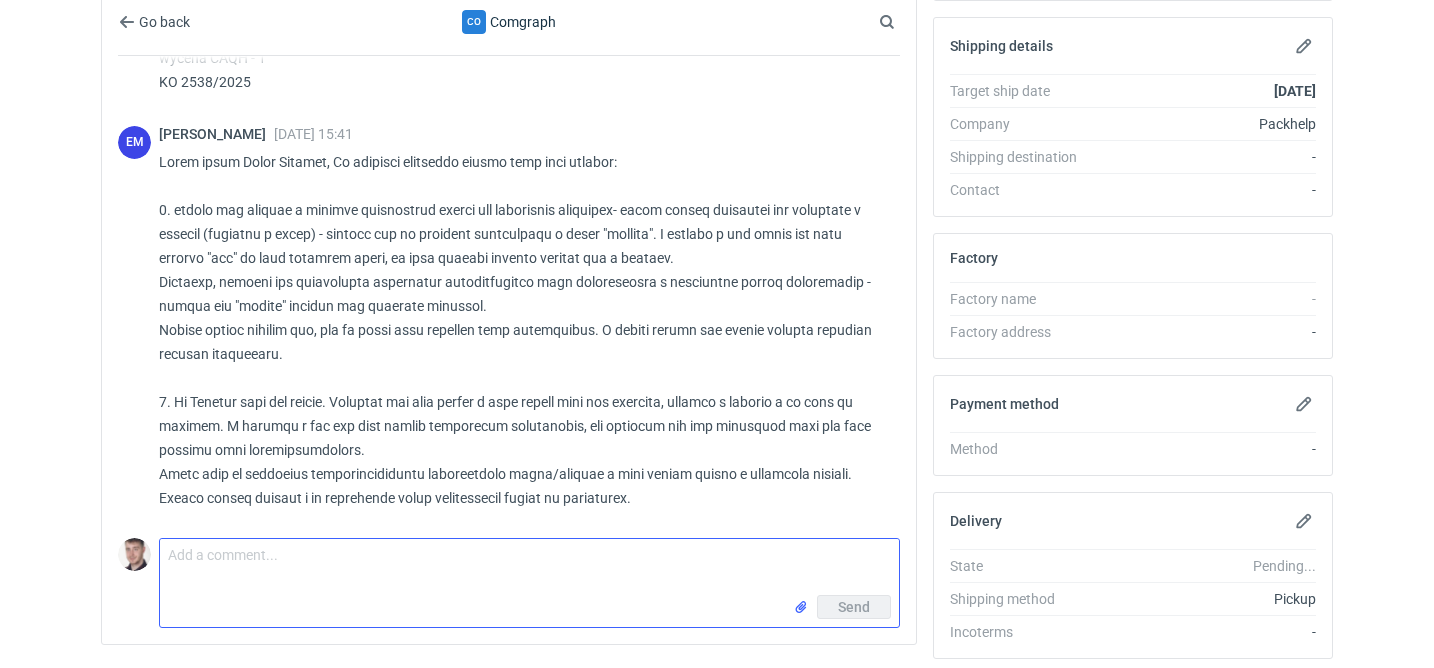 click on "Comment message" at bounding box center (529, 567) 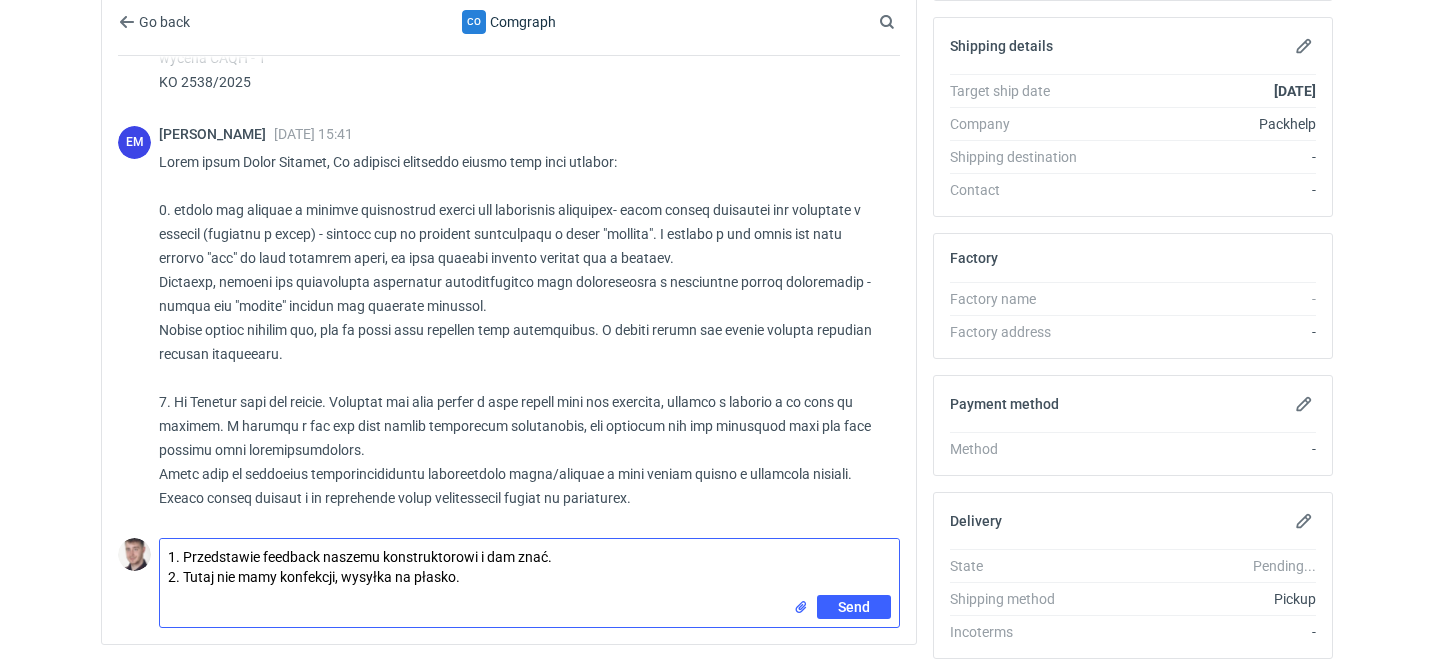 type on "1. Przedstawie feedback naszemu konstruktorowi i dam znać.
2. Tutaj nie mamy konfekcji, wysyłka na płasko." 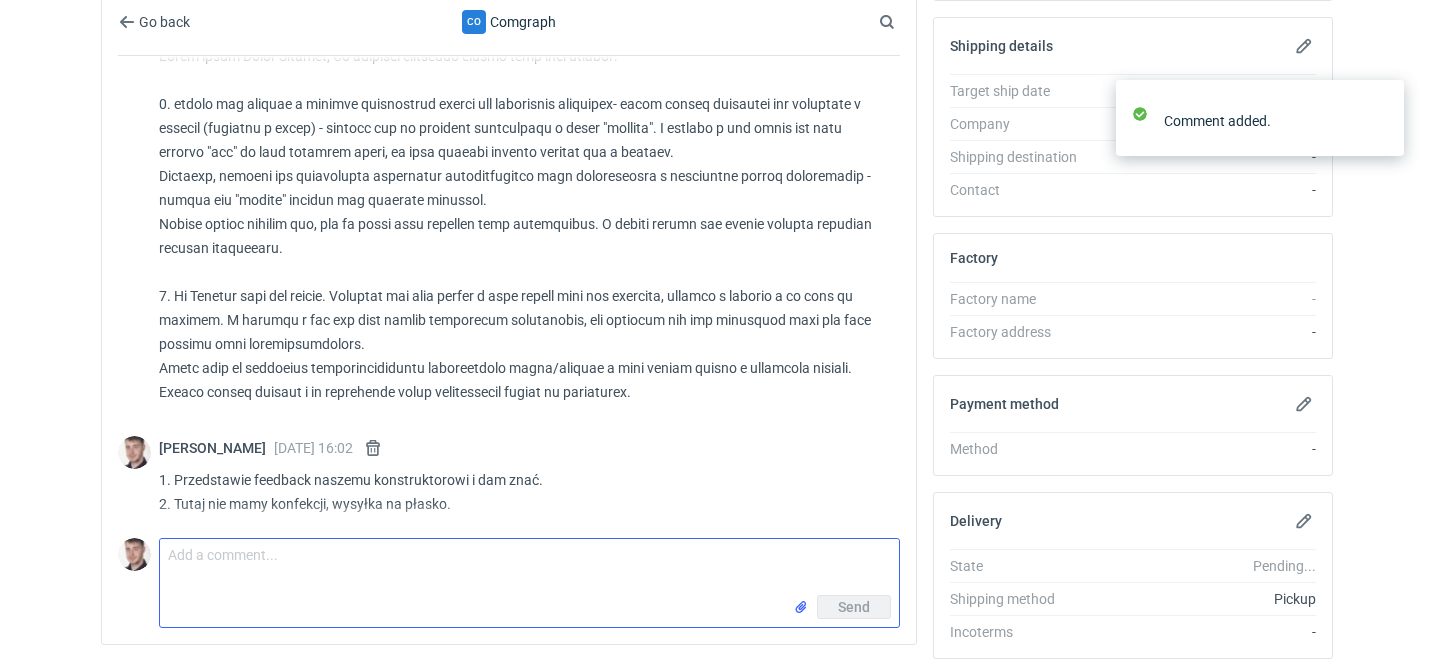 scroll, scrollTop: 164, scrollLeft: 0, axis: vertical 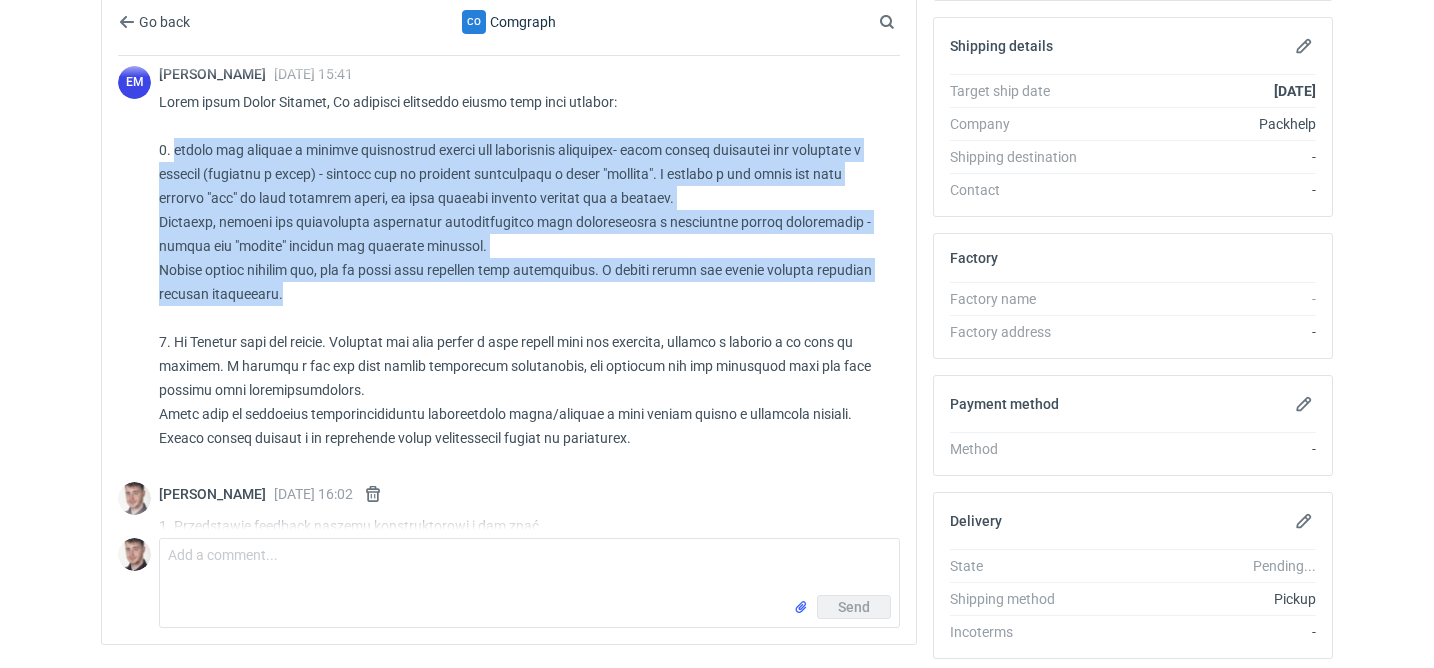 drag, startPoint x: 358, startPoint y: 285, endPoint x: 178, endPoint y: 155, distance: 222.03603 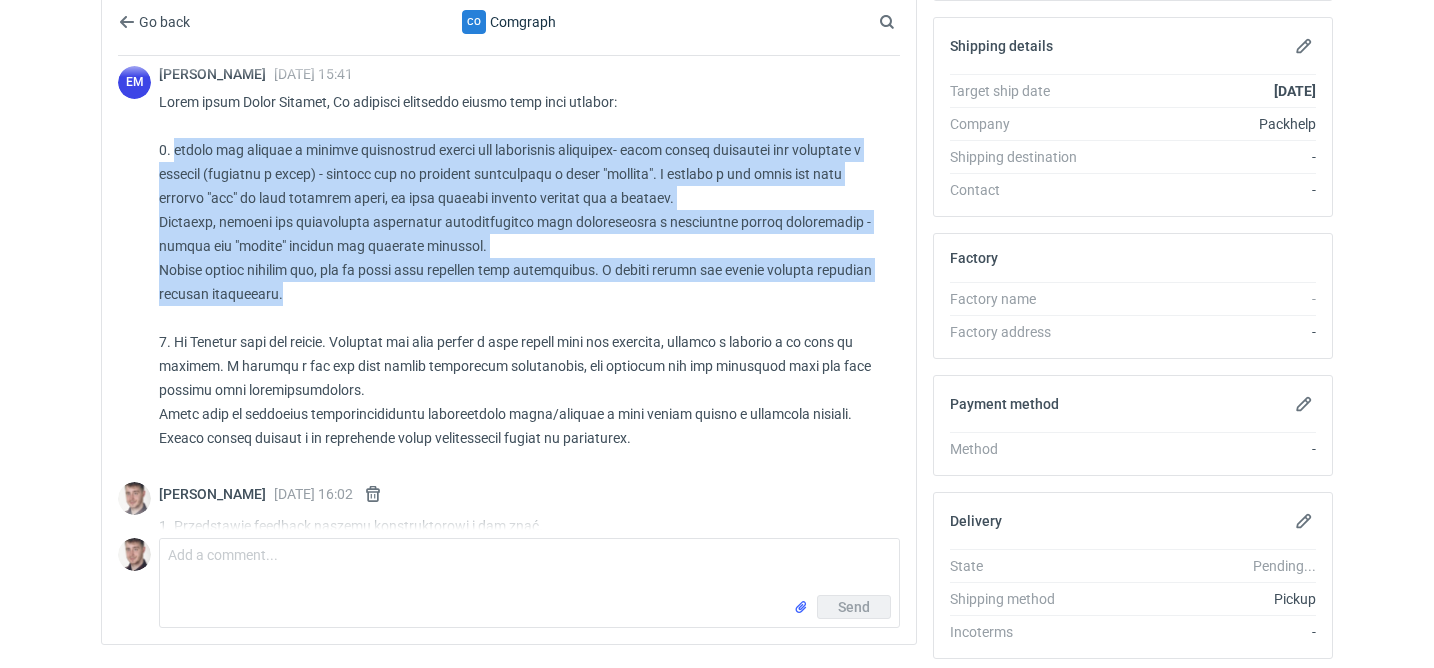click at bounding box center (521, 270) 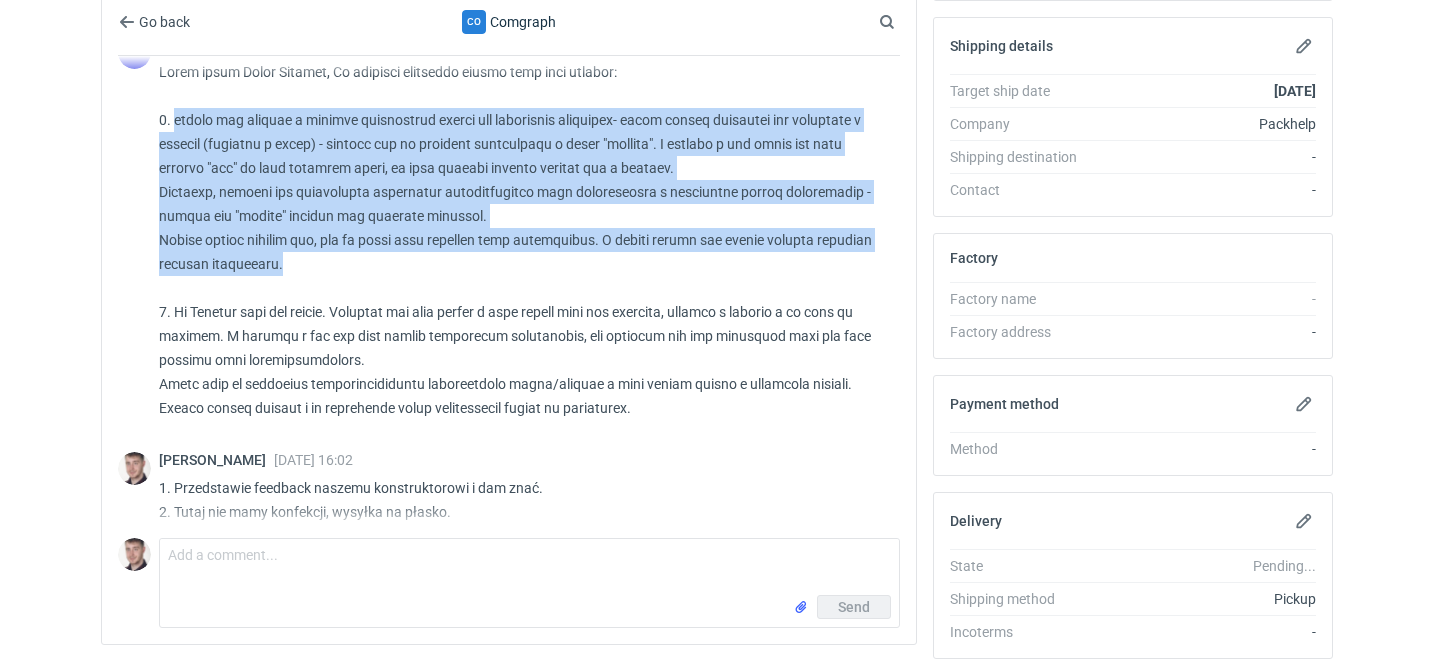 scroll, scrollTop: 156, scrollLeft: 0, axis: vertical 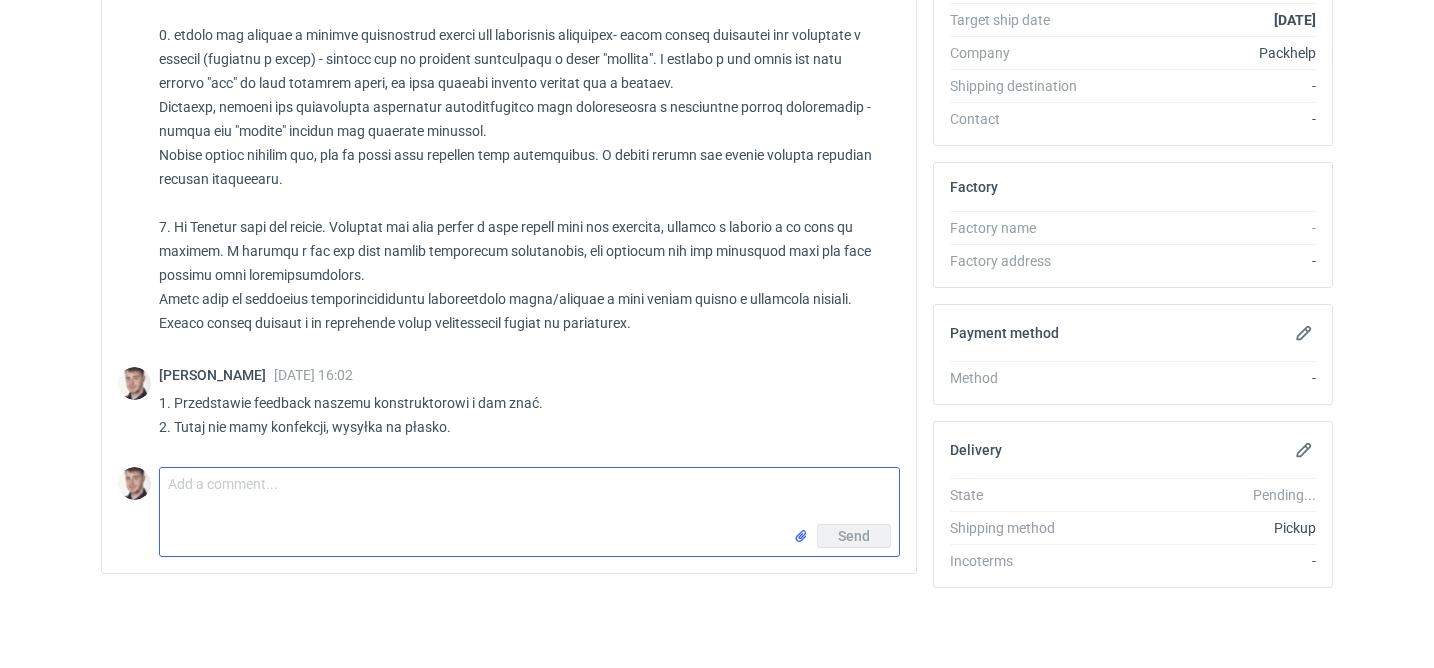 click on "Comment message" at bounding box center [529, 496] 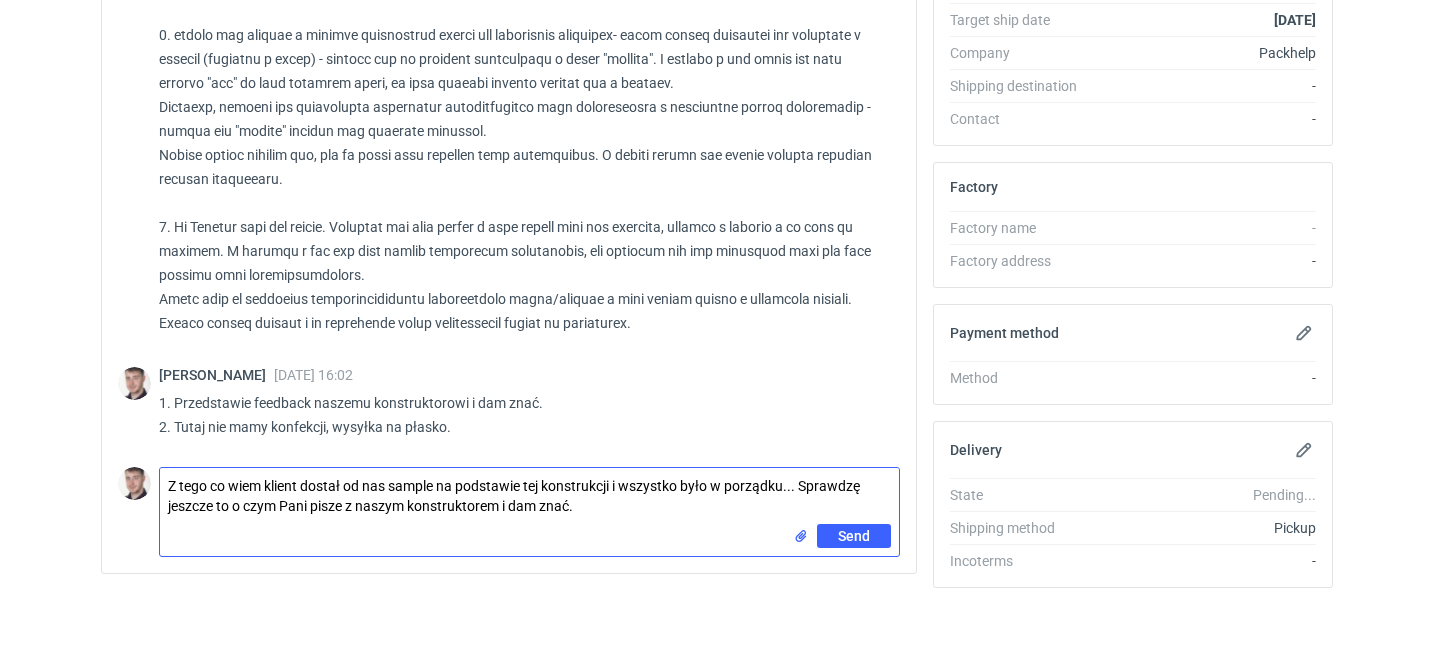click at bounding box center [801, 536] 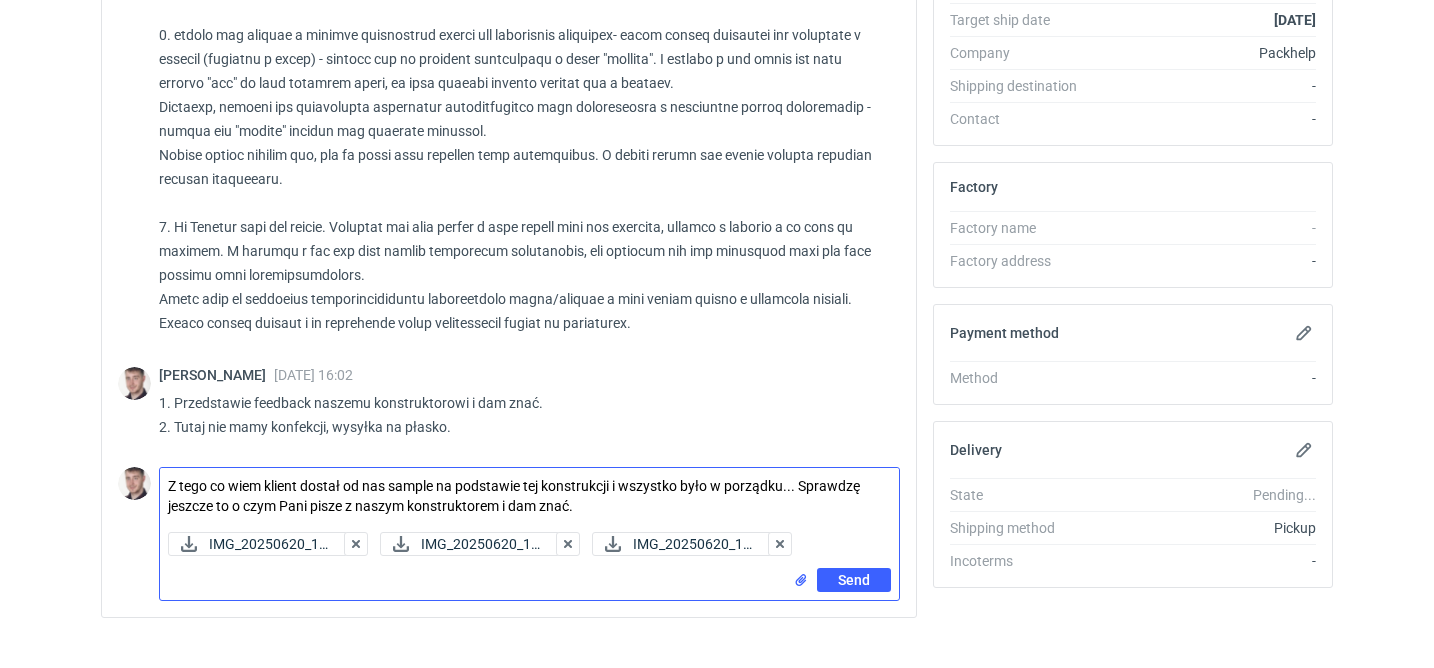 click on "Z tego co wiem klient dostał od nas sample na podstawie tej konstrukcji i wszystko było w porządku... Sprawdzę jeszcze to o czym Pani pisze z naszym konstruktorem i dam znać." at bounding box center [529, 496] 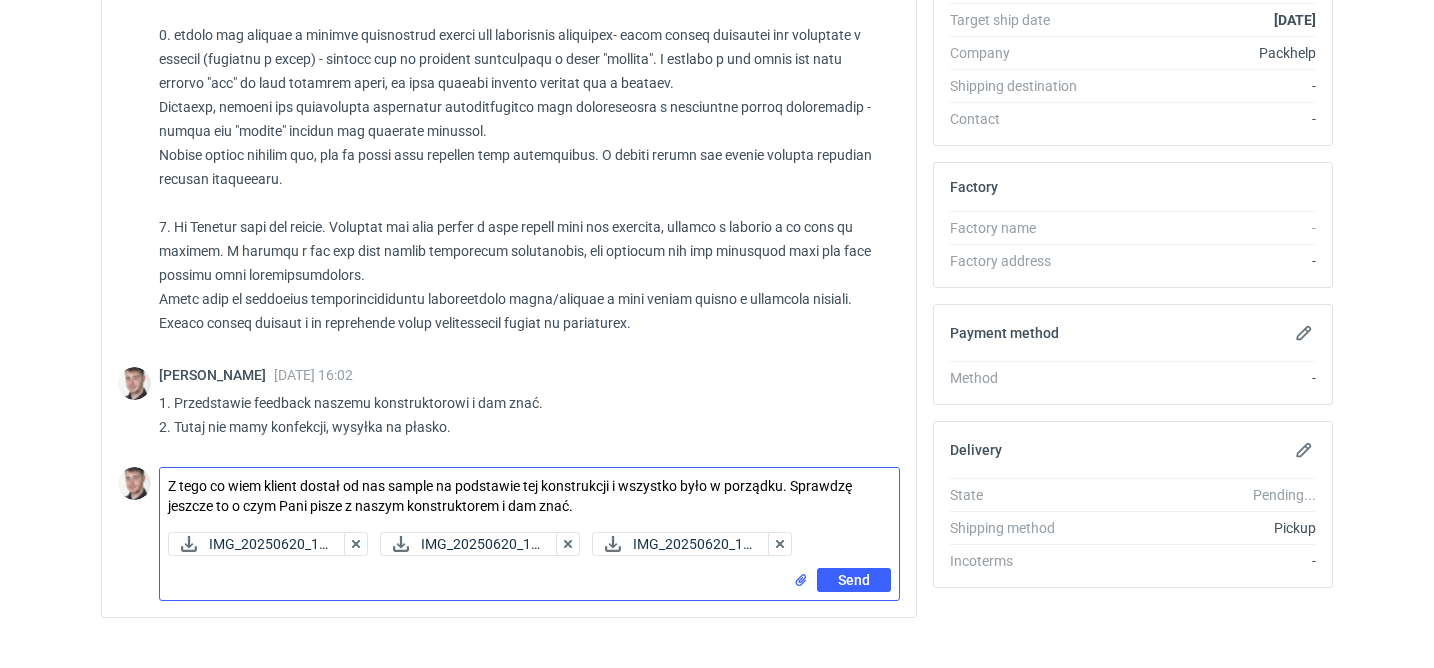 type on "Z tego co wiem klient dostał od nas sample na podstawie tej konstrukcji i wszystko było w porządku. Sprawdzę jeszcze to o czym Pani pisze z naszym konstruktorem i dam znać." 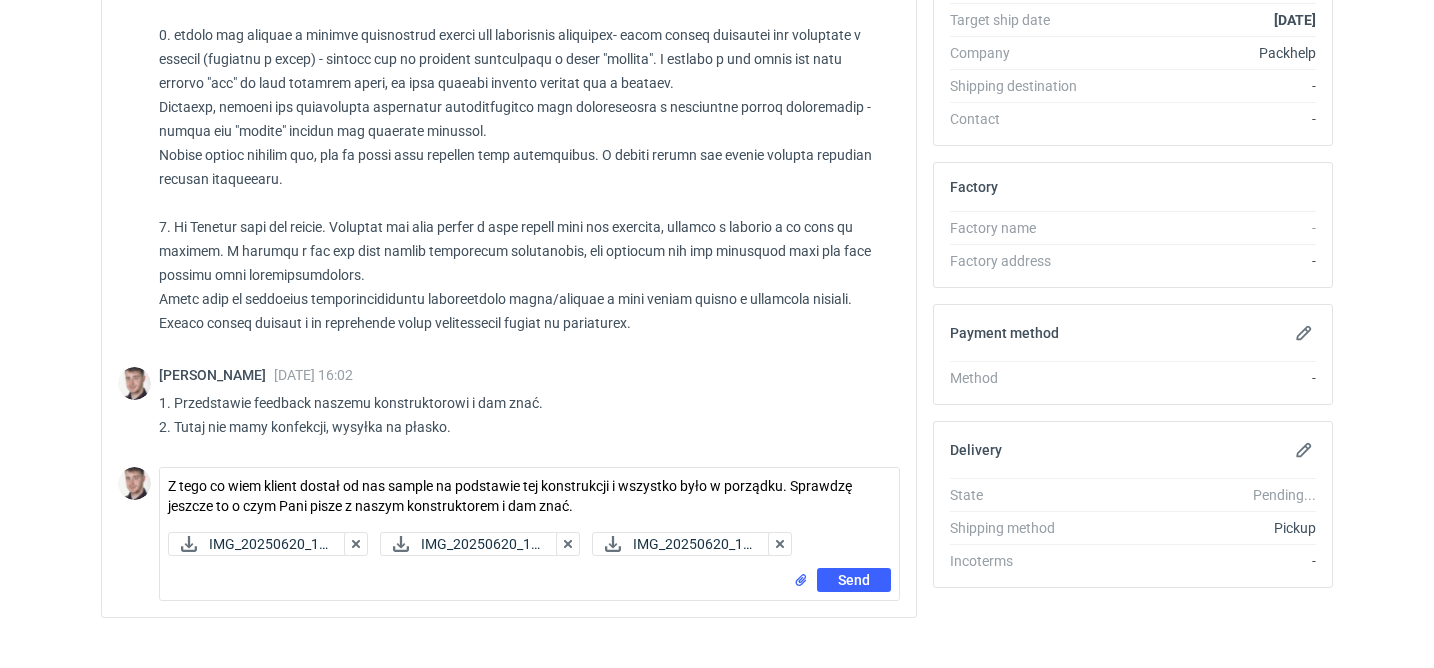 type 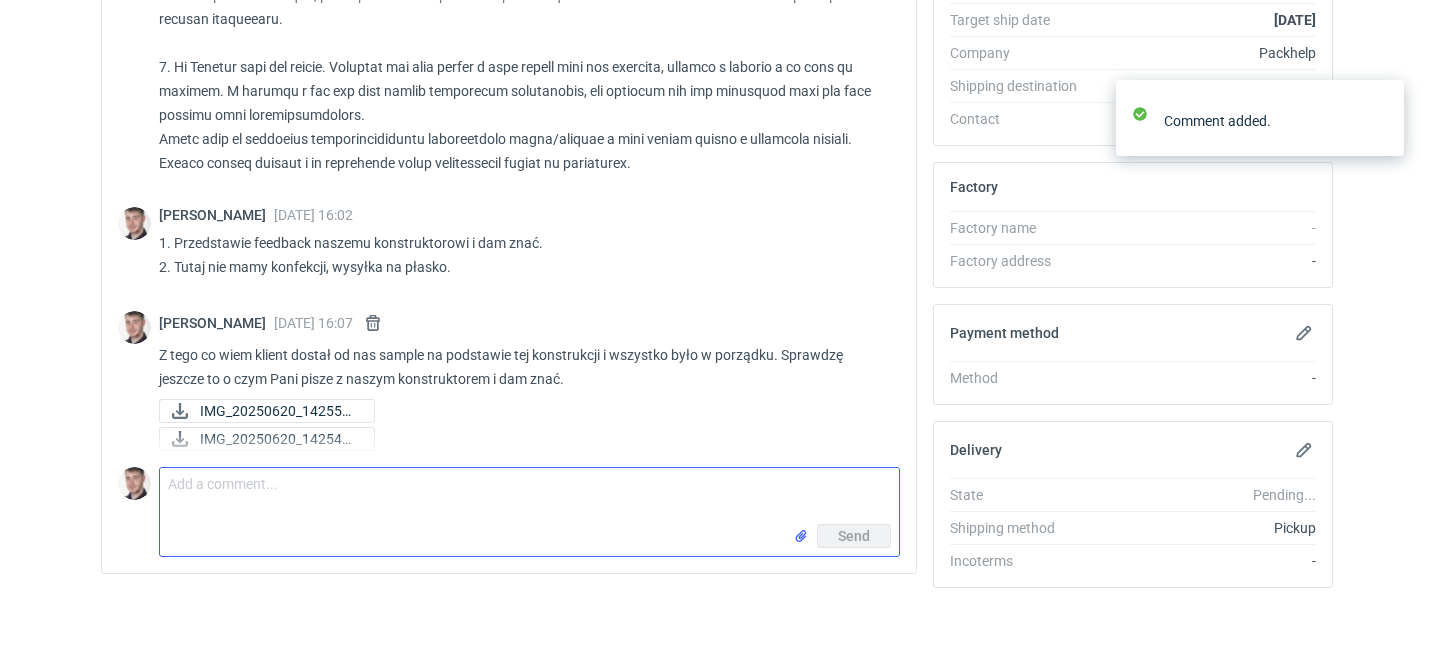 scroll, scrollTop: 350, scrollLeft: 0, axis: vertical 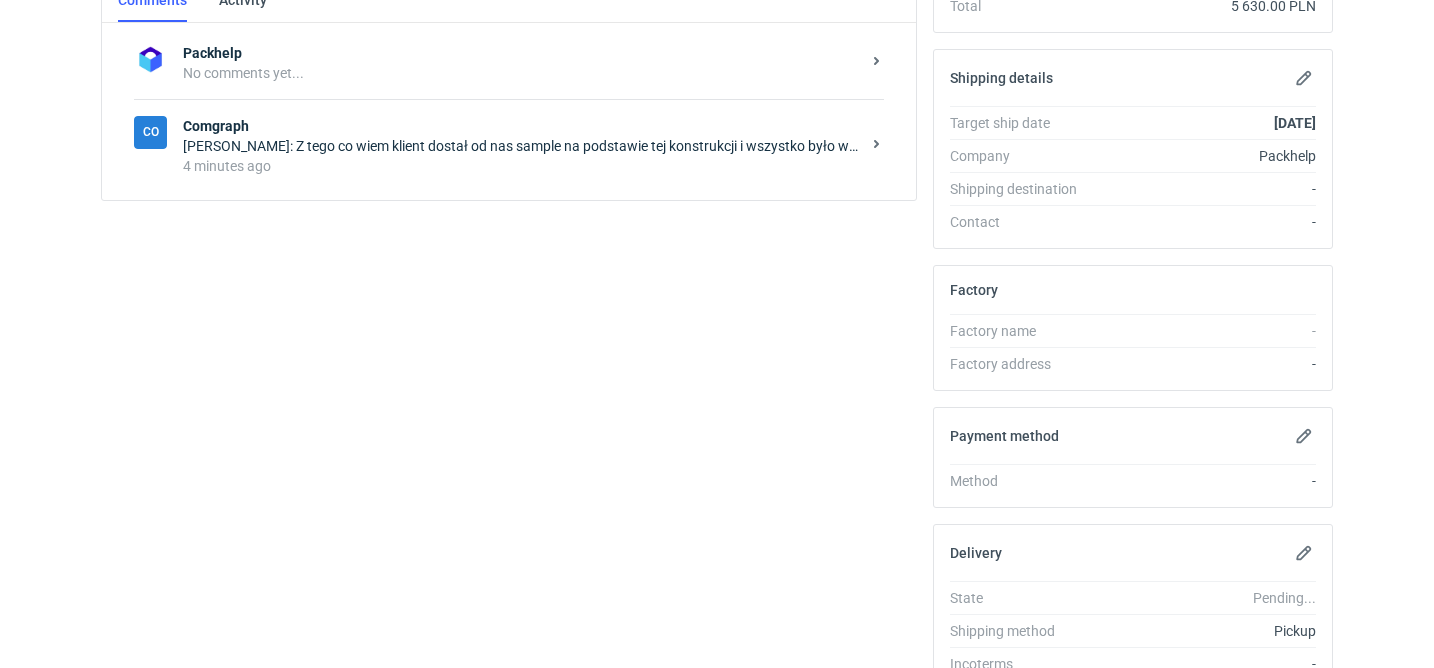 click on "4 minutes ago" at bounding box center [521, 166] 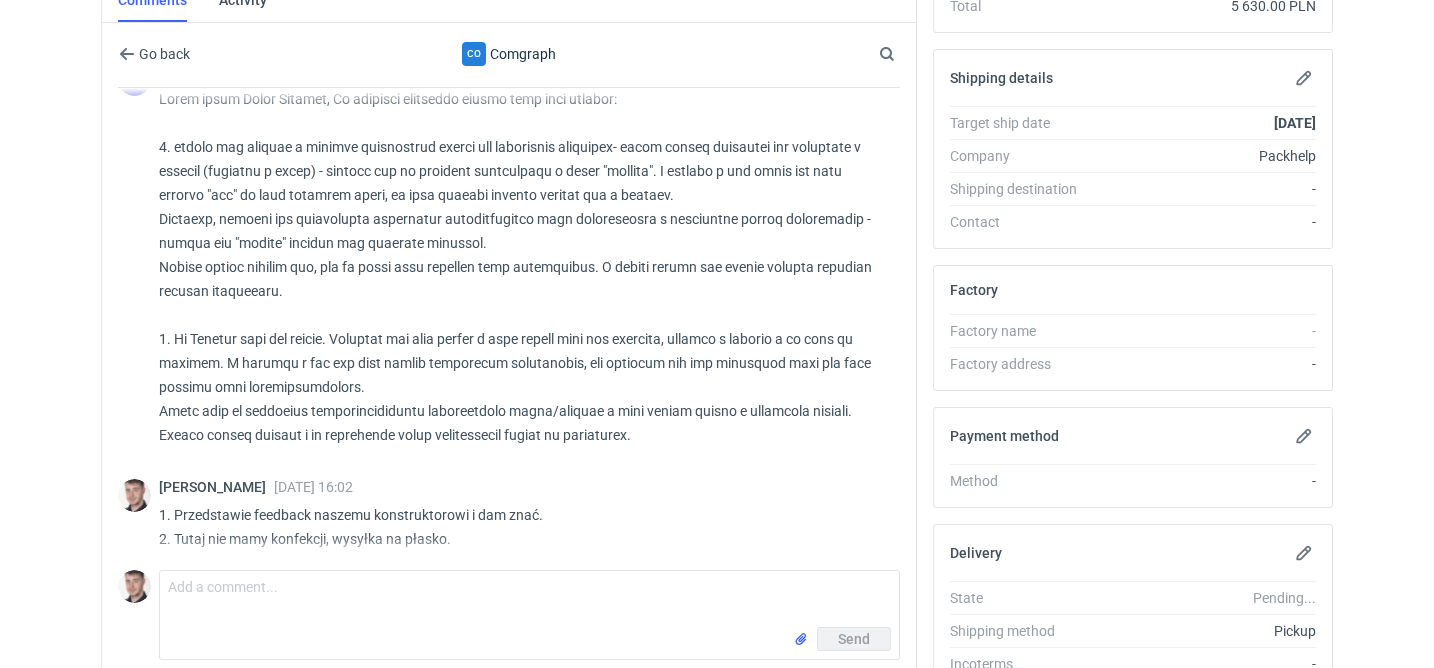 scroll, scrollTop: 342, scrollLeft: 0, axis: vertical 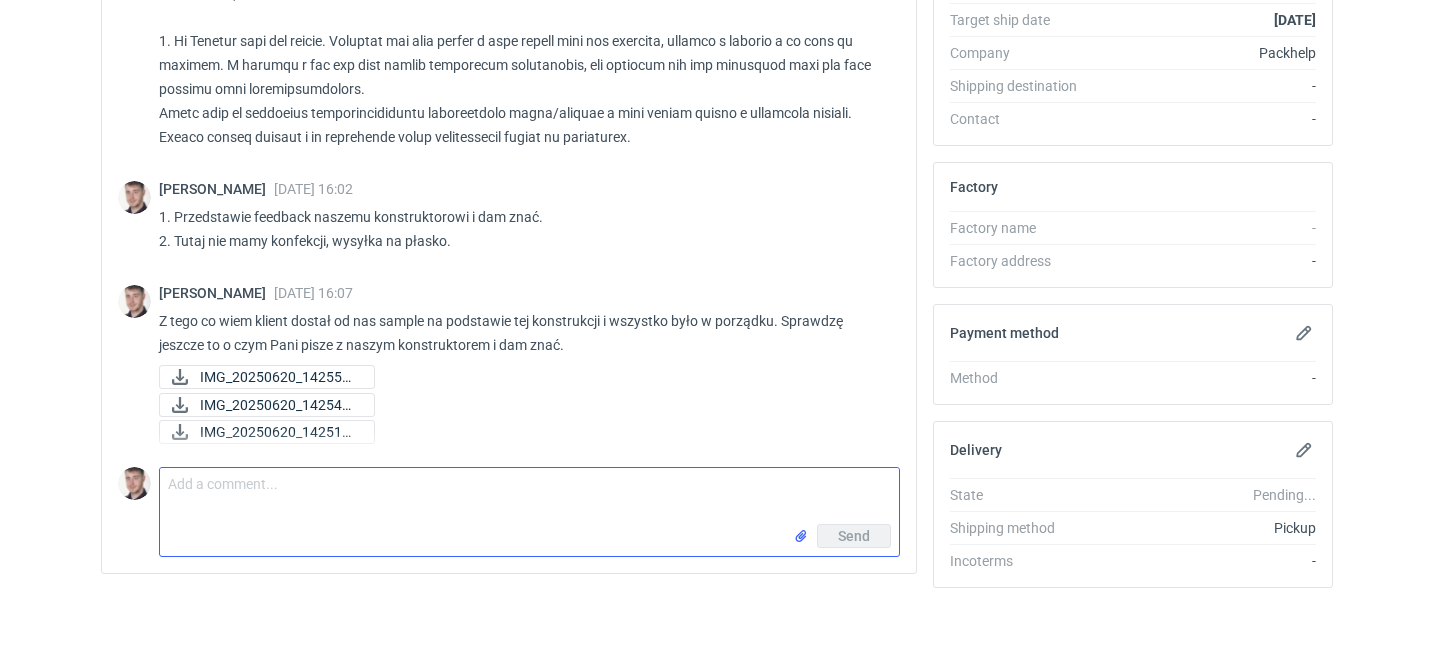 click on "Comment message" at bounding box center [529, 496] 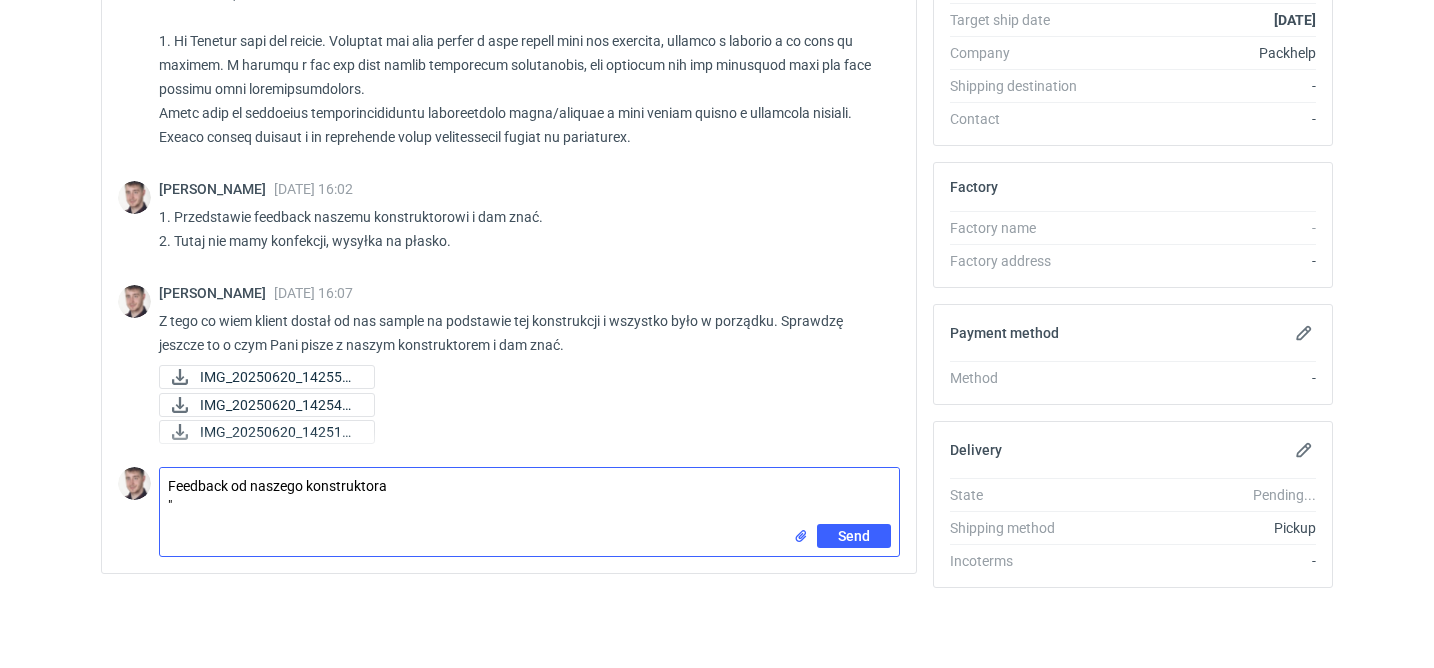 paste on "Konstrukcja składa się. Oczywiście zgadzam się że dobór materiału nie jest najtrafniejszy, ale to było życzenie klienta. Co do ścianek to poza zamkami/wąsami będą one przytrzymywane przez wkładkę, która trafia do środka." 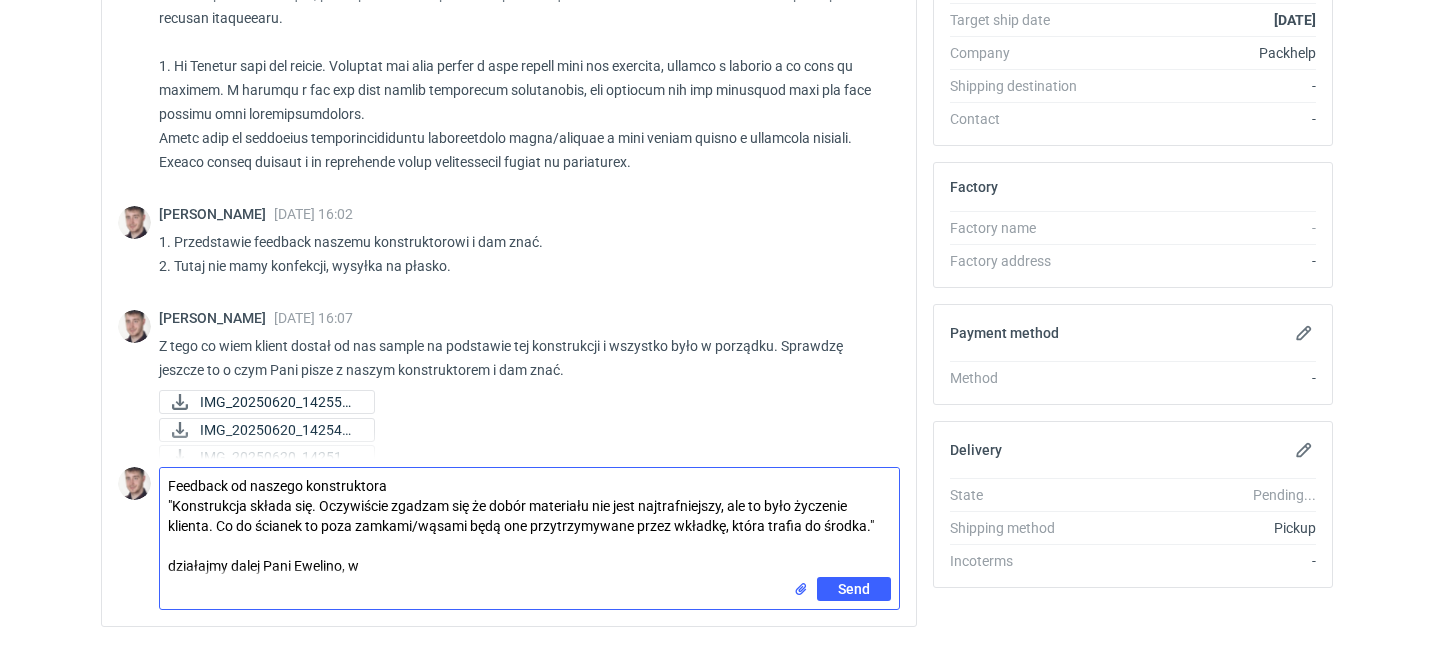 scroll, scrollTop: 328, scrollLeft: 0, axis: vertical 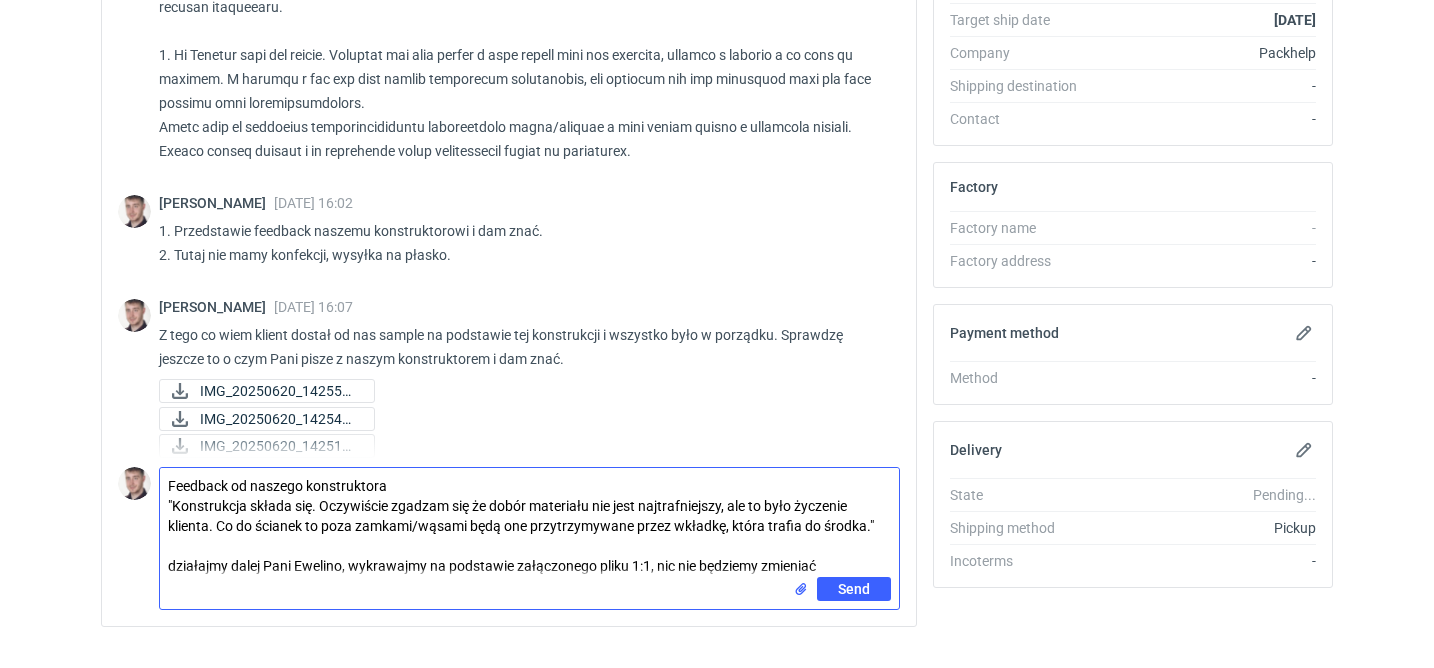 type on "Feedback od naszego konstruktora
"Konstrukcja składa się. Oczywiście zgadzam się że dobór materiału nie jest najtrafniejszy, ale to było życzenie klienta. Co do ścianek to poza zamkami/wąsami będą one przytrzymywane przez wkładkę, która trafia do środka."
działajmy dalej Pani Ewelino, wykrawajmy na podstawie załączonego pliku 1:1, nic nie będziemy zmieniać" 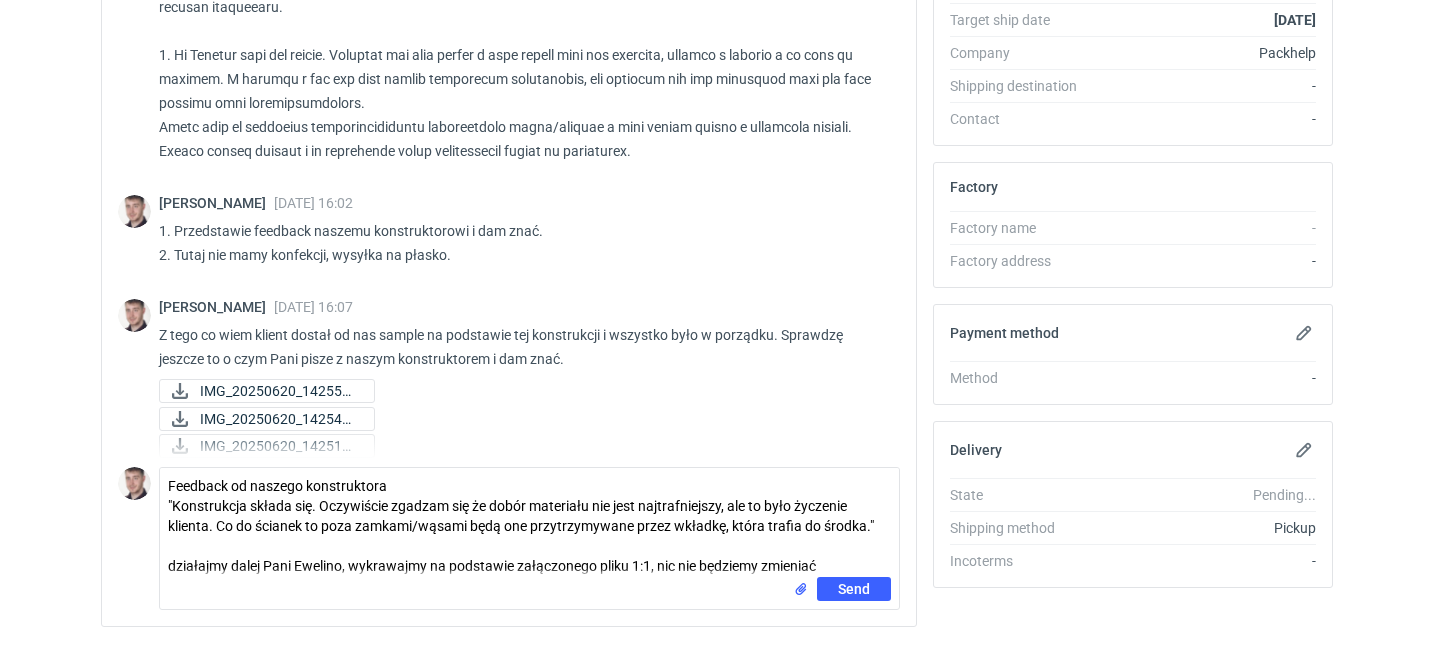 type 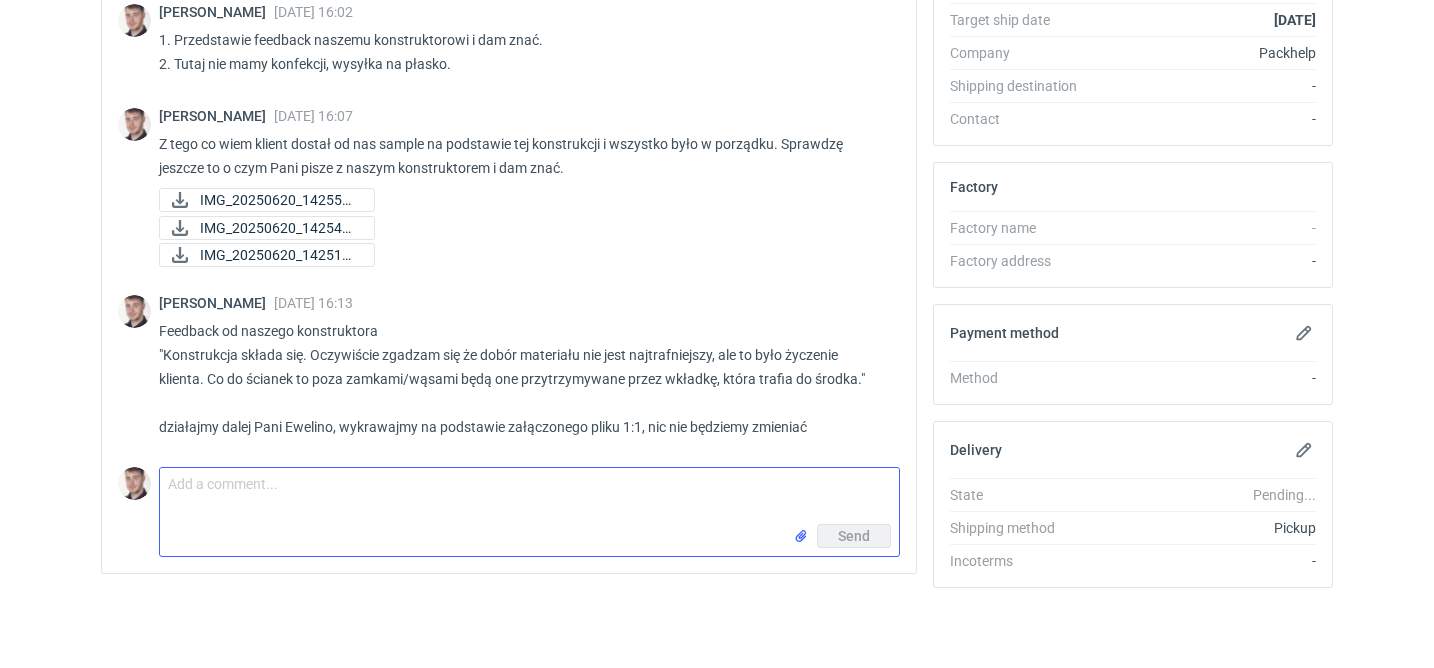 scroll, scrollTop: 518, scrollLeft: 0, axis: vertical 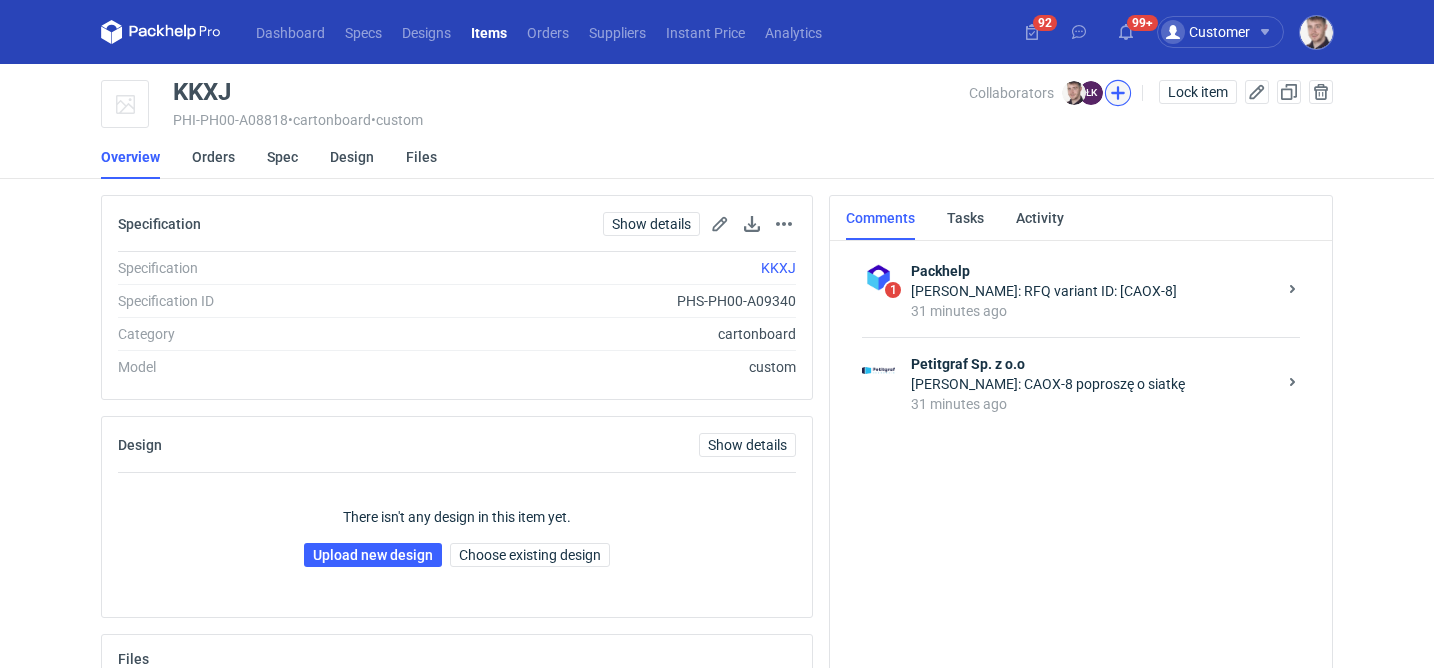 click at bounding box center (1118, 93) 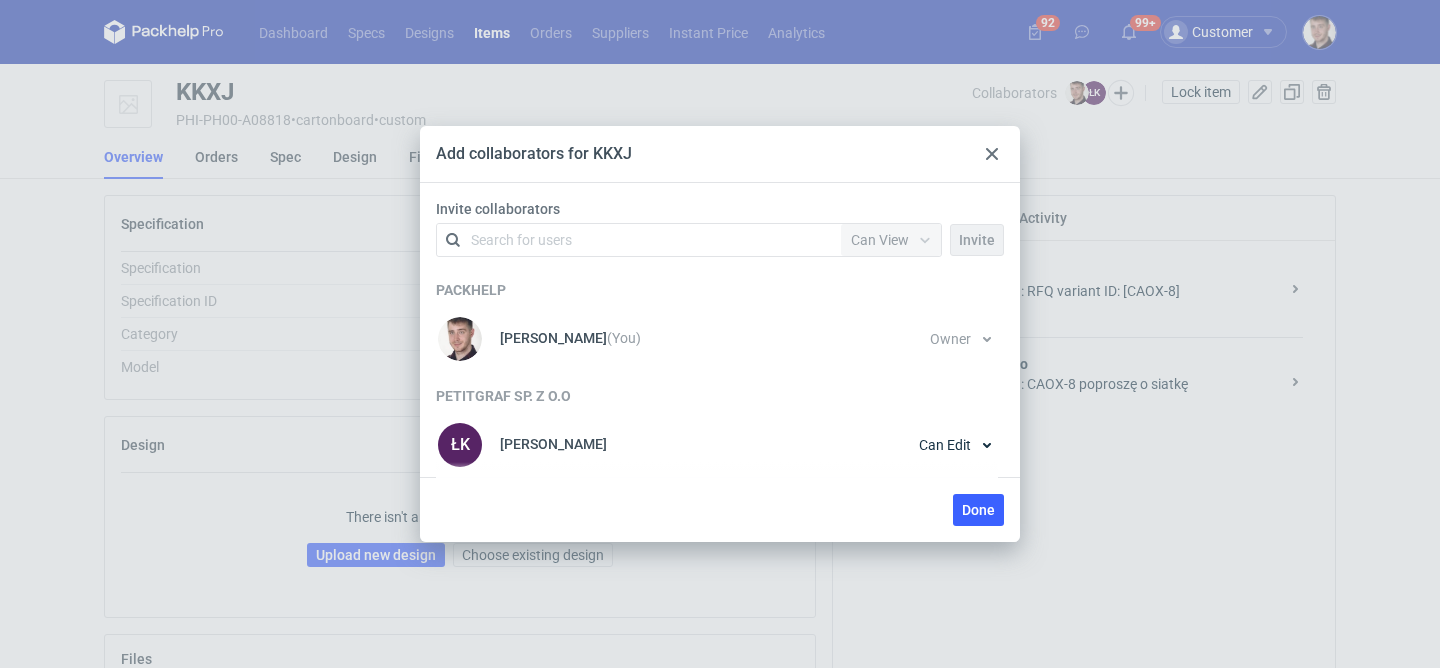 click at bounding box center [992, 154] 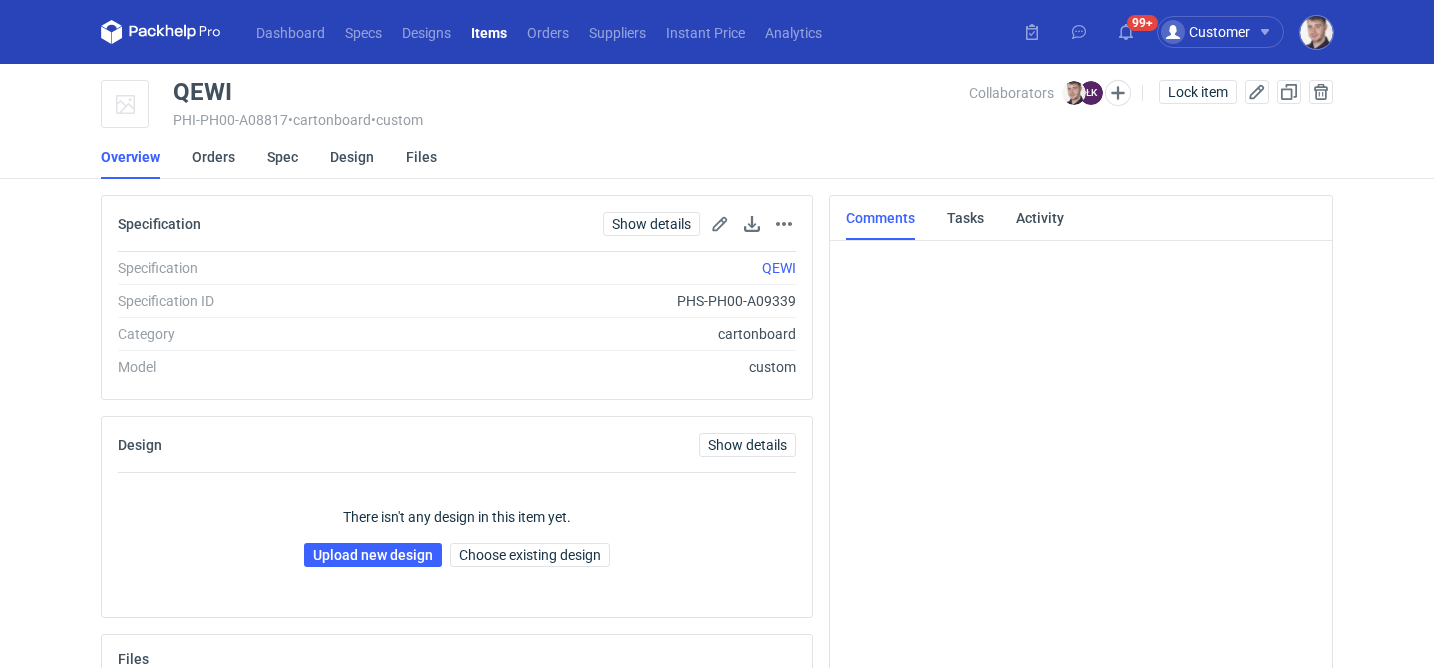 scroll, scrollTop: 0, scrollLeft: 0, axis: both 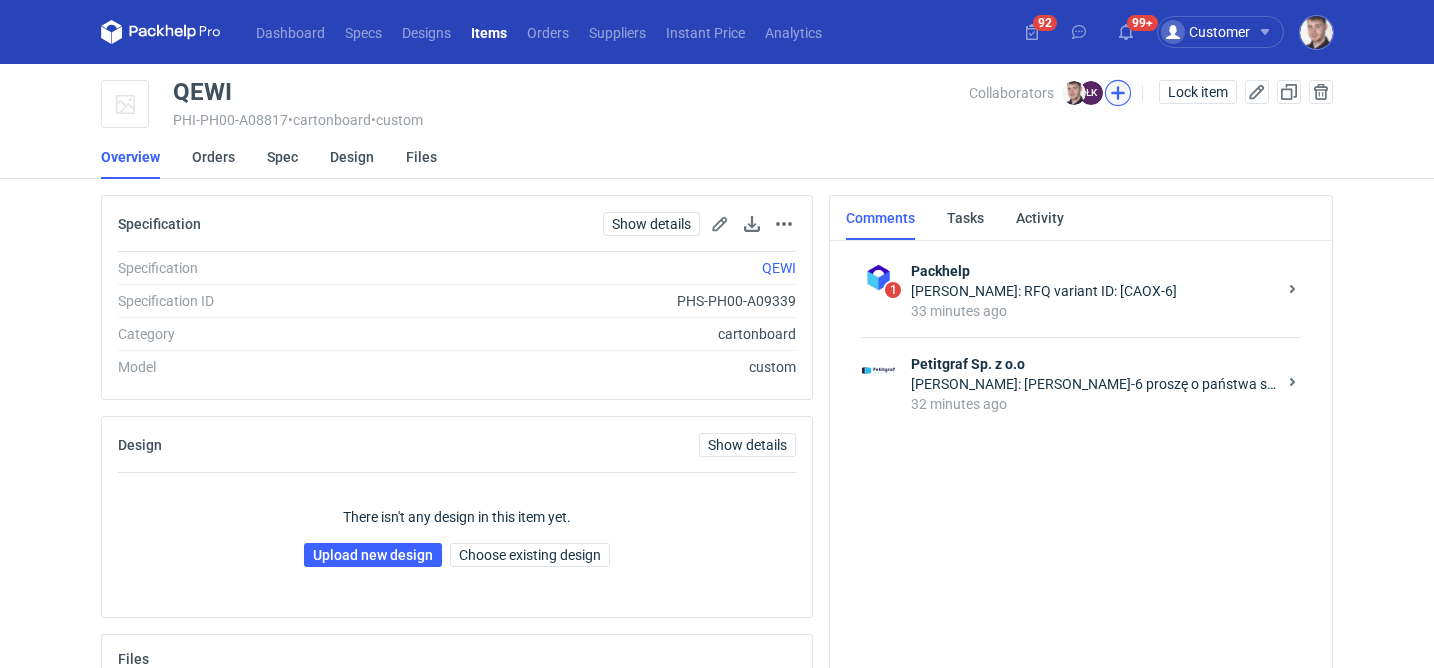 click at bounding box center (1118, 93) 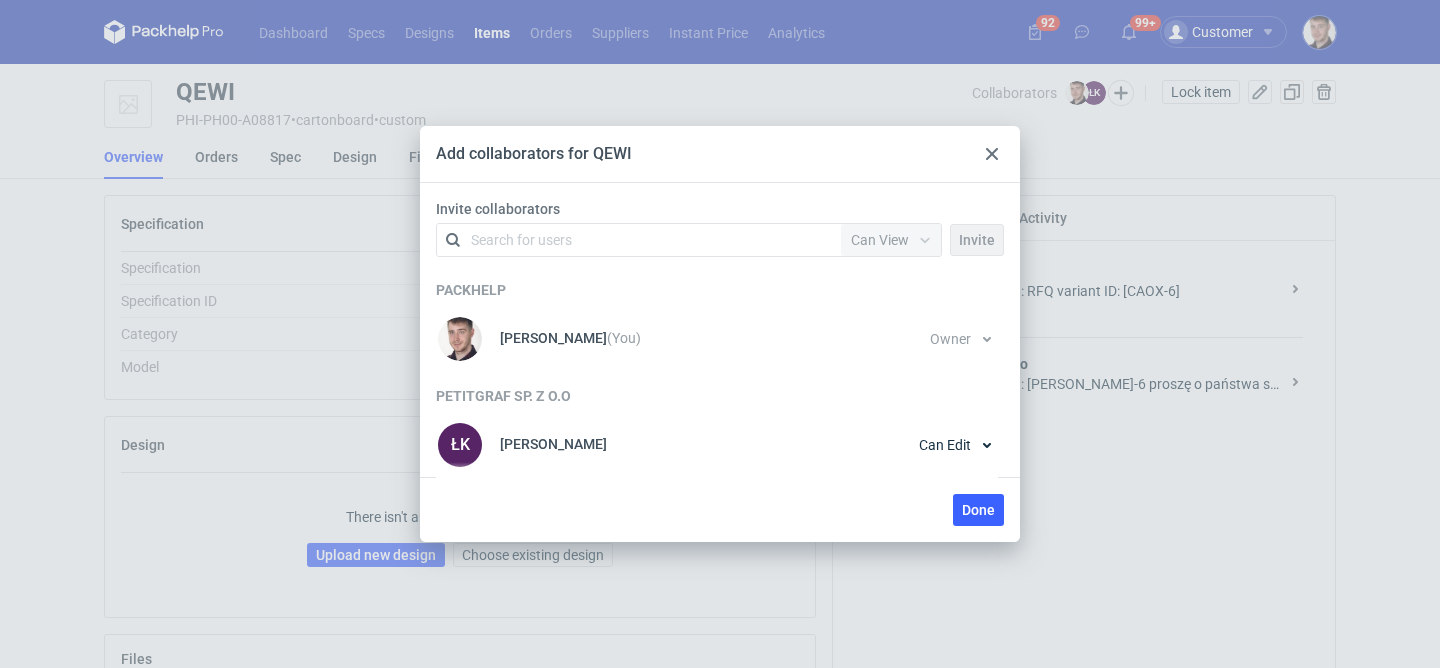 click at bounding box center (992, 154) 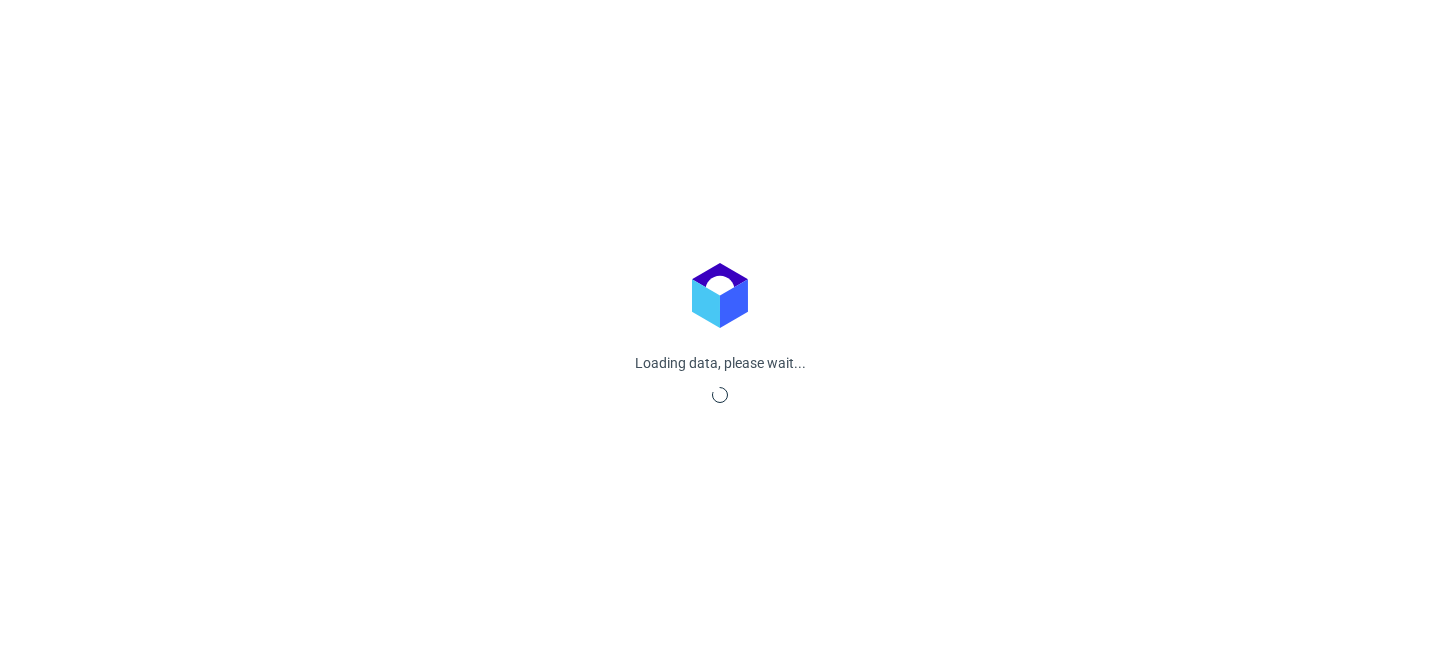 scroll, scrollTop: 0, scrollLeft: 0, axis: both 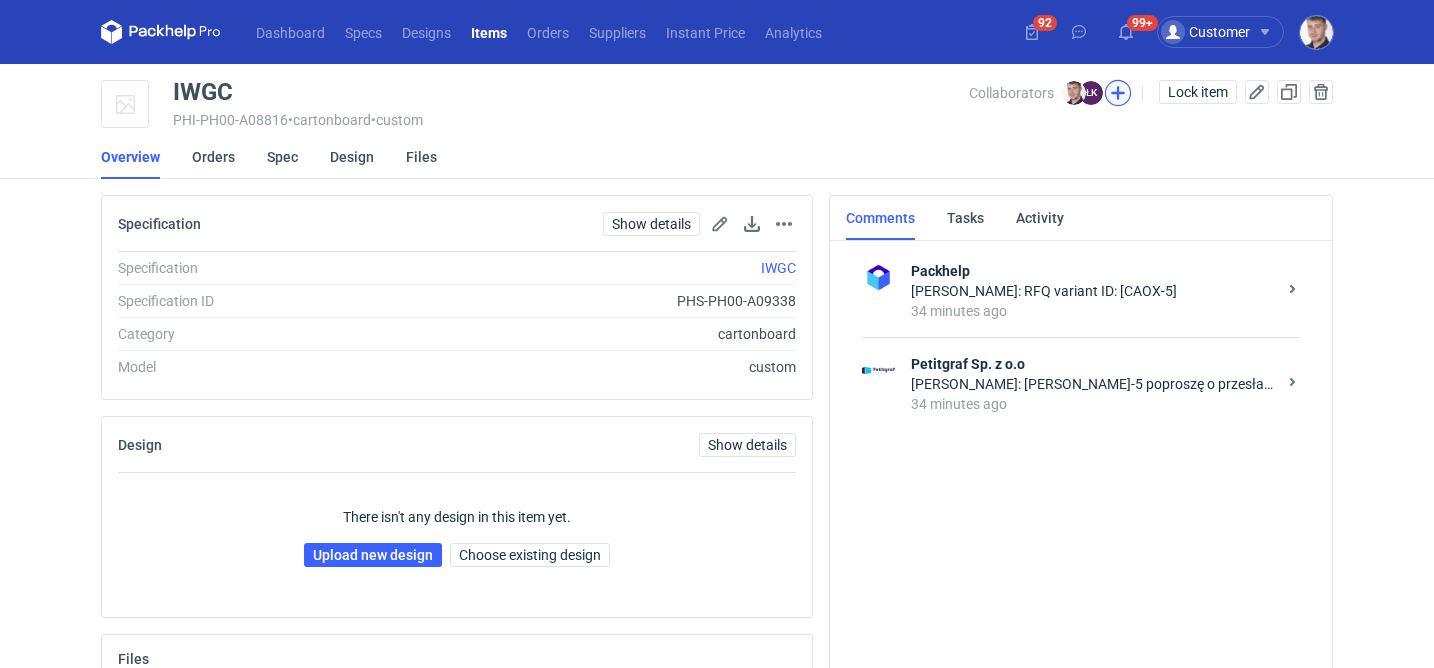 click at bounding box center [1118, 93] 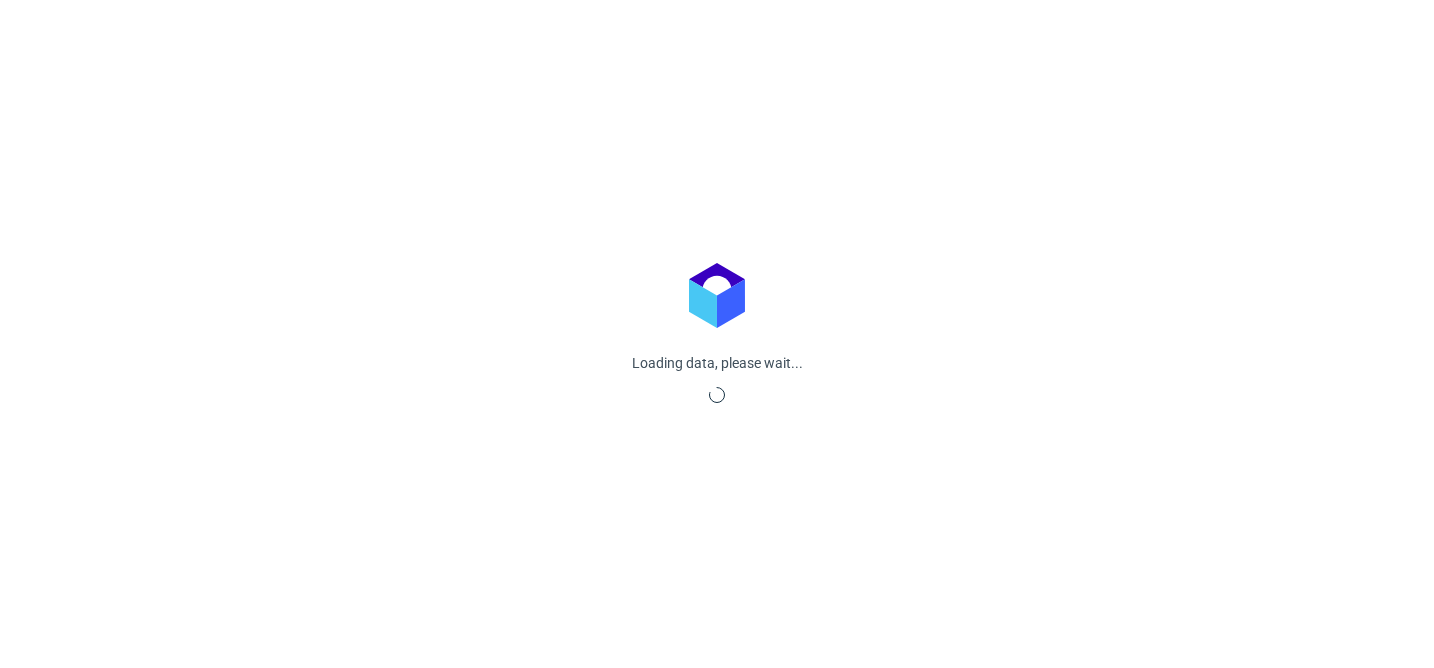 scroll, scrollTop: 0, scrollLeft: 0, axis: both 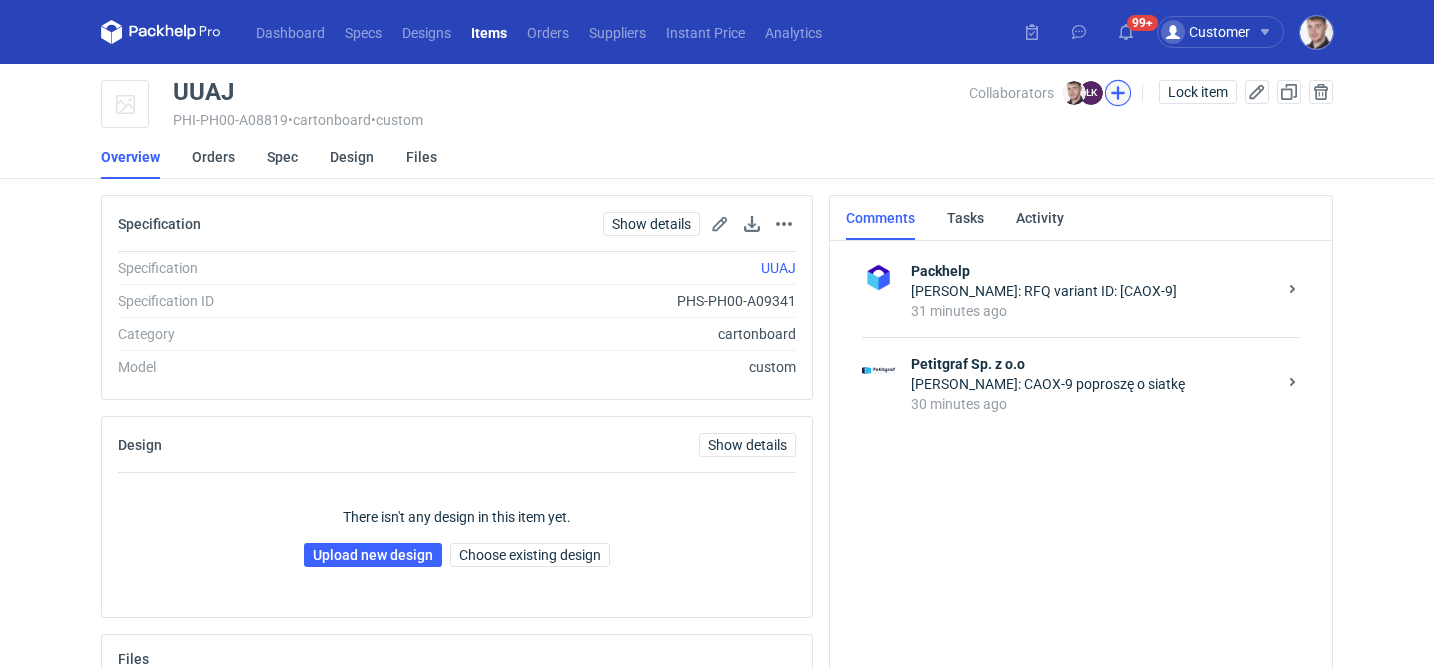 click at bounding box center [1118, 93] 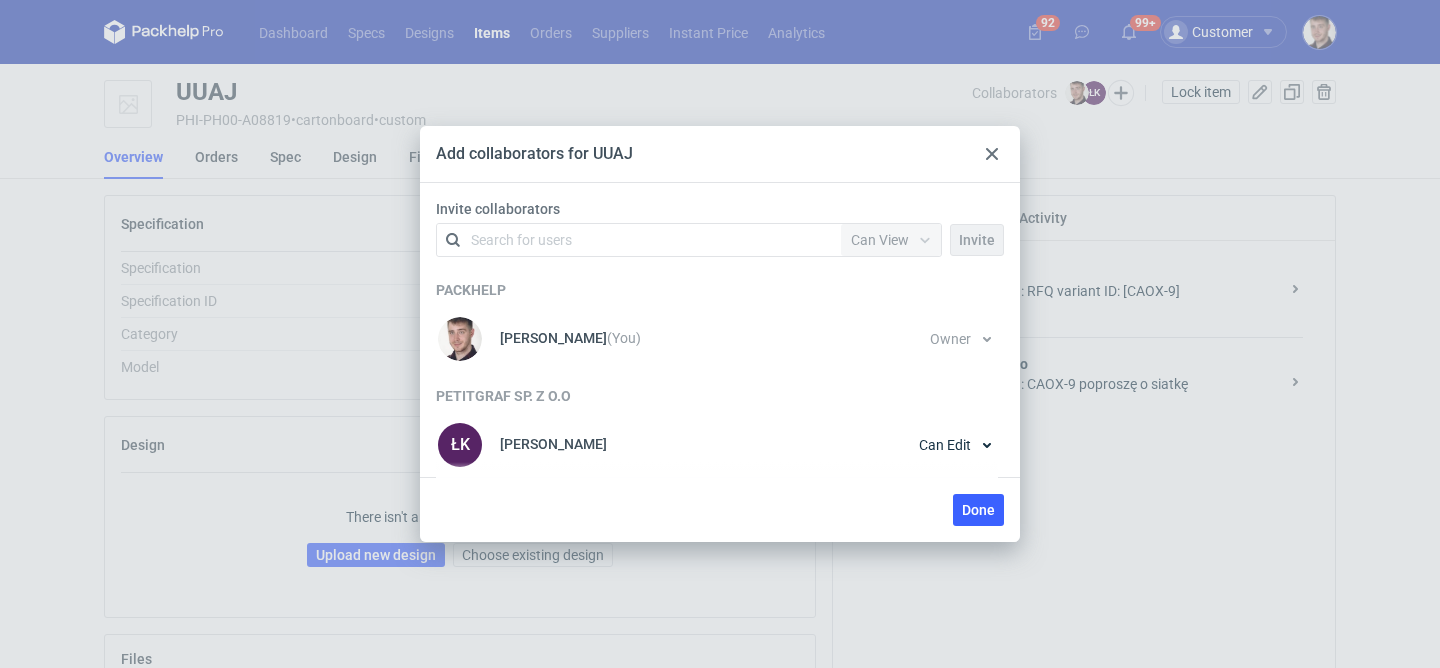 click 